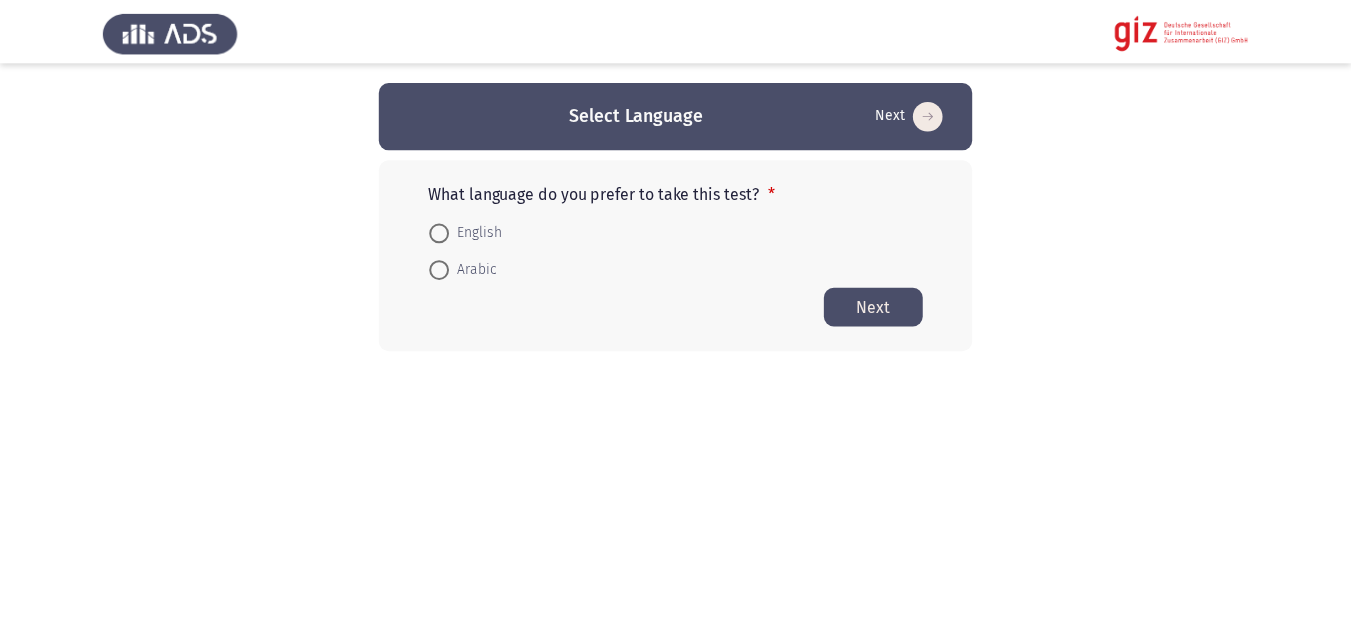 scroll, scrollTop: 0, scrollLeft: 0, axis: both 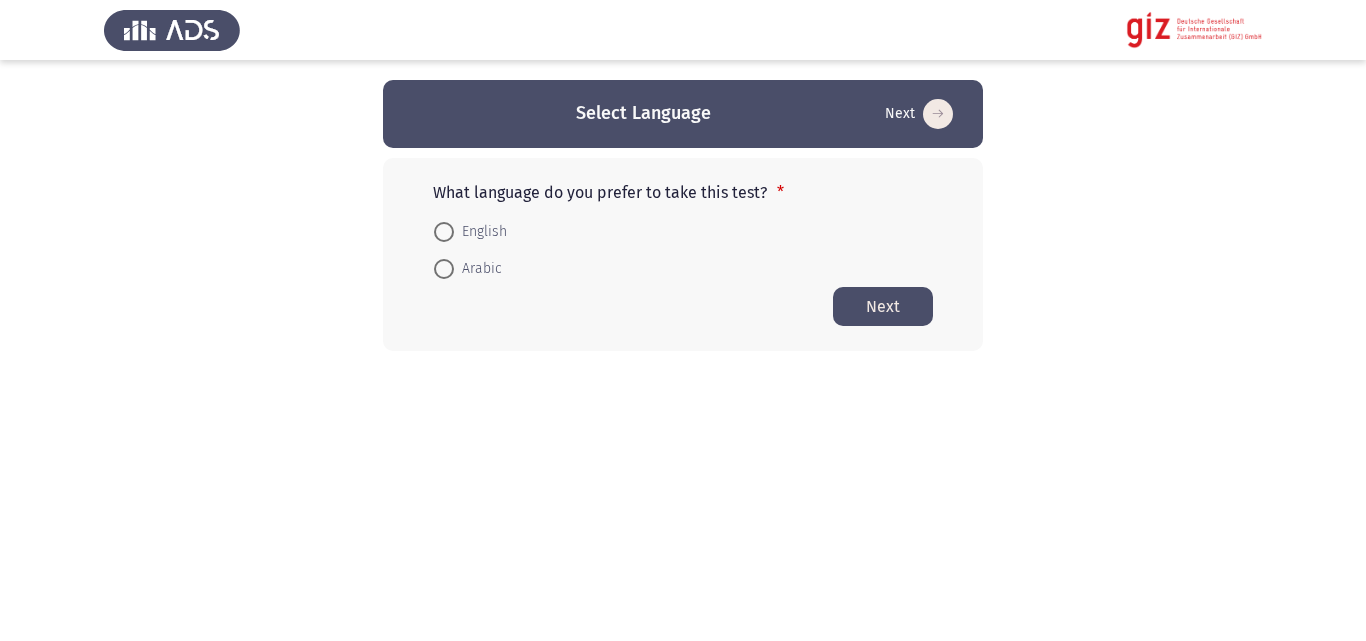 click on "English" at bounding box center (480, 232) 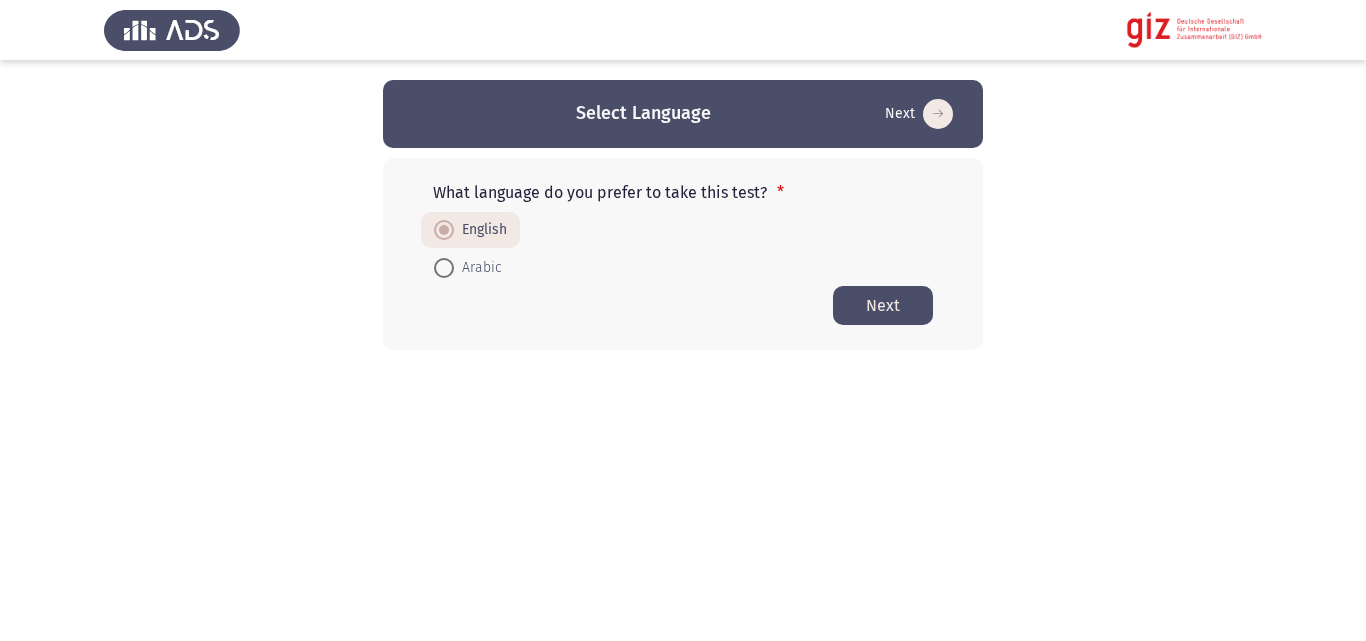 click on "Next" 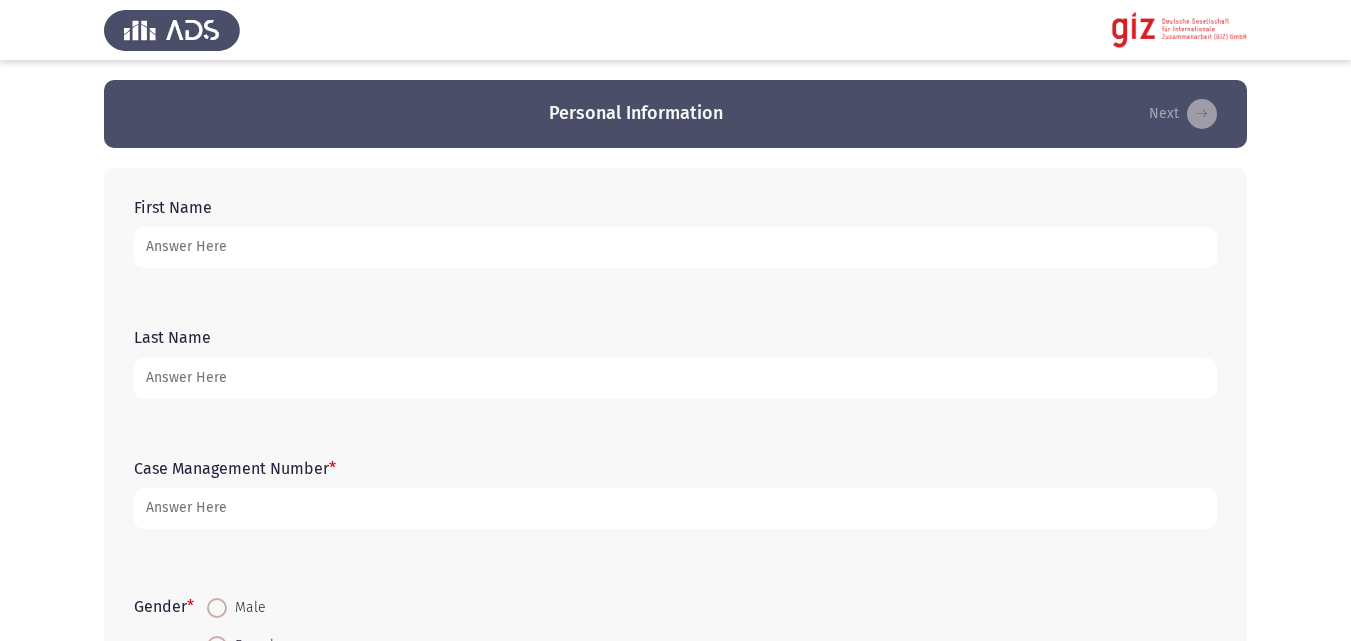 click on "First Name" at bounding box center [675, 247] 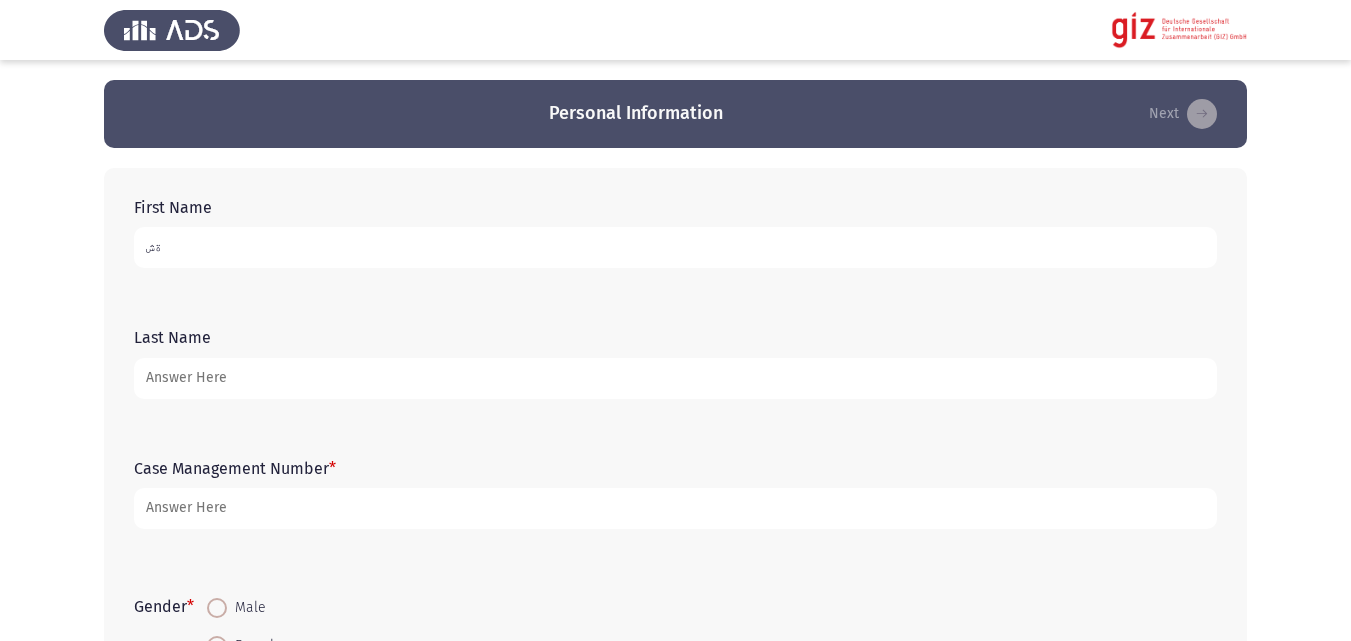 type on "ة" 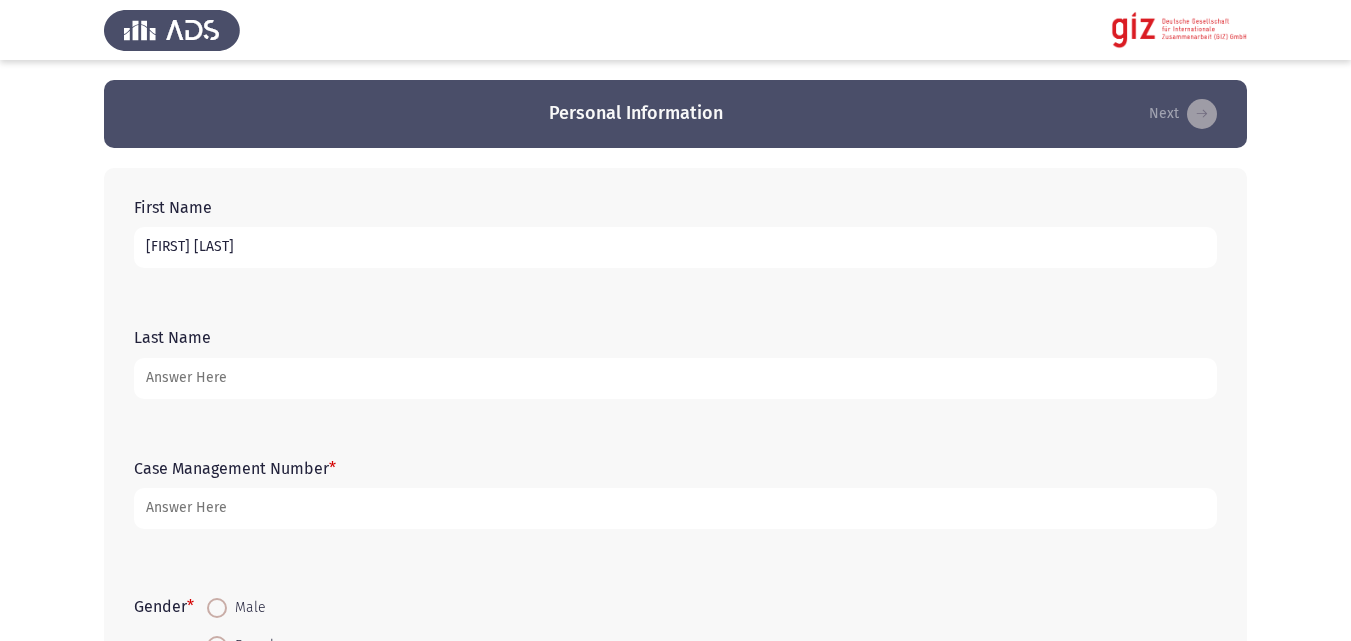 type on "[FIRST] [LAST]" 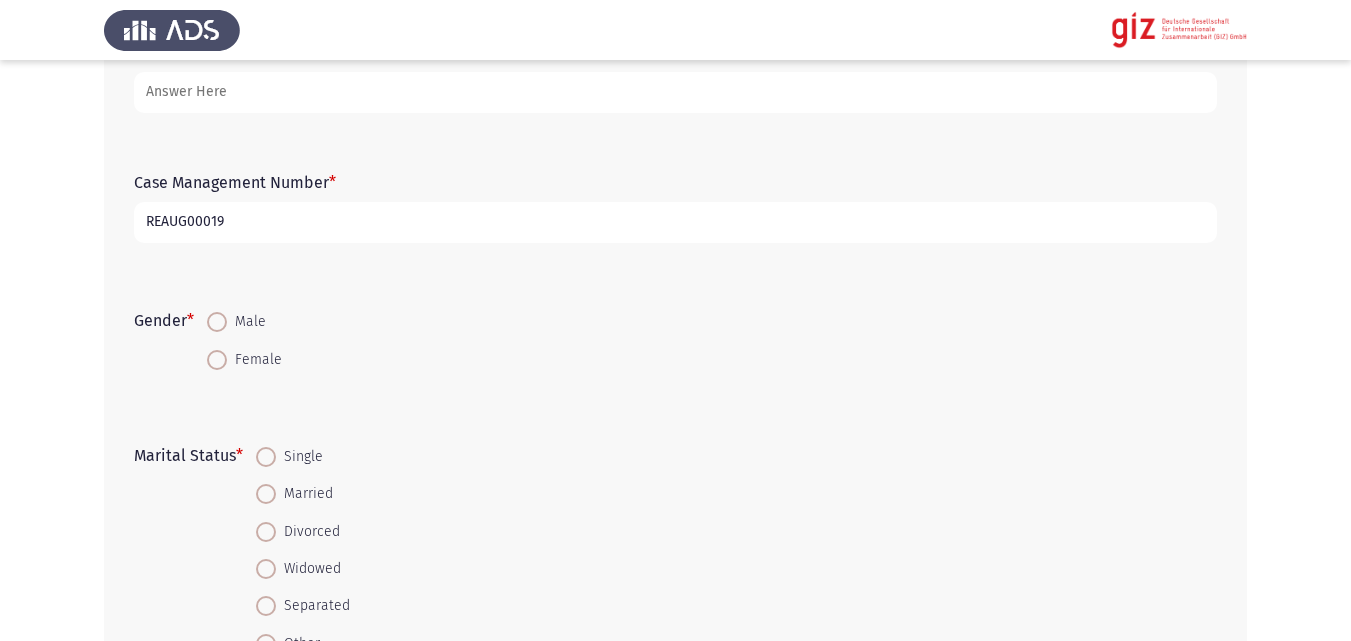 scroll, scrollTop: 293, scrollLeft: 0, axis: vertical 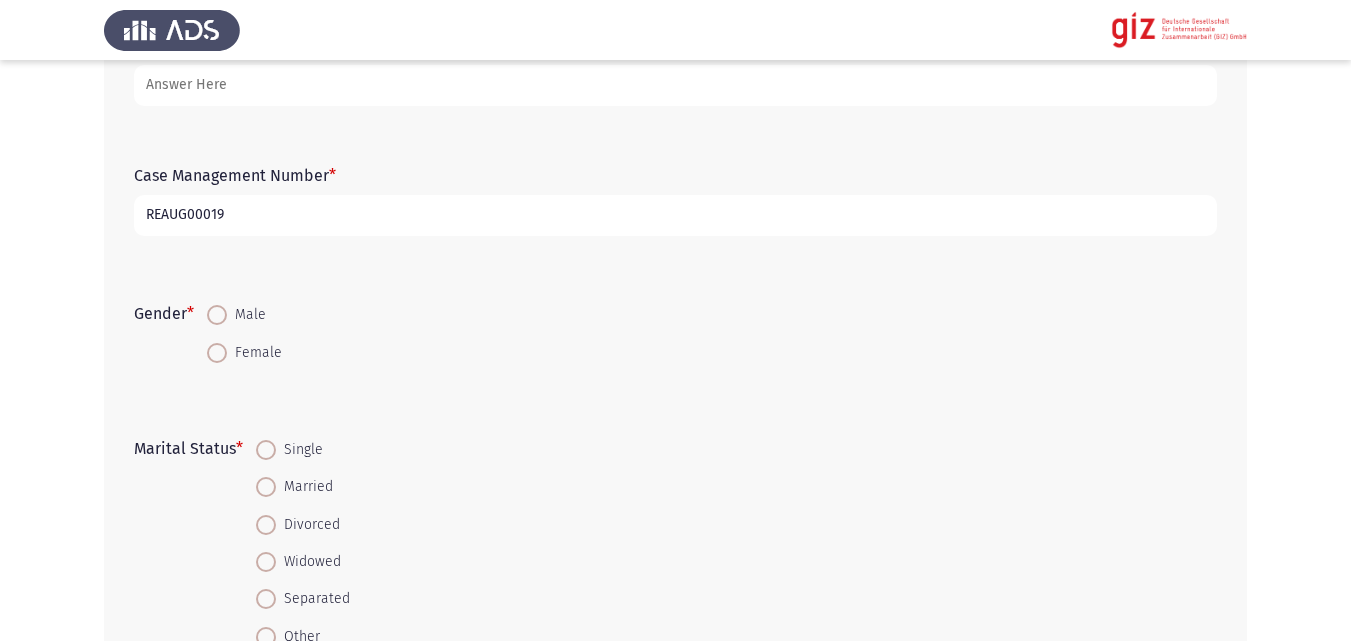 type on "REAUG00019" 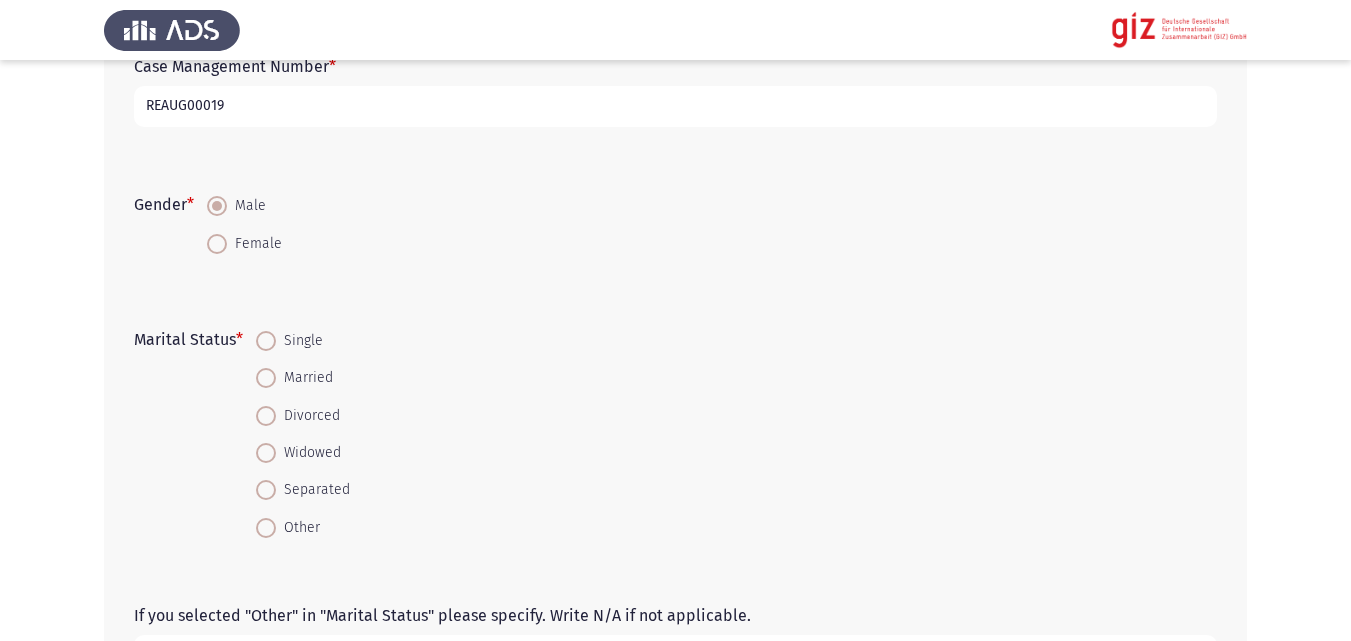 scroll, scrollTop: 403, scrollLeft: 0, axis: vertical 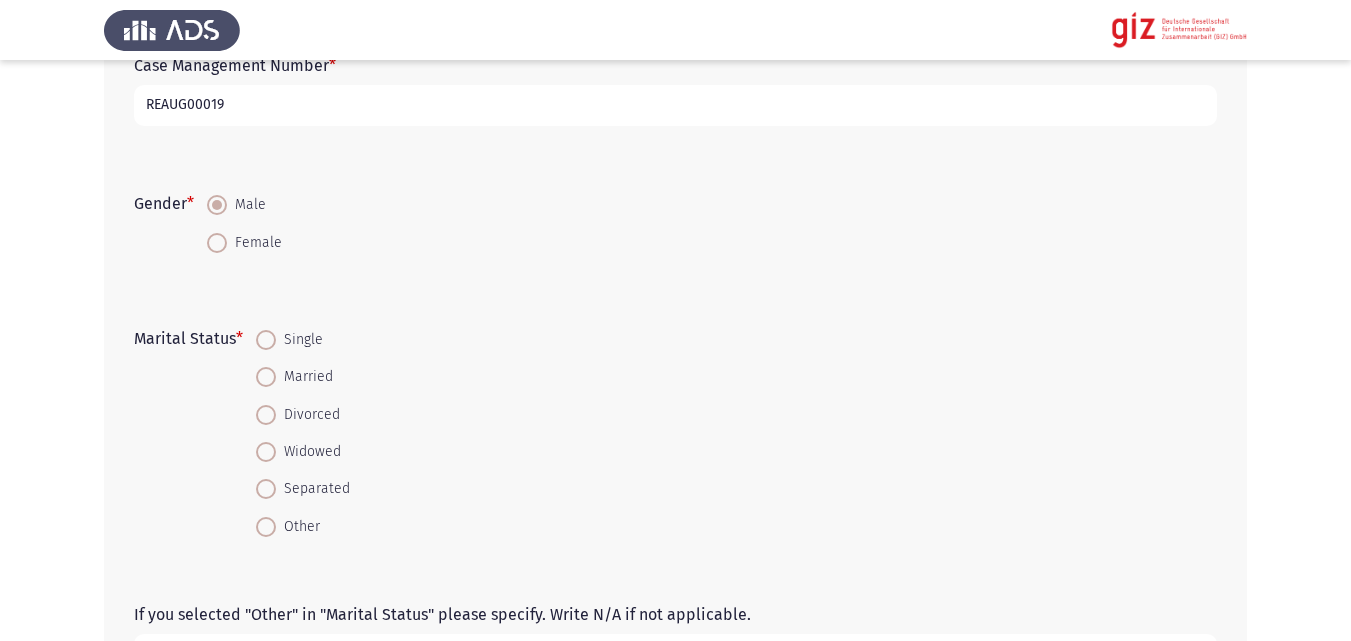 click on "Married" at bounding box center [303, 376] 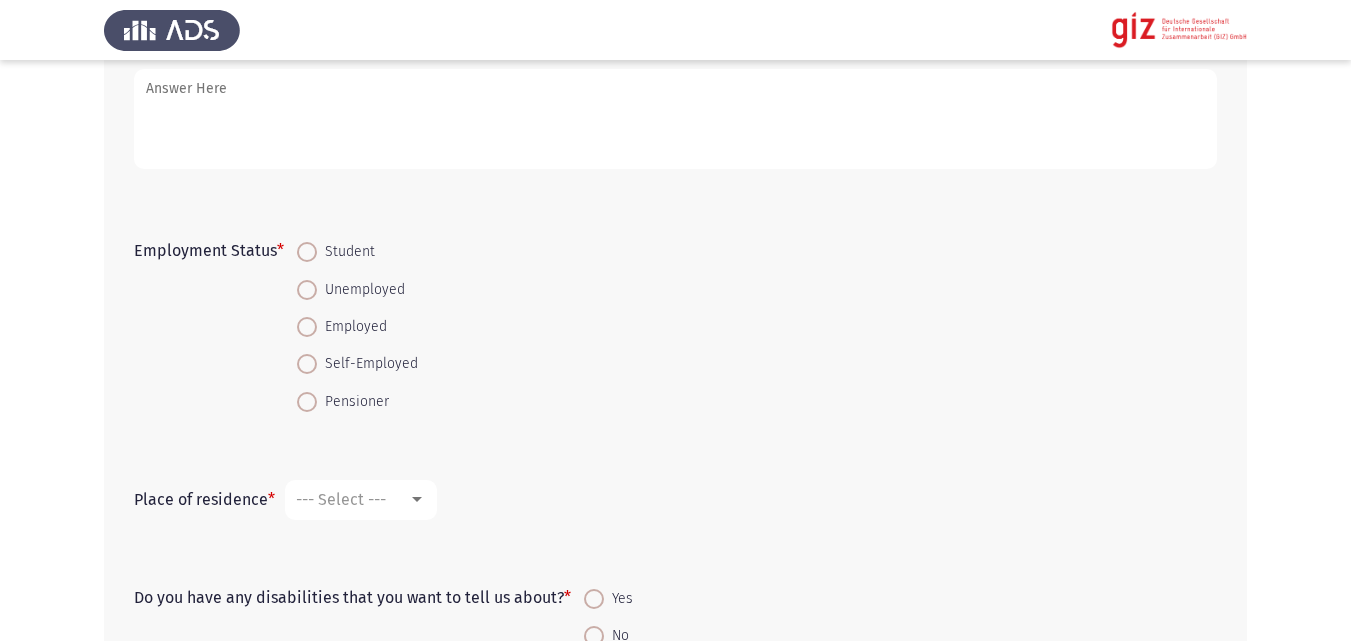 scroll, scrollTop: 993, scrollLeft: 0, axis: vertical 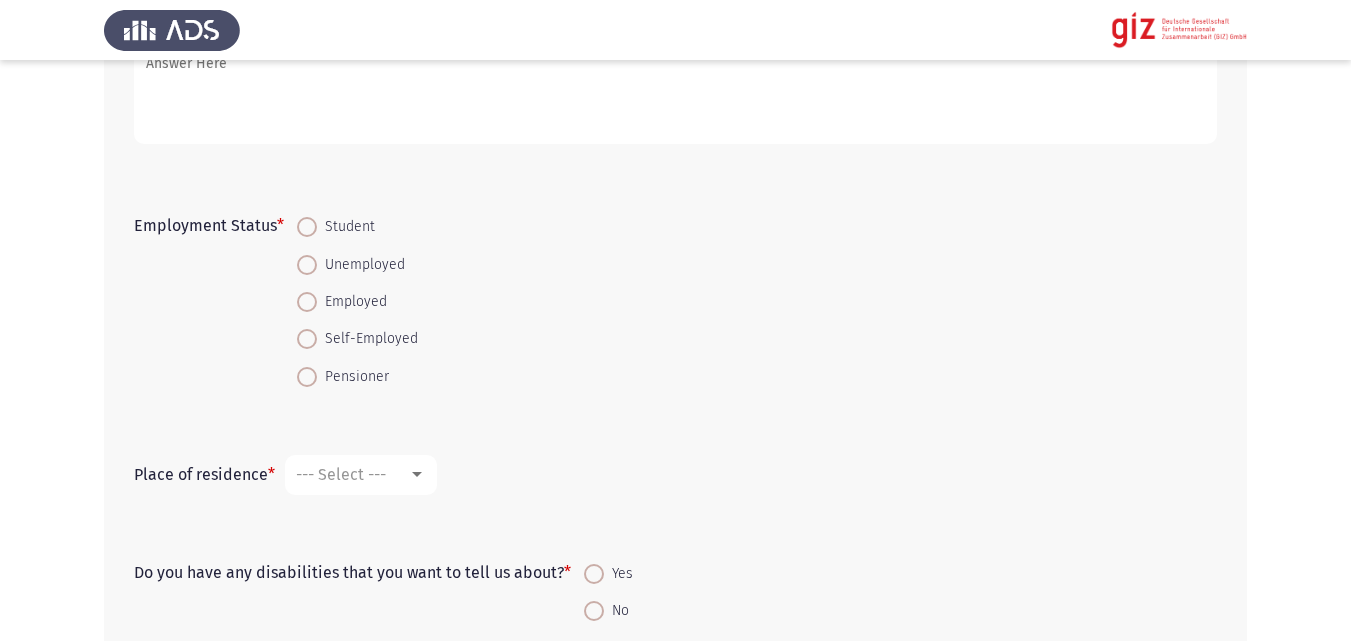 click on "Unemployed" at bounding box center (361, 265) 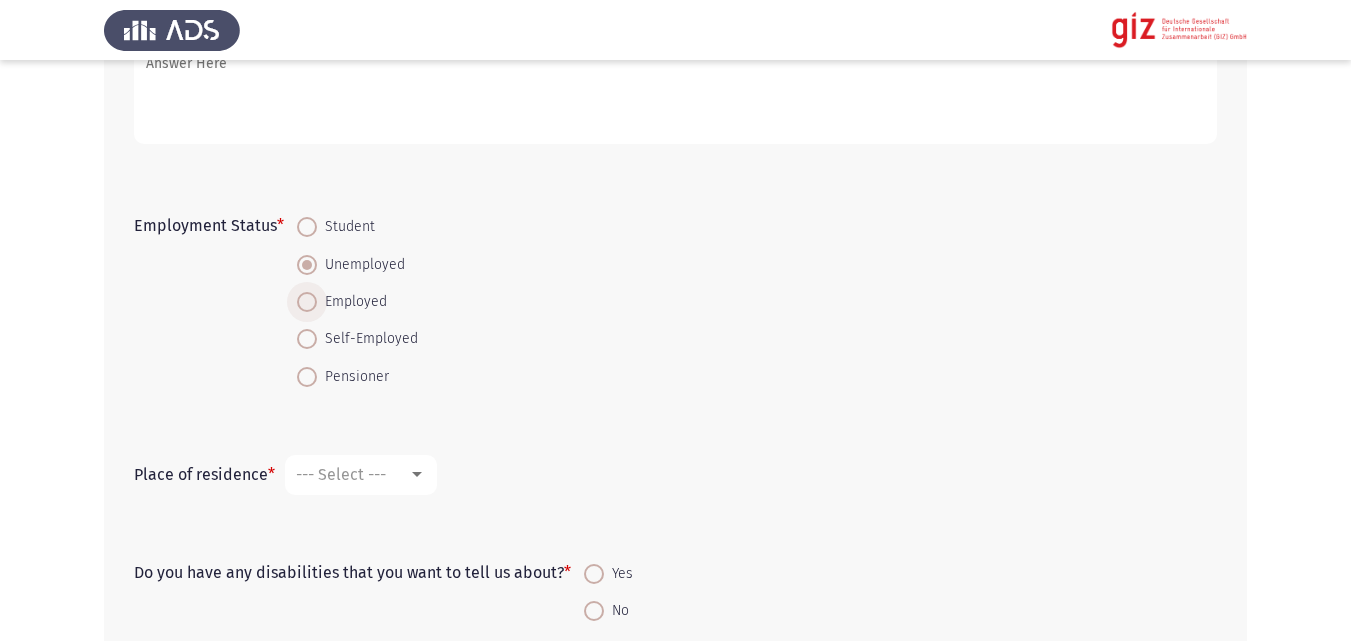 click on "Employed" at bounding box center [352, 302] 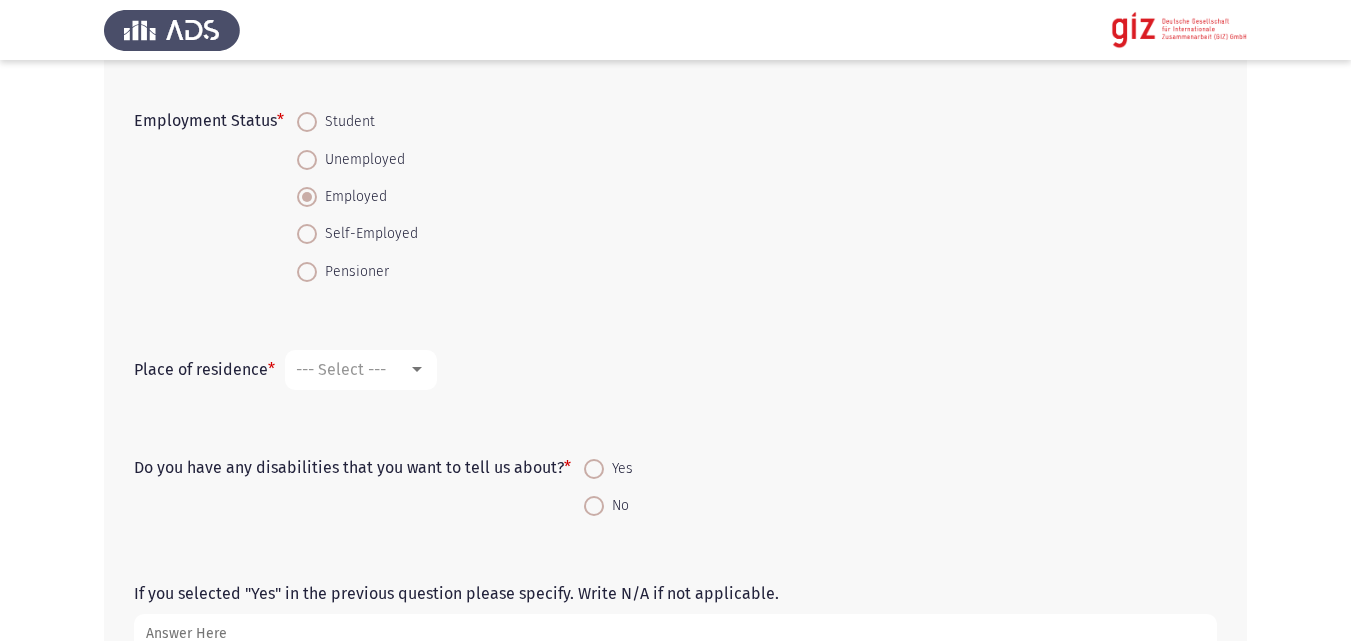 scroll, scrollTop: 1120, scrollLeft: 0, axis: vertical 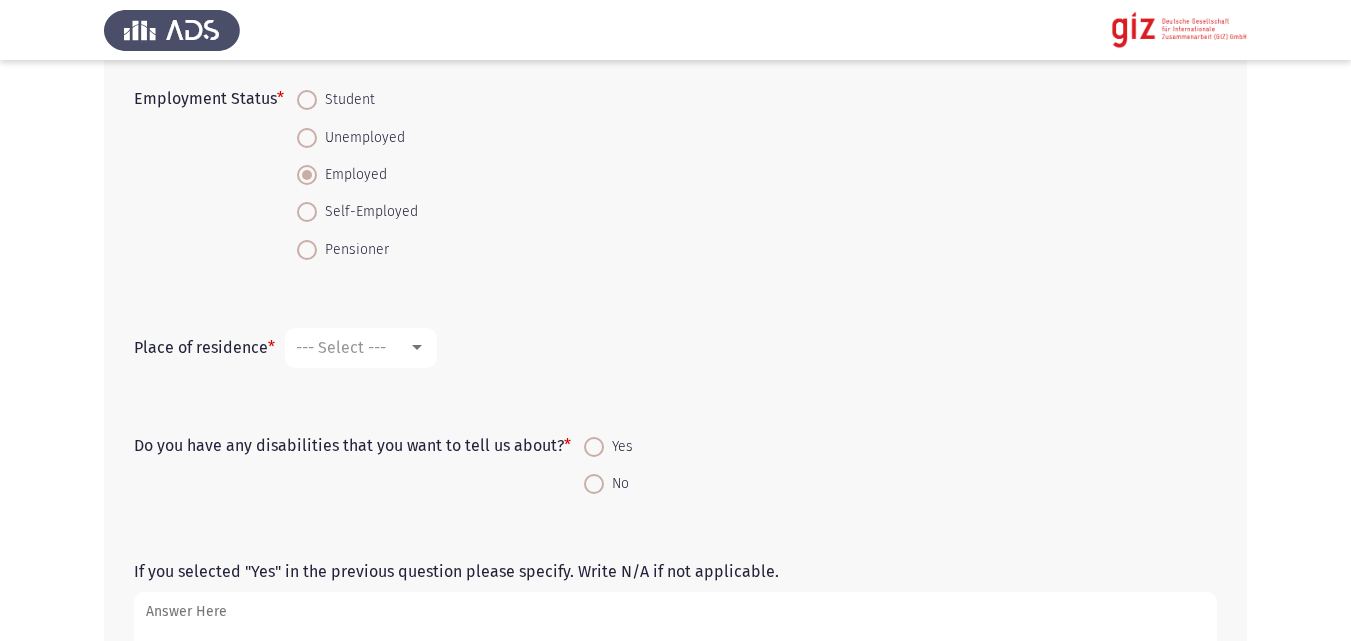 click on "Self-Employed" at bounding box center (367, 212) 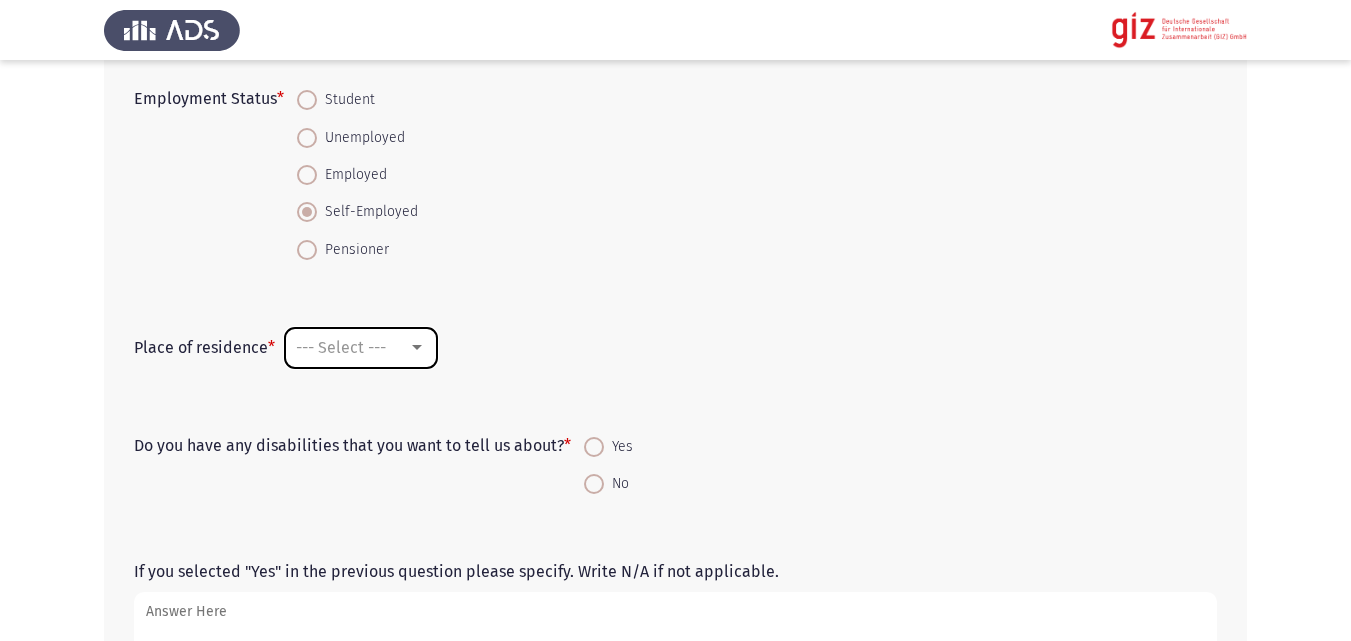 click on "--- Select ---" at bounding box center [352, 347] 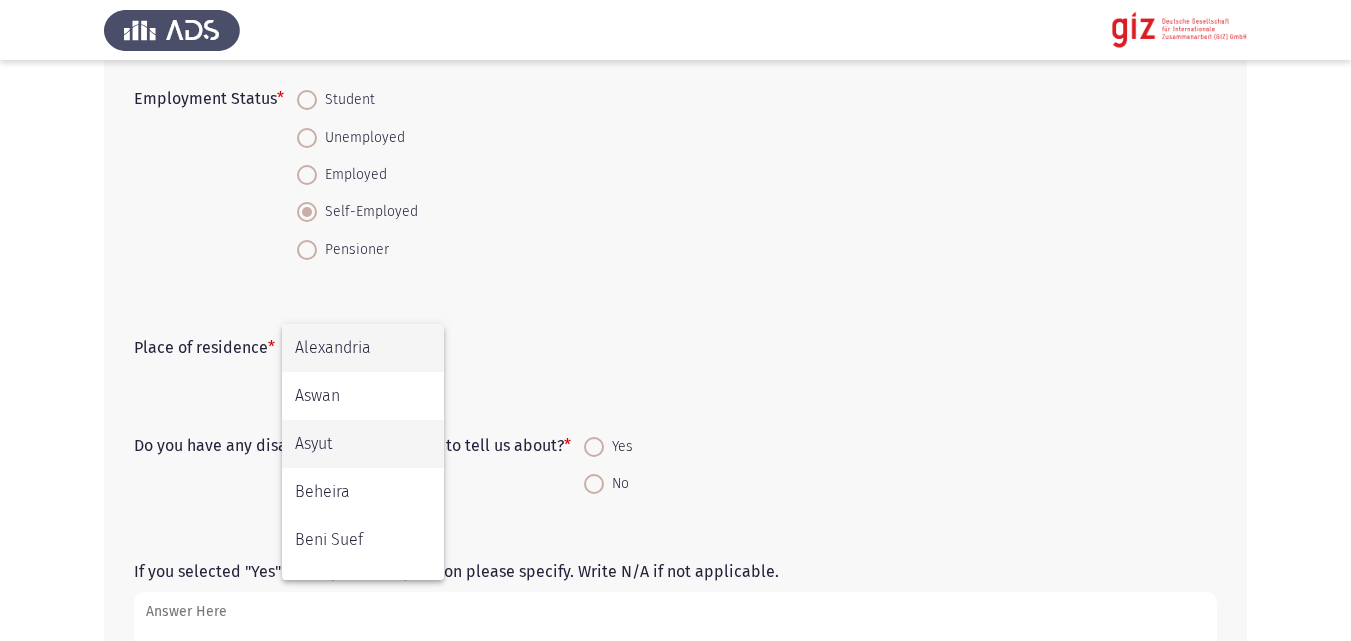 click on "Asyut" at bounding box center [363, 444] 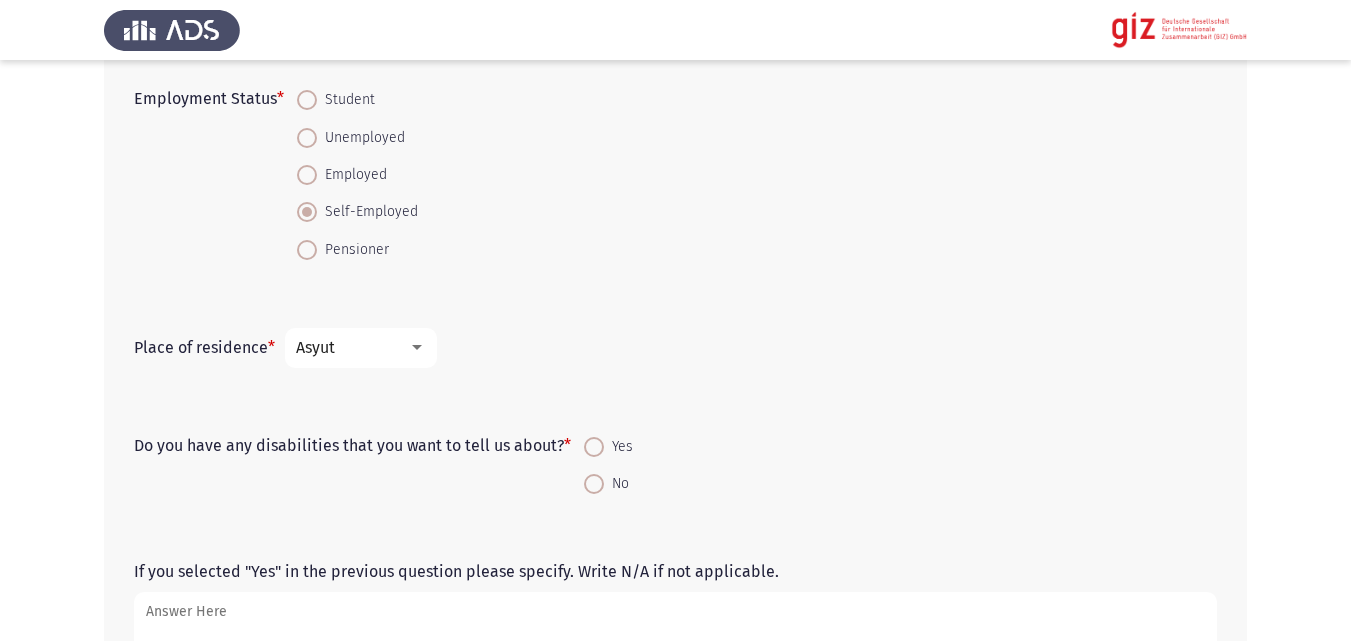 click on "No" at bounding box center (616, 484) 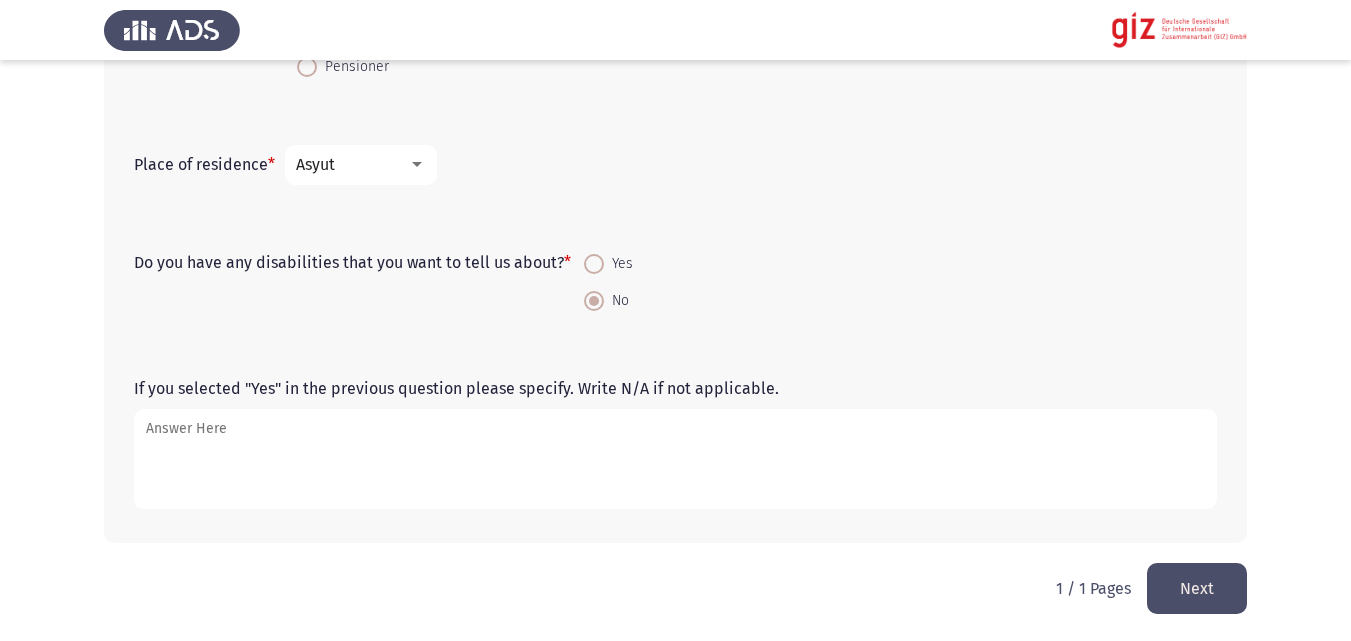 scroll, scrollTop: 1305, scrollLeft: 0, axis: vertical 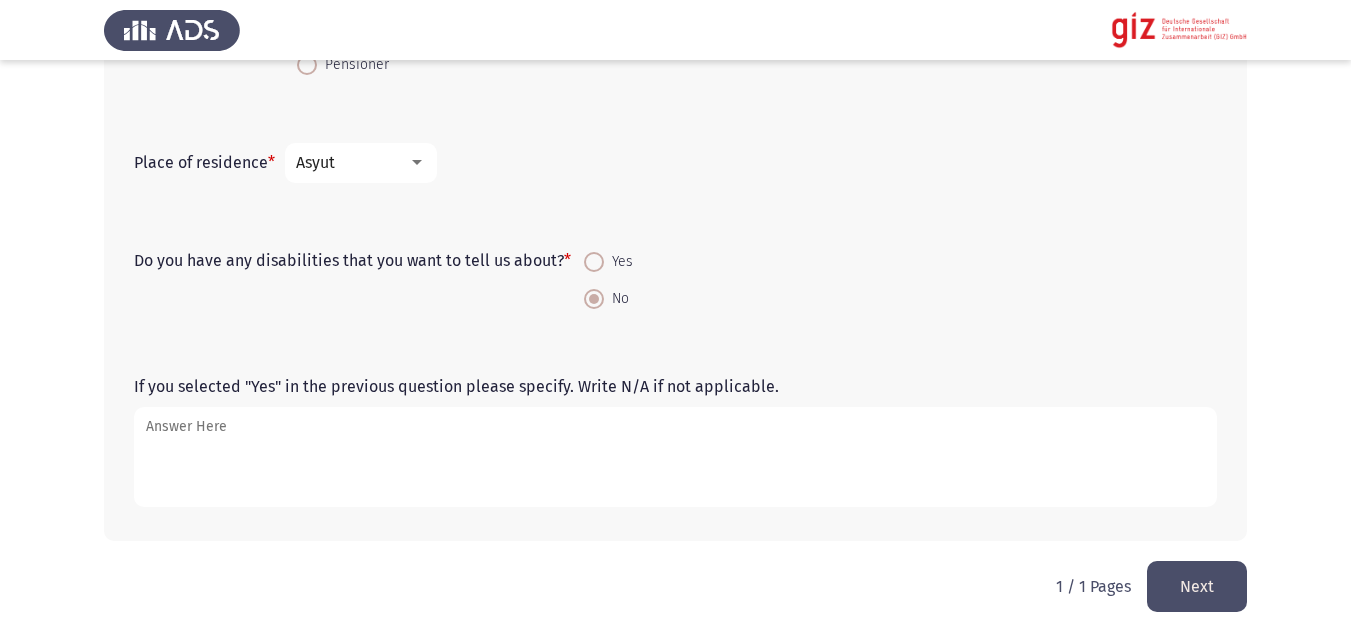 click on "Next" 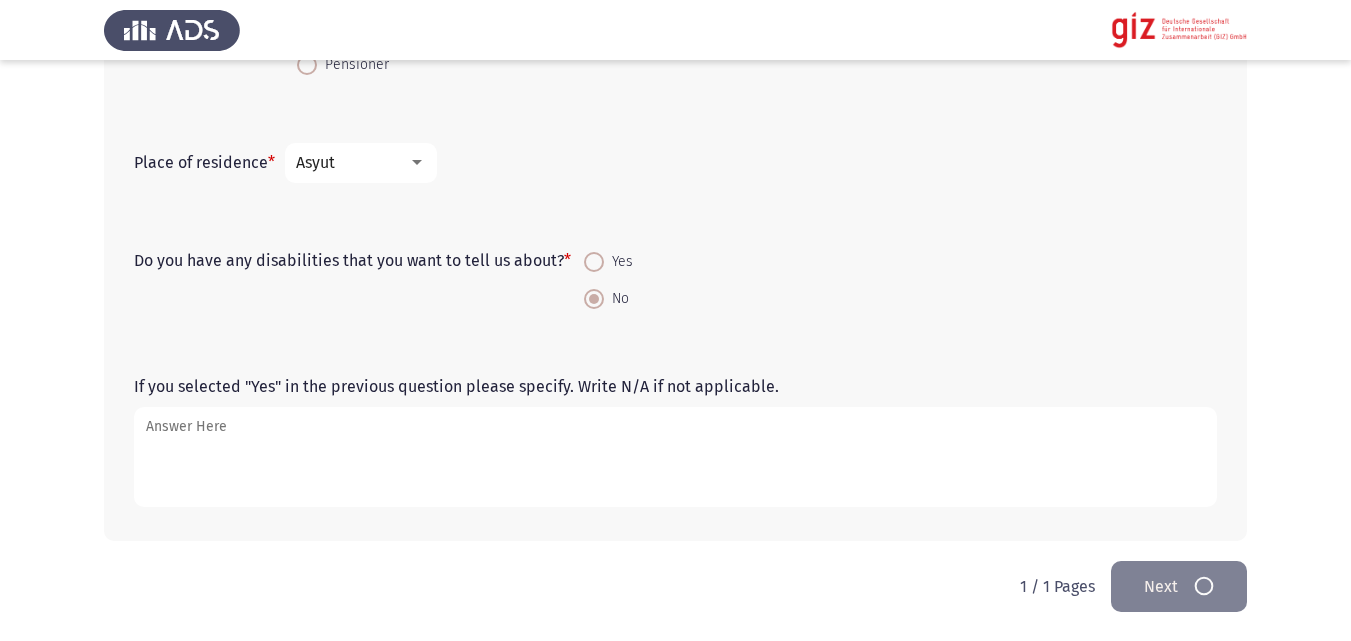 scroll, scrollTop: 0, scrollLeft: 0, axis: both 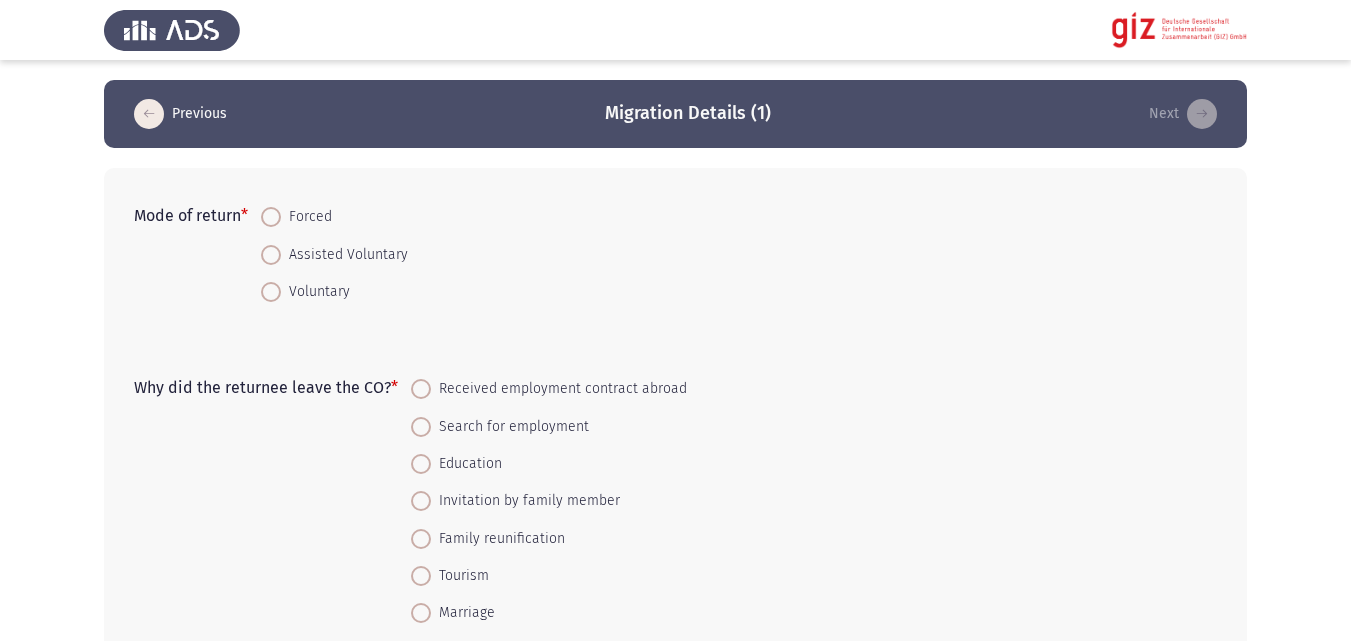 click on "Forced" at bounding box center (306, 217) 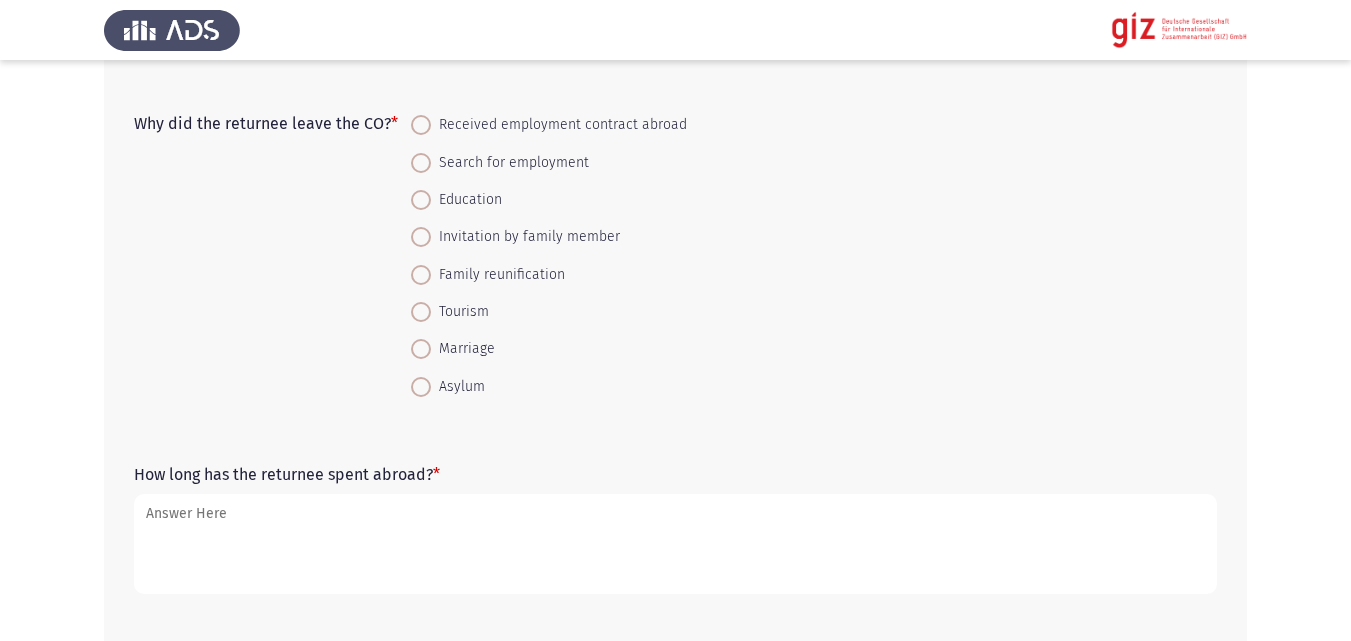scroll, scrollTop: 265, scrollLeft: 0, axis: vertical 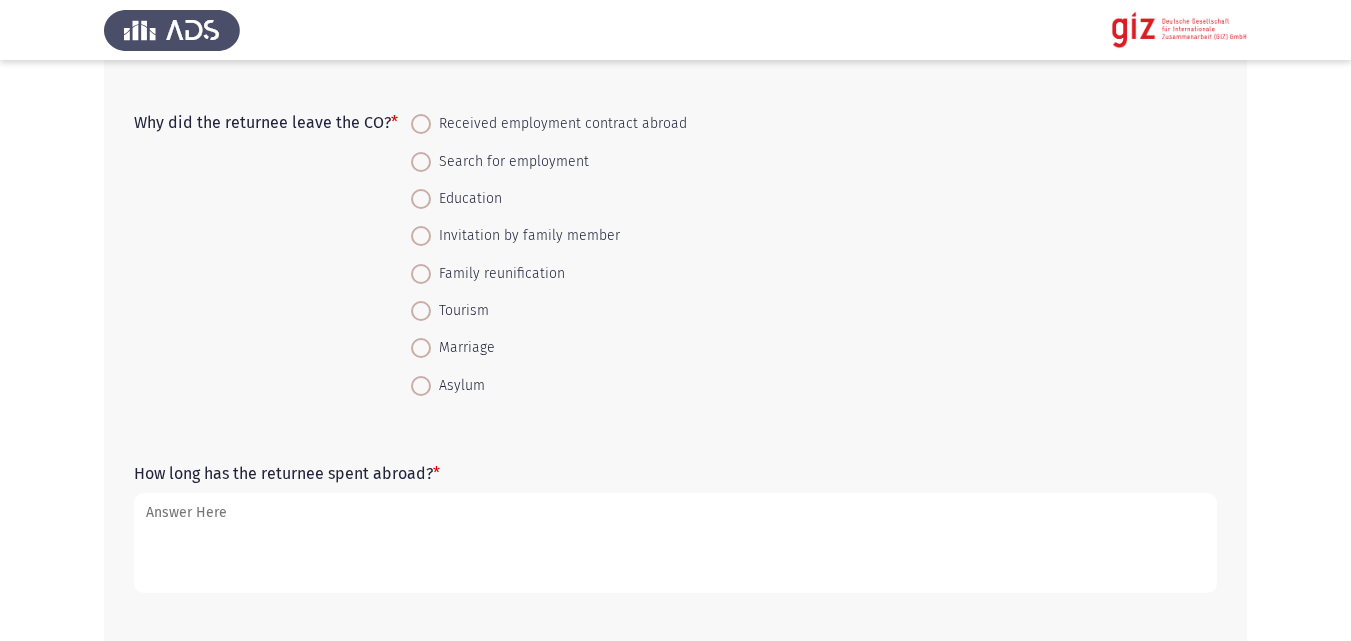click on "Search for employment" at bounding box center (510, 162) 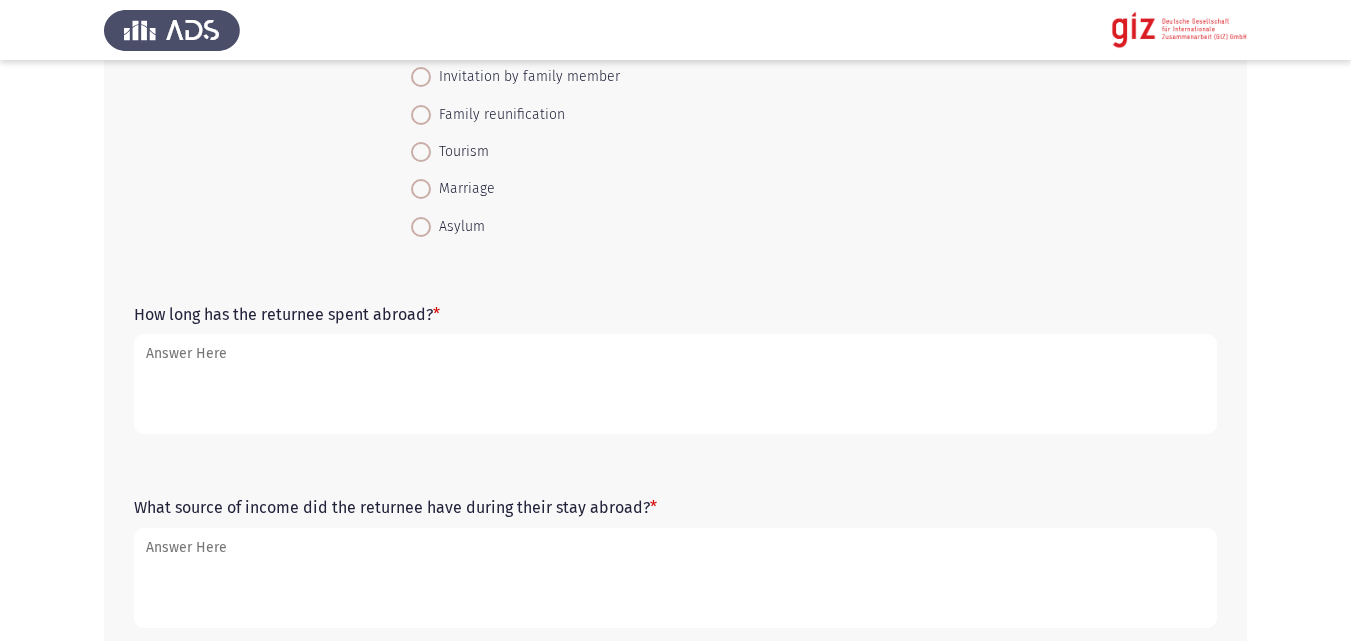 scroll, scrollTop: 443, scrollLeft: 0, axis: vertical 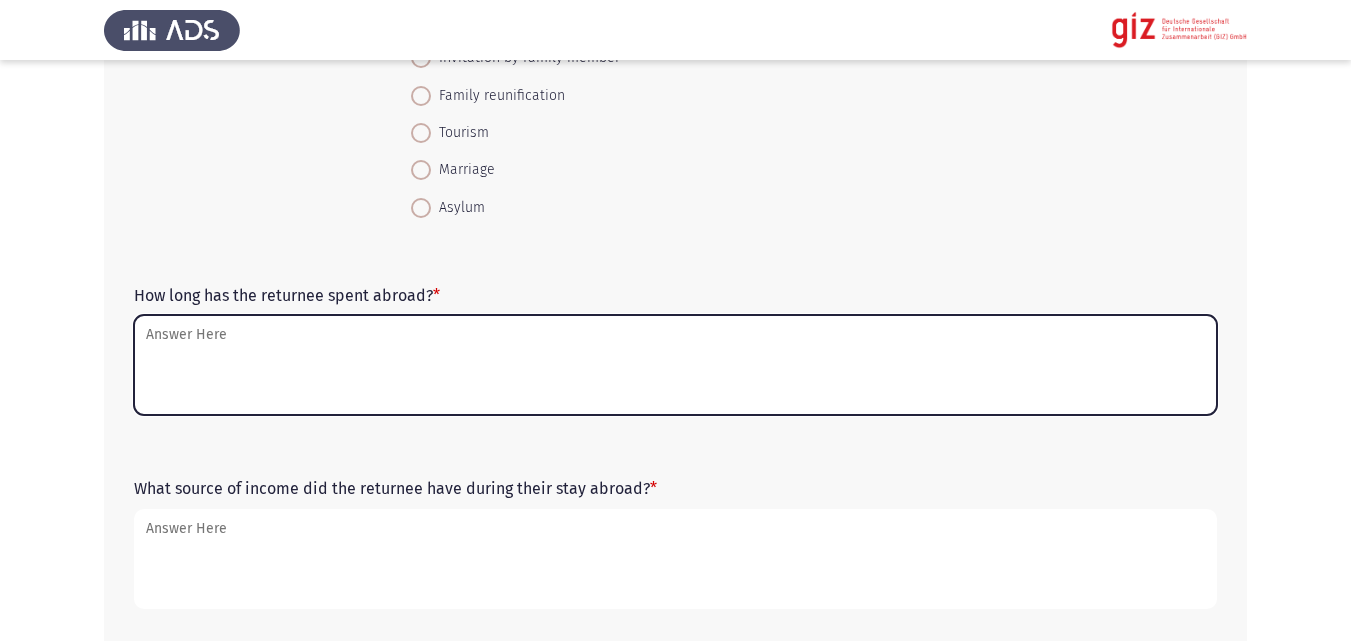 click on "How long has the returnee spent abroad?   *" at bounding box center (675, 365) 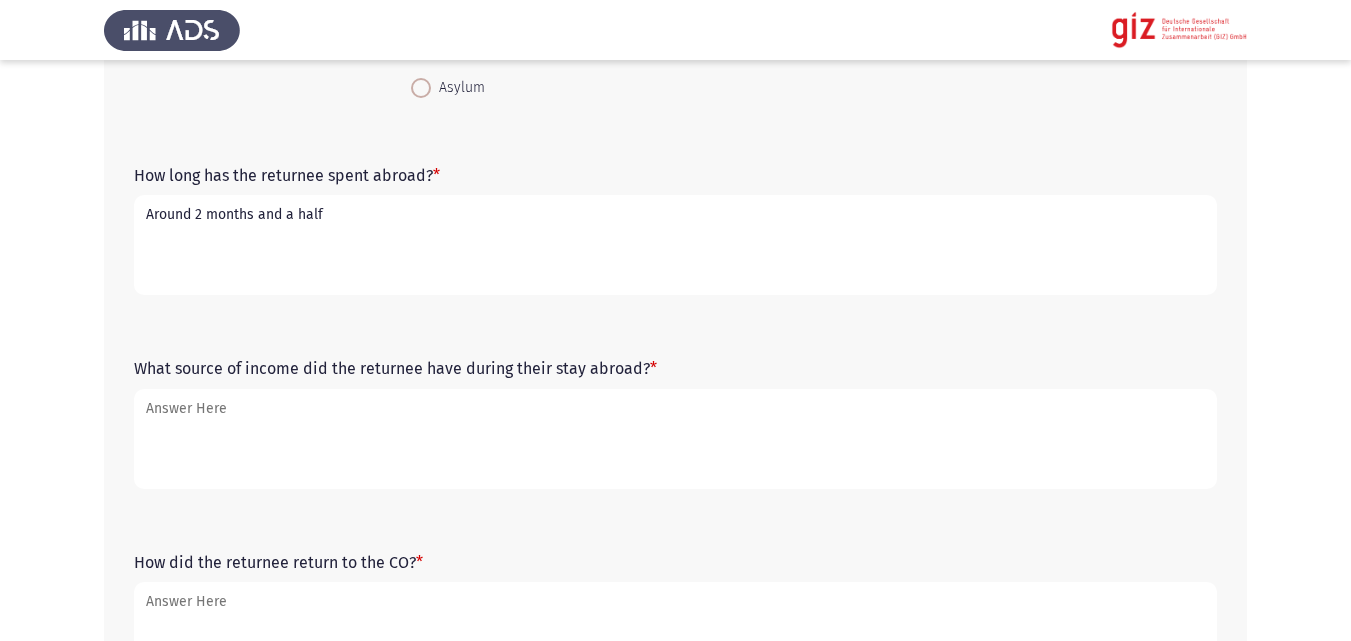 scroll, scrollTop: 582, scrollLeft: 0, axis: vertical 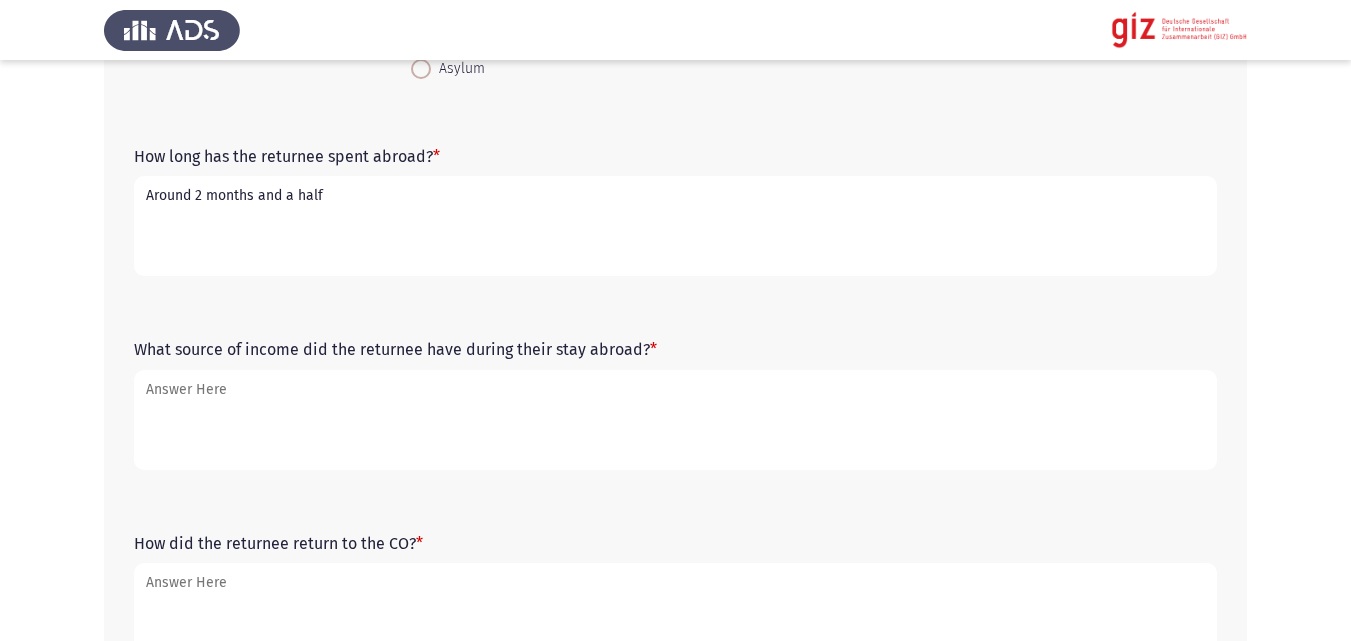 type on "Around 2 months and a half" 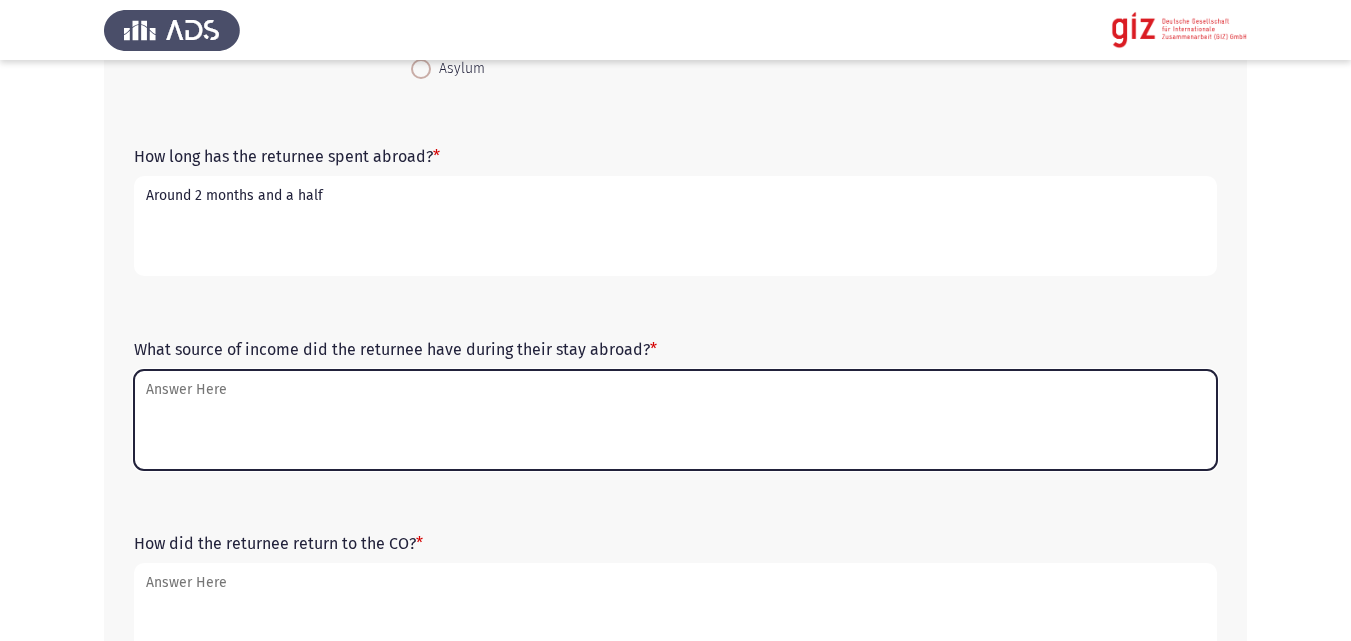 click on "What source of income did the returnee have during their stay abroad?   *" at bounding box center (675, 420) 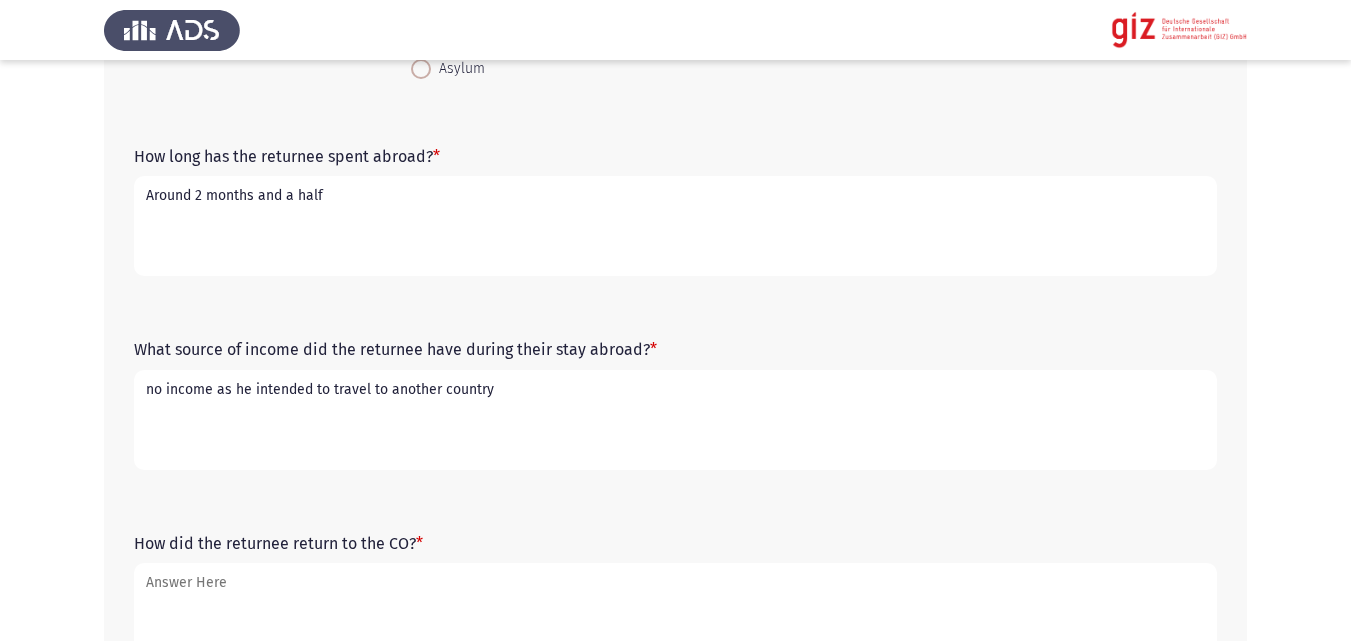 click on "no income as he intended to travel to another country" at bounding box center [675, 420] 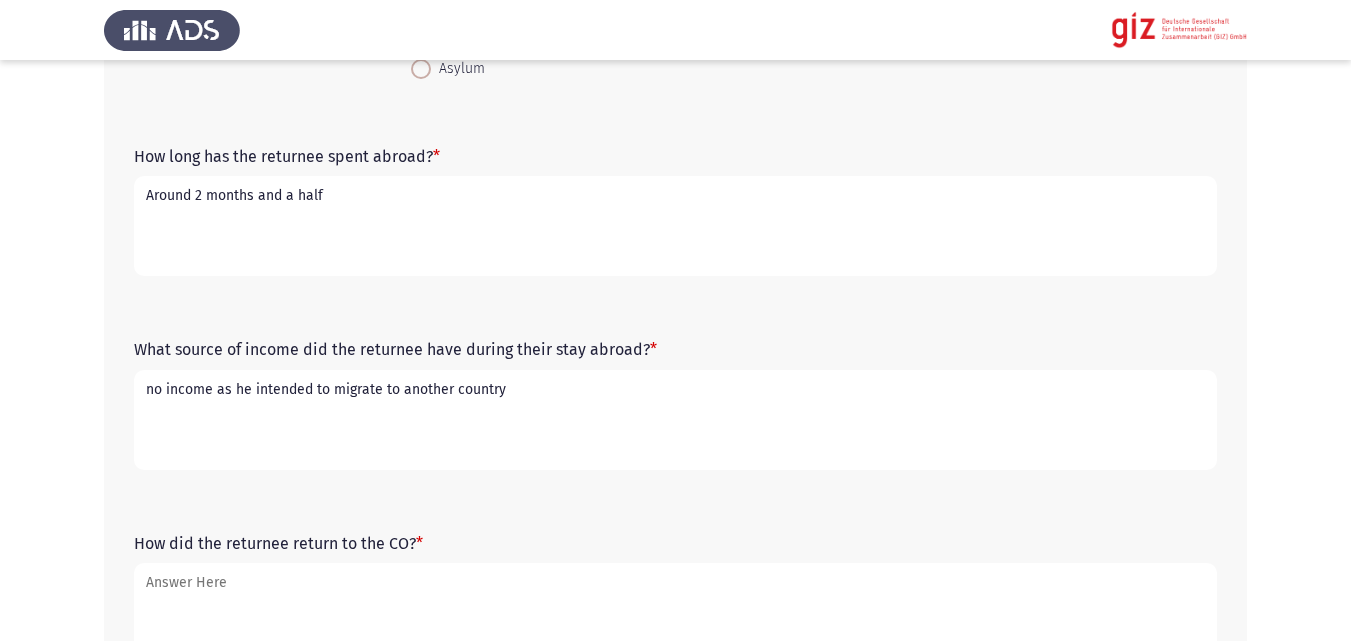 click on "no income as he intended to migrate to another country" at bounding box center [675, 420] 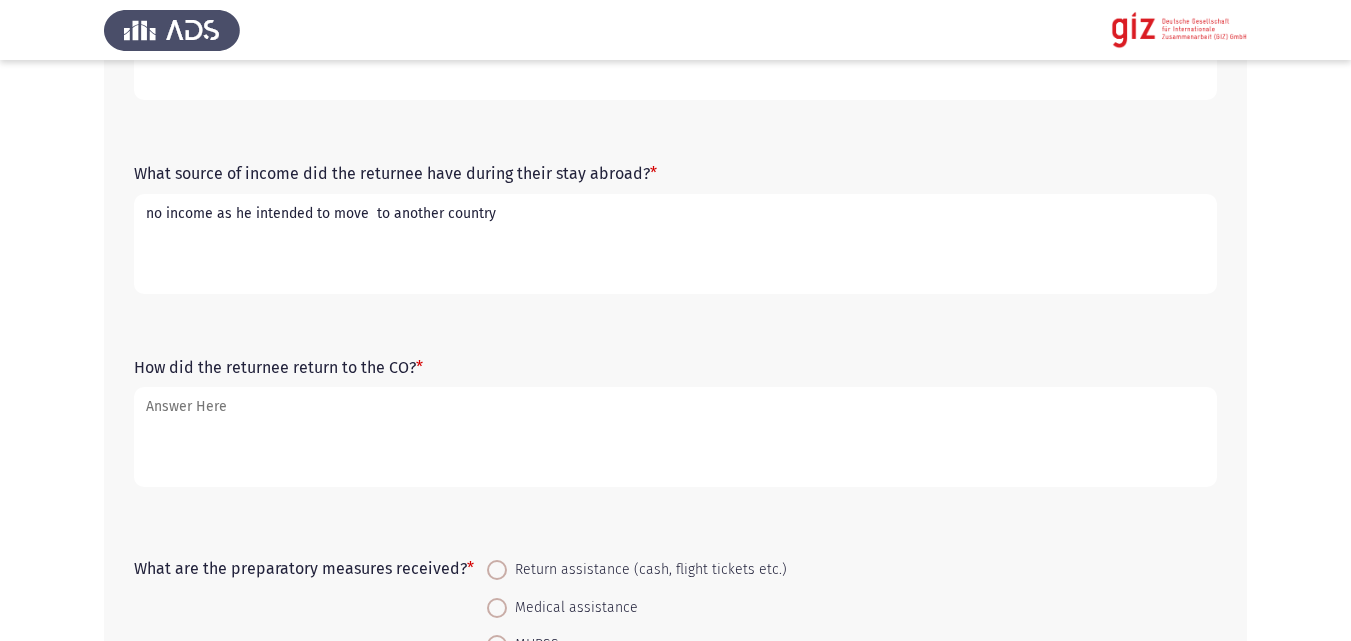 scroll, scrollTop: 757, scrollLeft: 0, axis: vertical 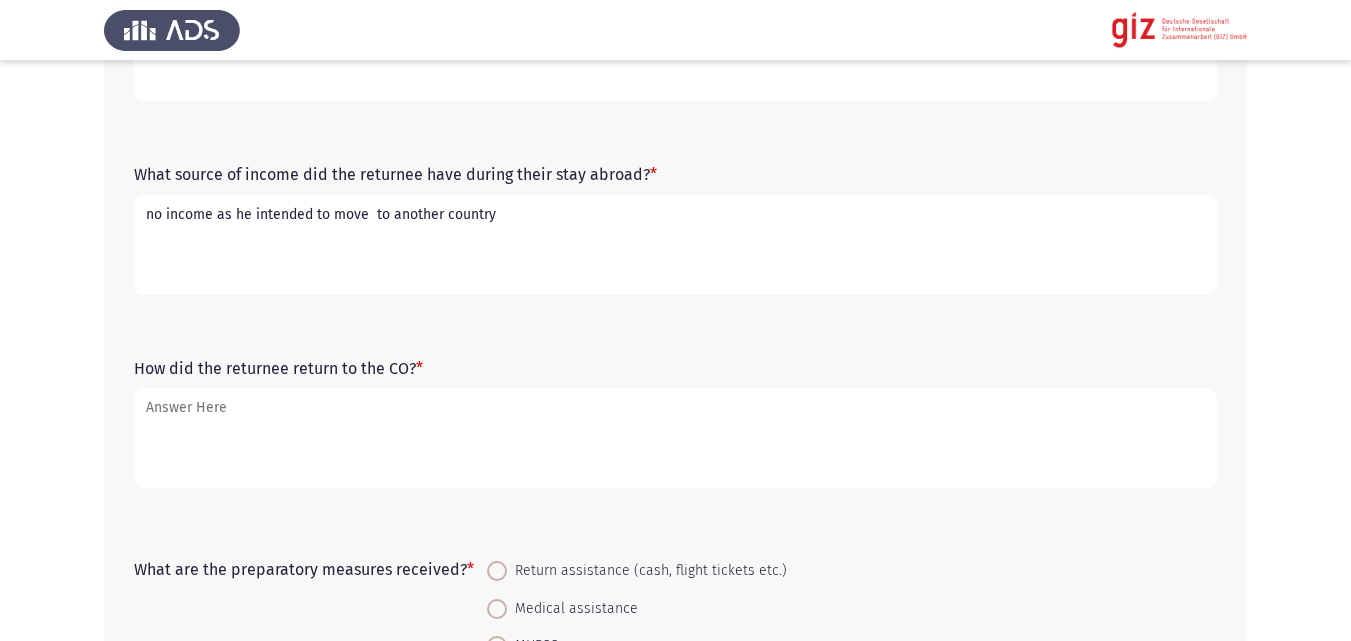 type on "no income as he intended to move  to another country" 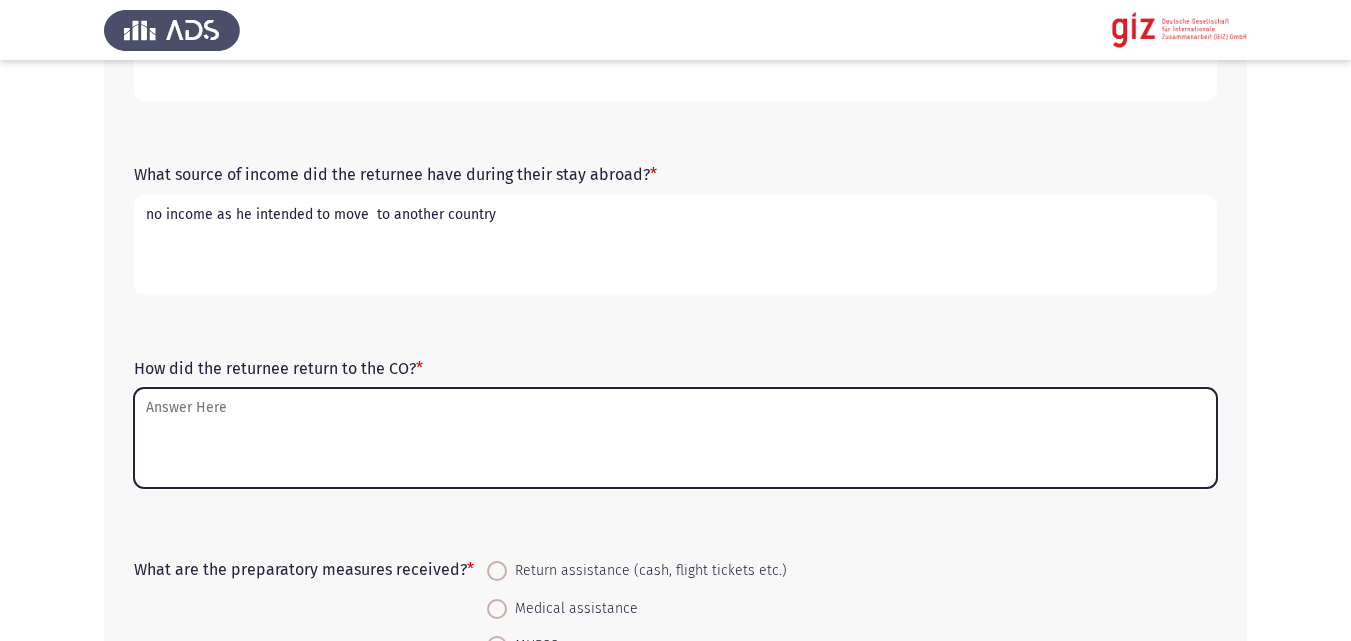 click on "How did the returnee return to the CO?   *" at bounding box center [675, 438] 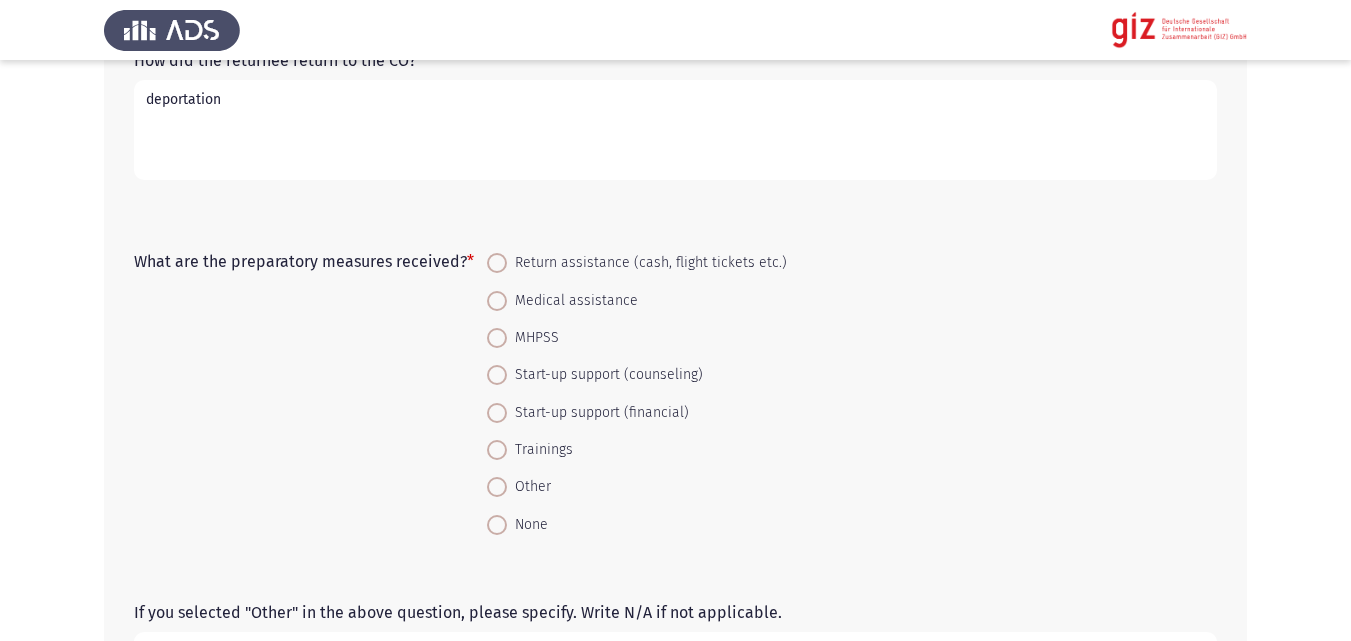 scroll, scrollTop: 1125, scrollLeft: 0, axis: vertical 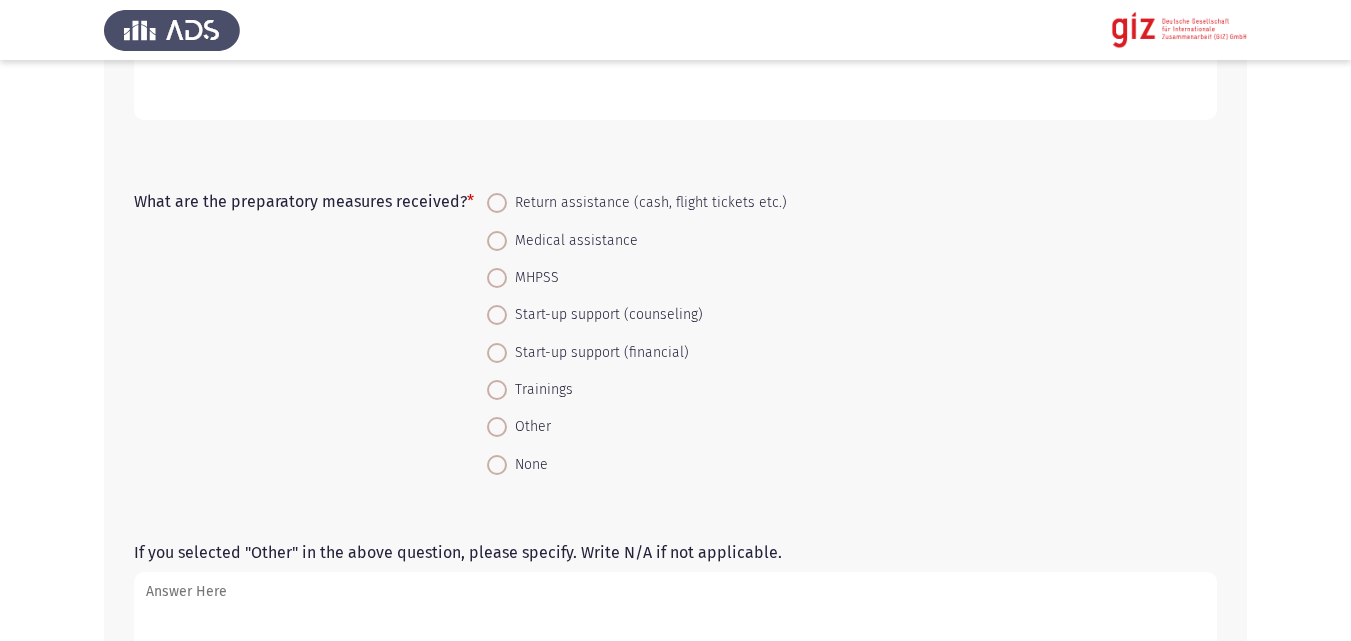 type on "deportation" 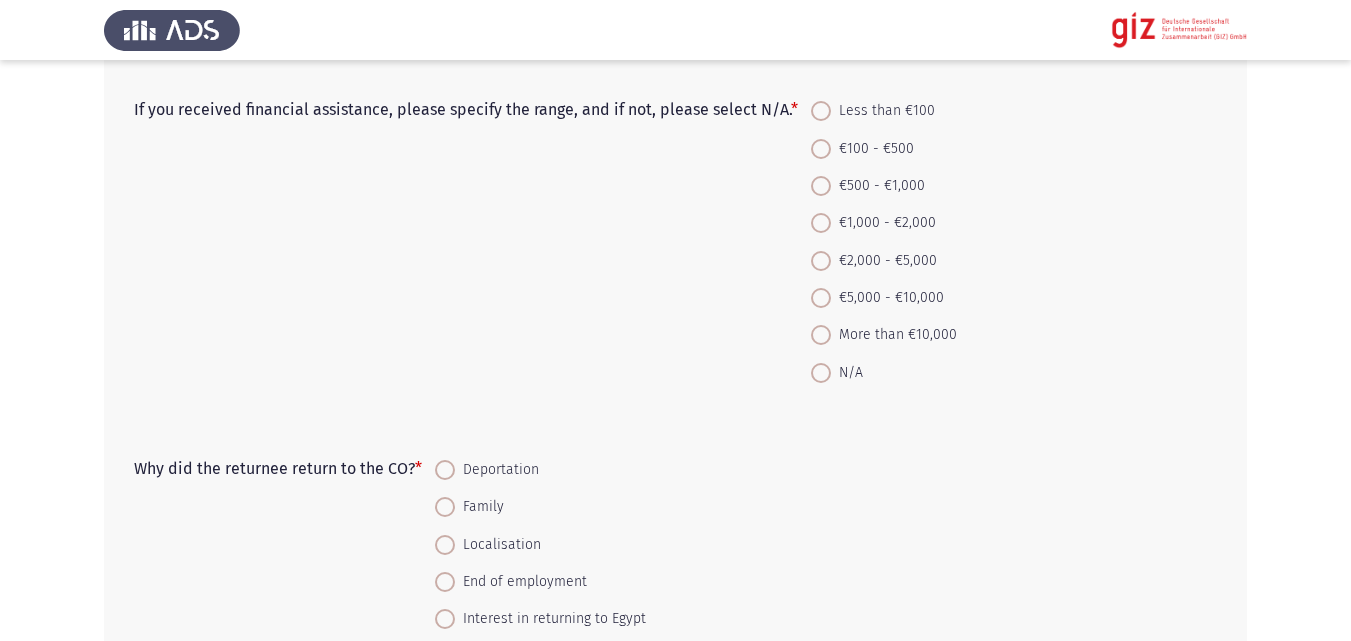 scroll, scrollTop: 1888, scrollLeft: 0, axis: vertical 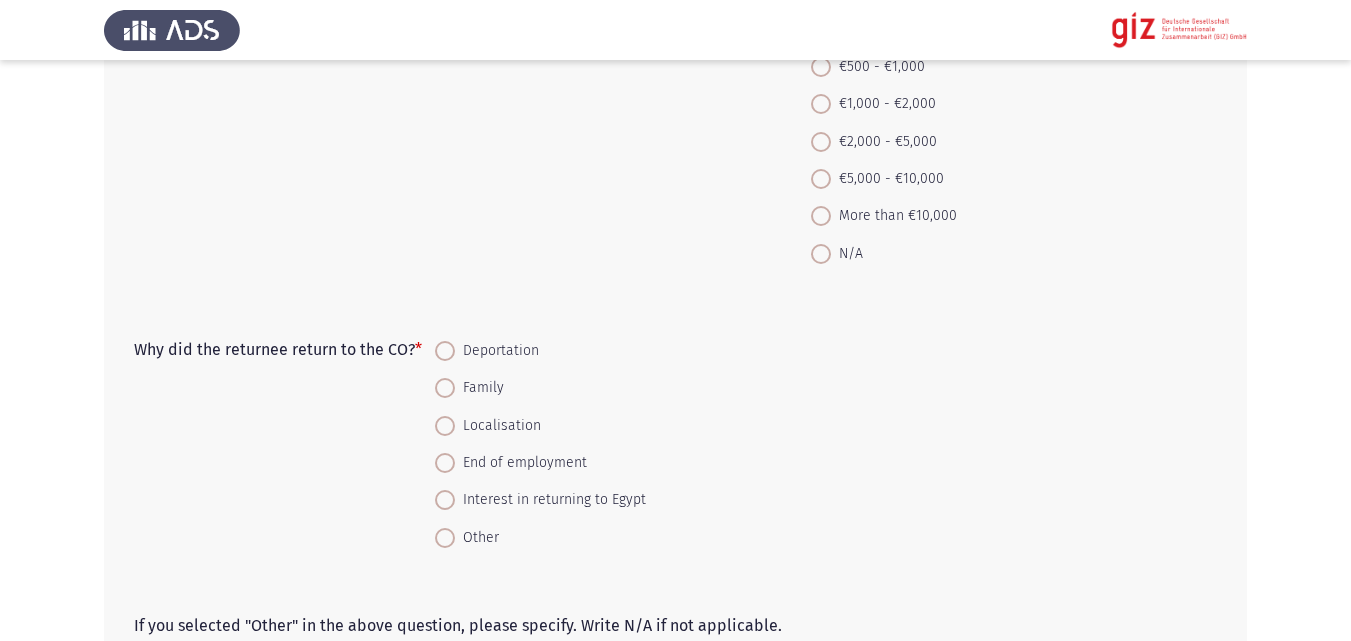 click on "N/A" at bounding box center (847, 254) 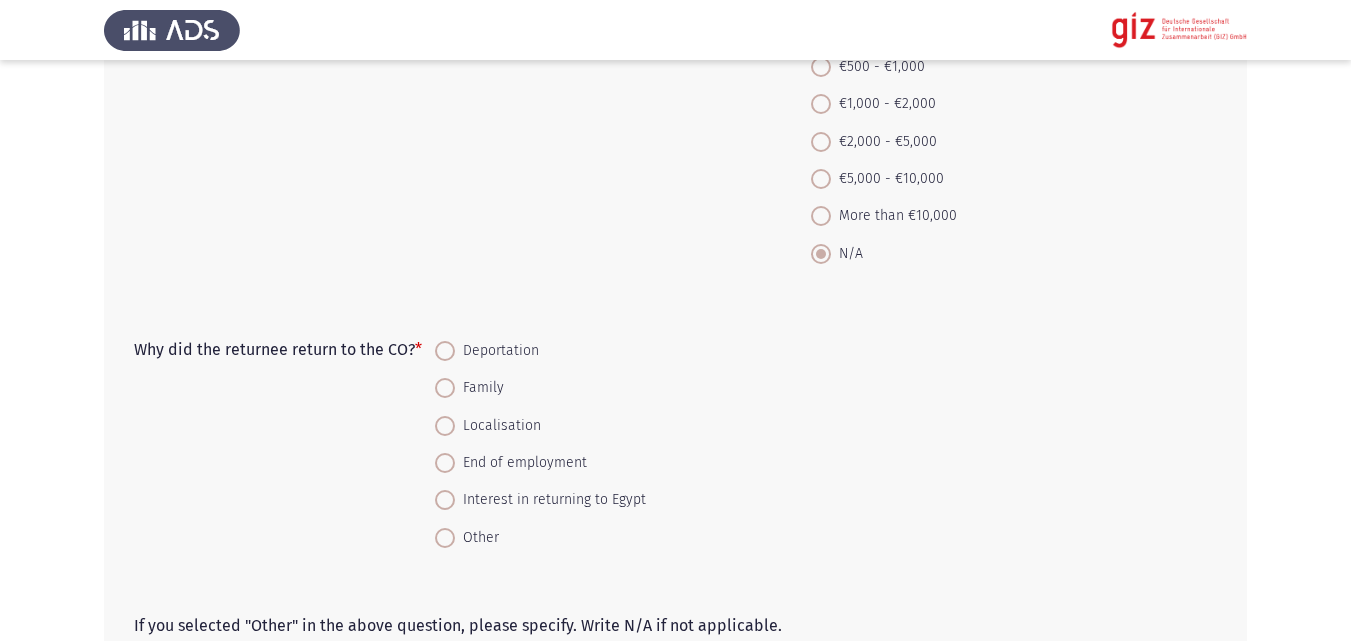 click on "N/A" at bounding box center (847, 254) 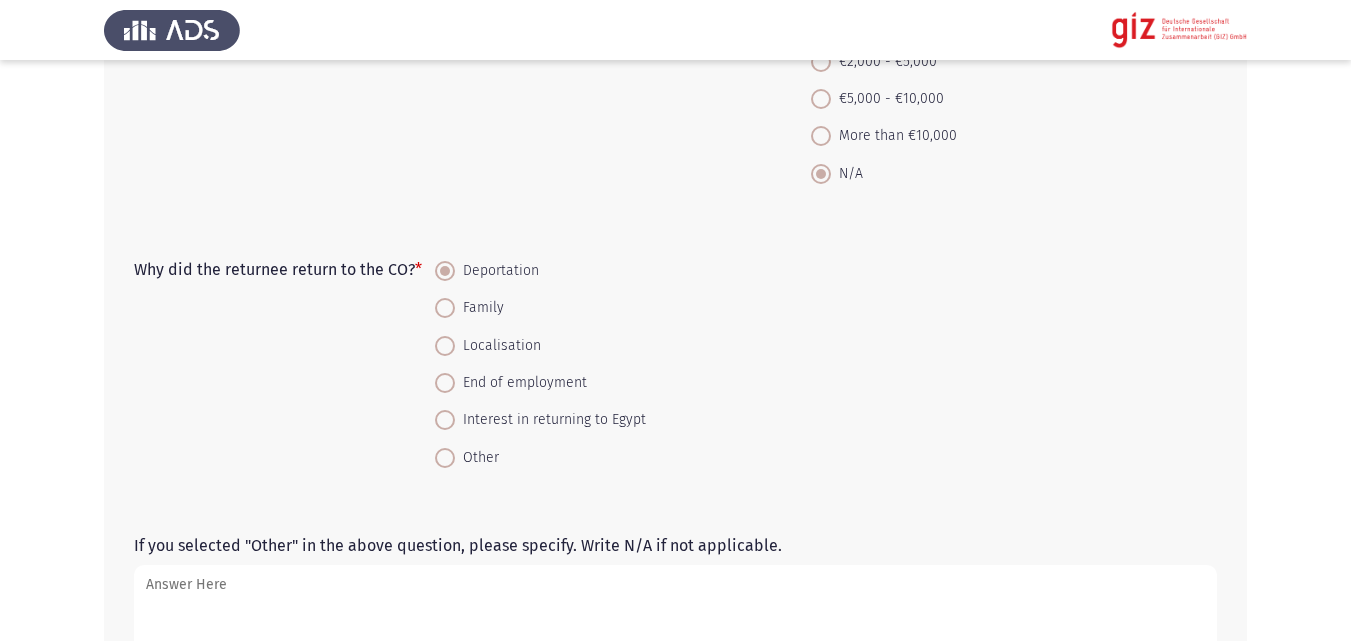 scroll, scrollTop: 2126, scrollLeft: 0, axis: vertical 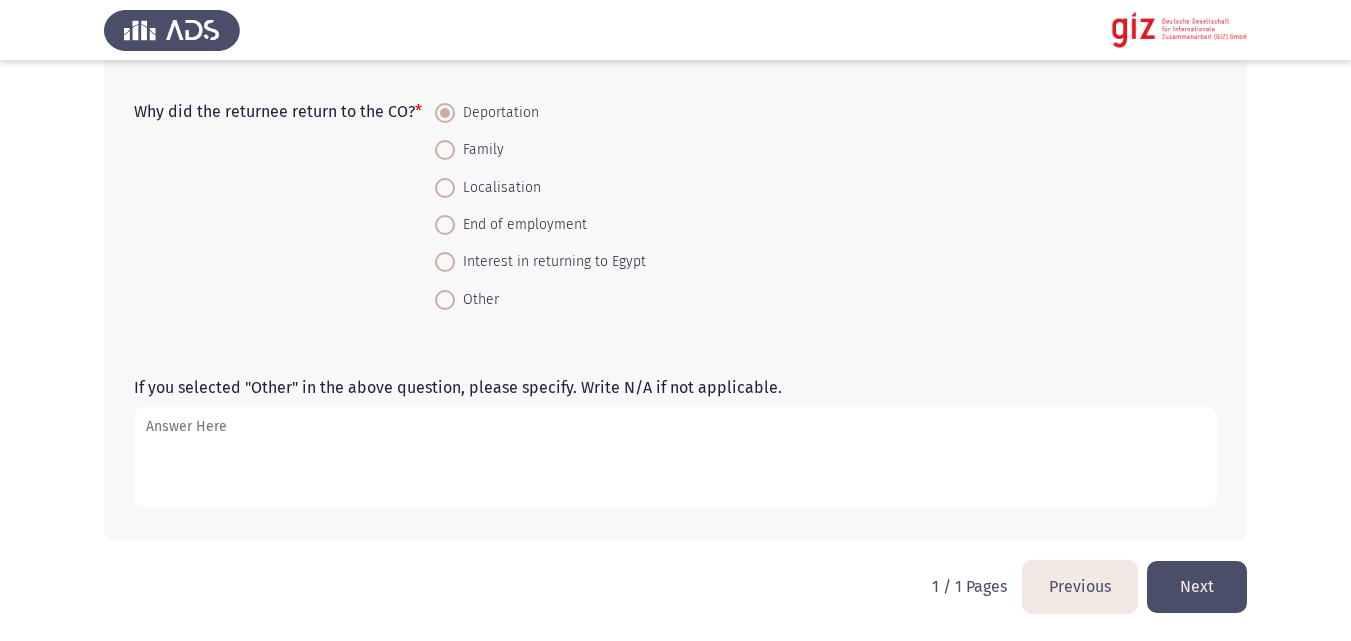 click on "Next" 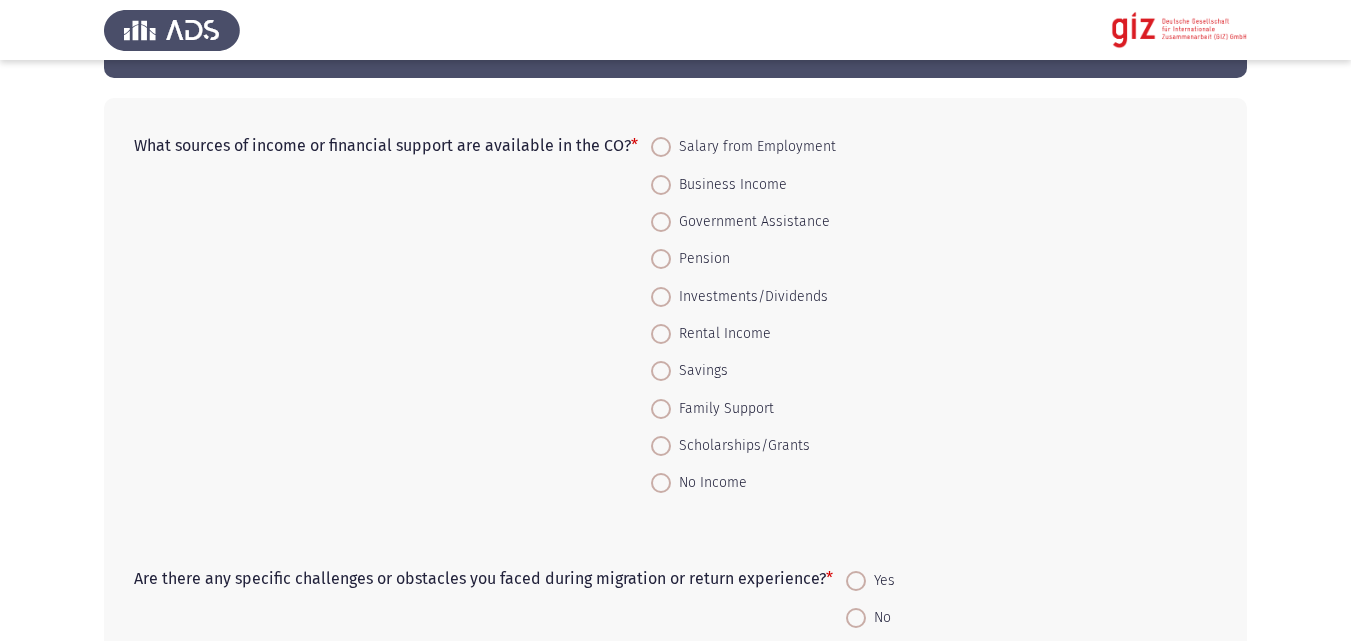 scroll, scrollTop: 93, scrollLeft: 0, axis: vertical 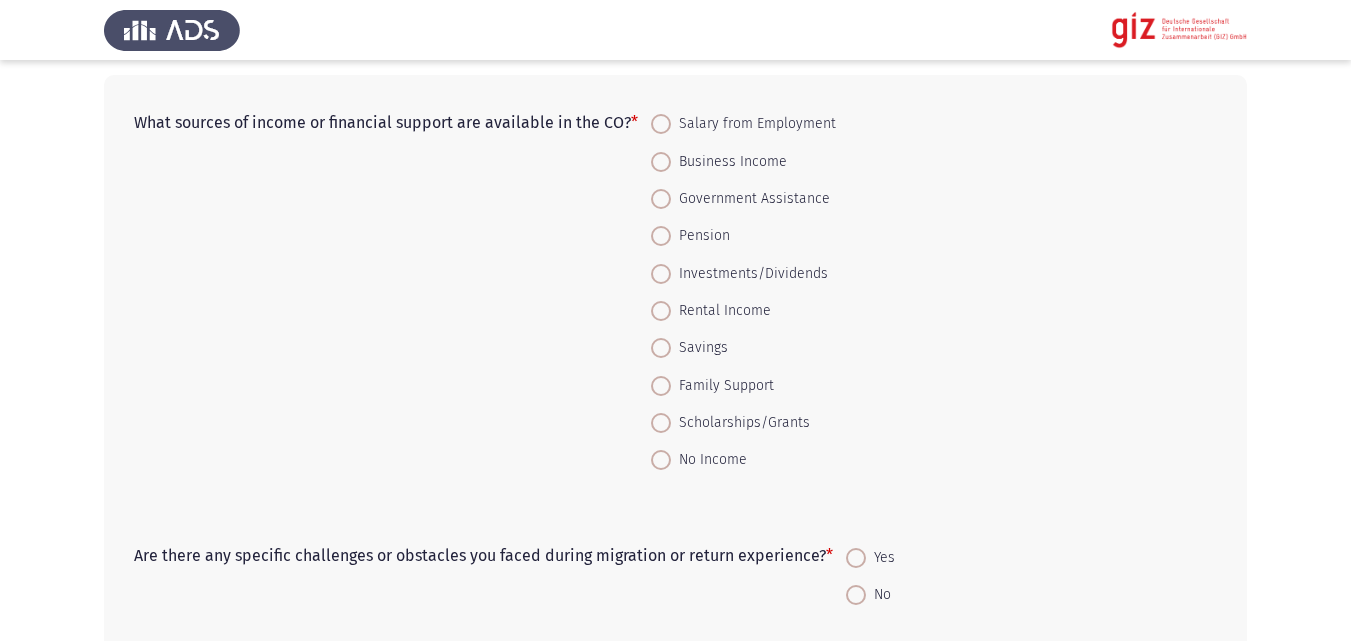 click on "Salary from Employment" at bounding box center (753, 124) 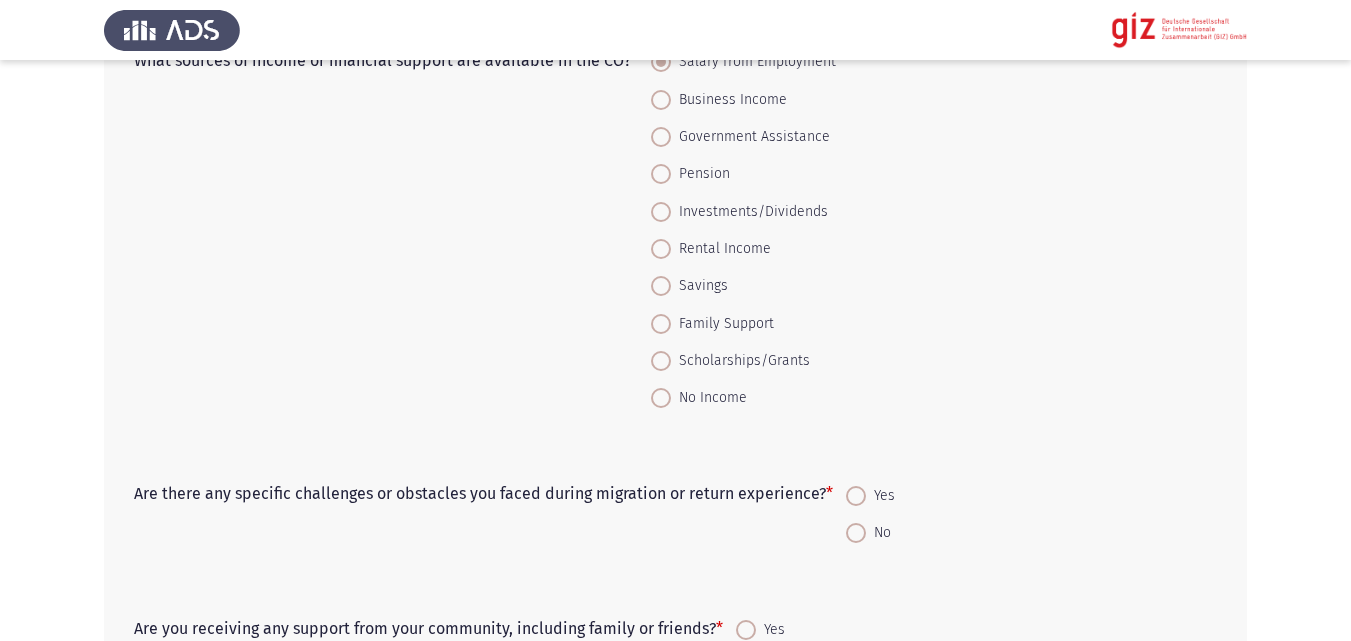 scroll, scrollTop: 457, scrollLeft: 0, axis: vertical 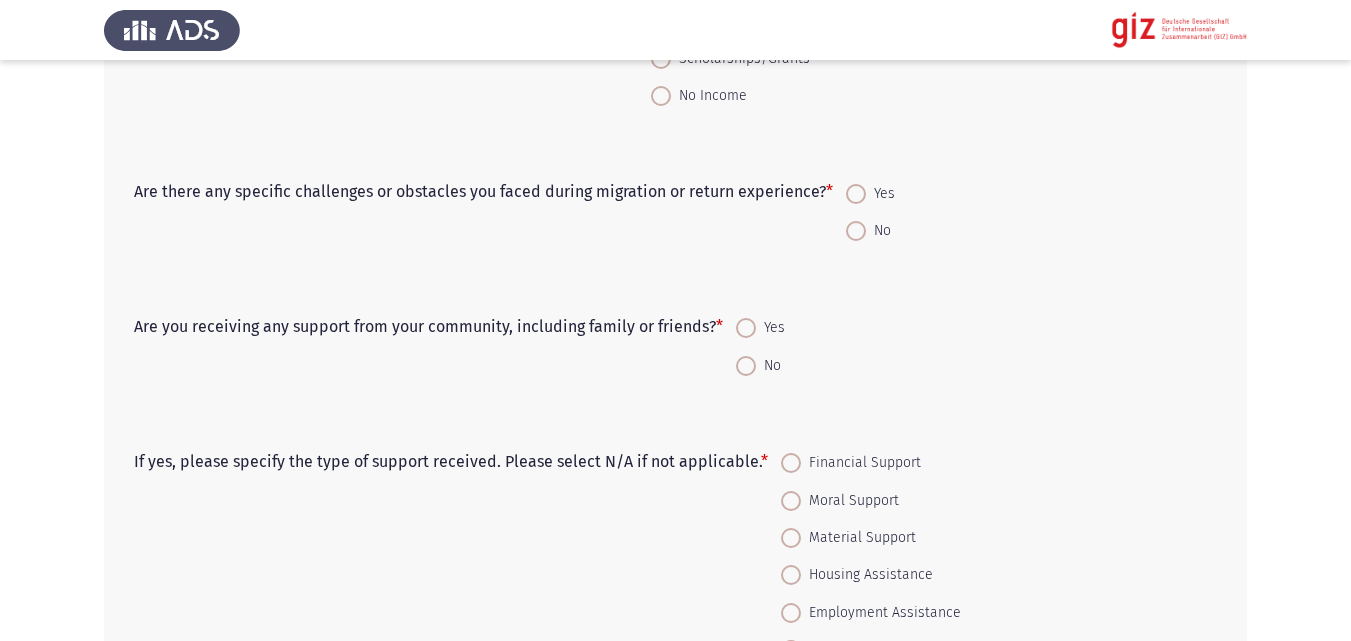 click on "Yes" at bounding box center (880, 194) 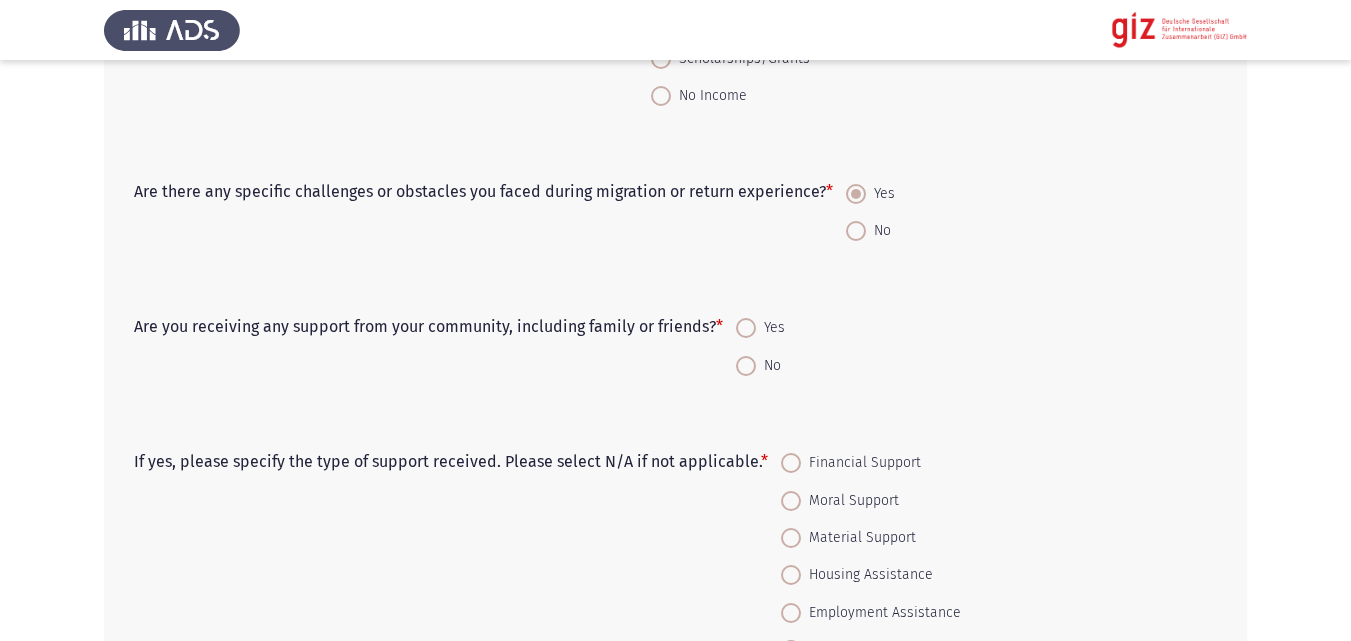 click on "No" at bounding box center [760, 364] 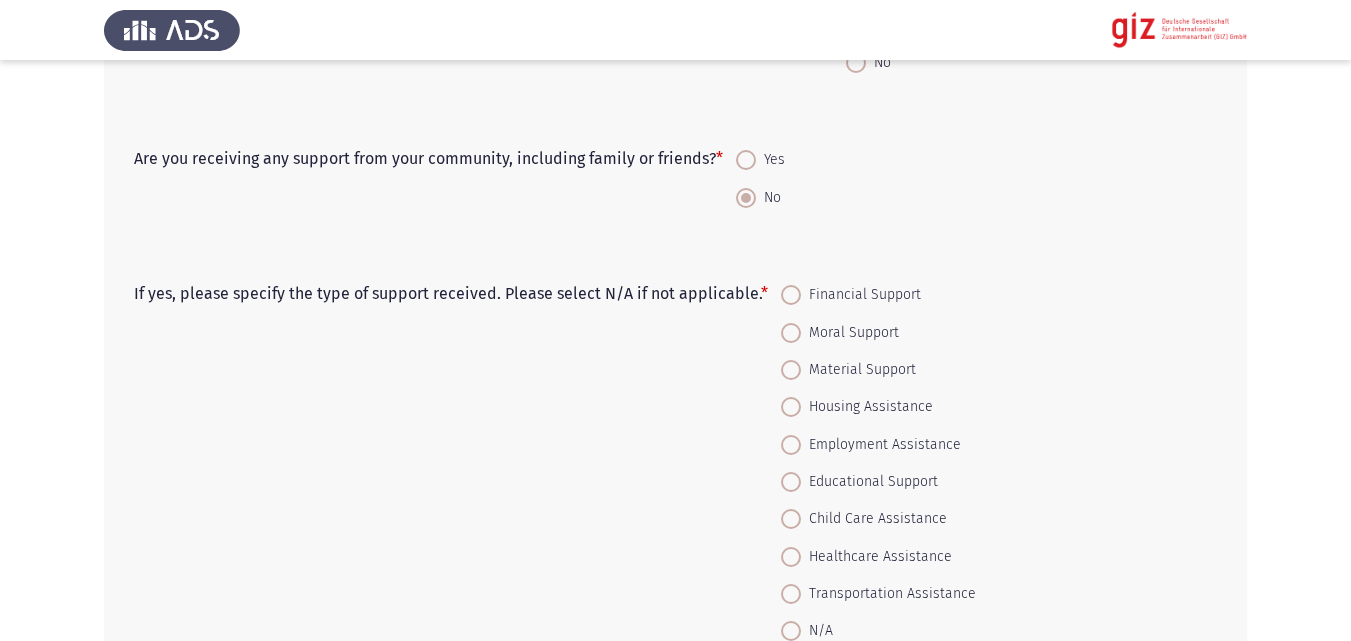 scroll, scrollTop: 682, scrollLeft: 0, axis: vertical 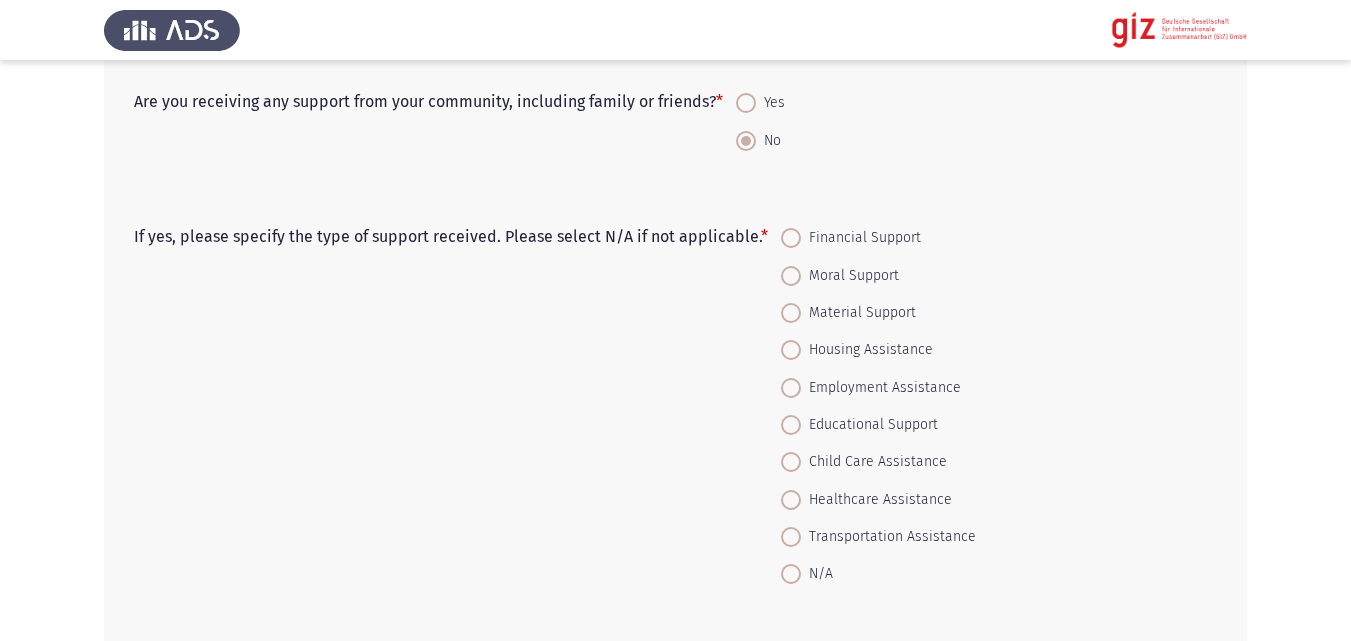 click at bounding box center (791, 574) 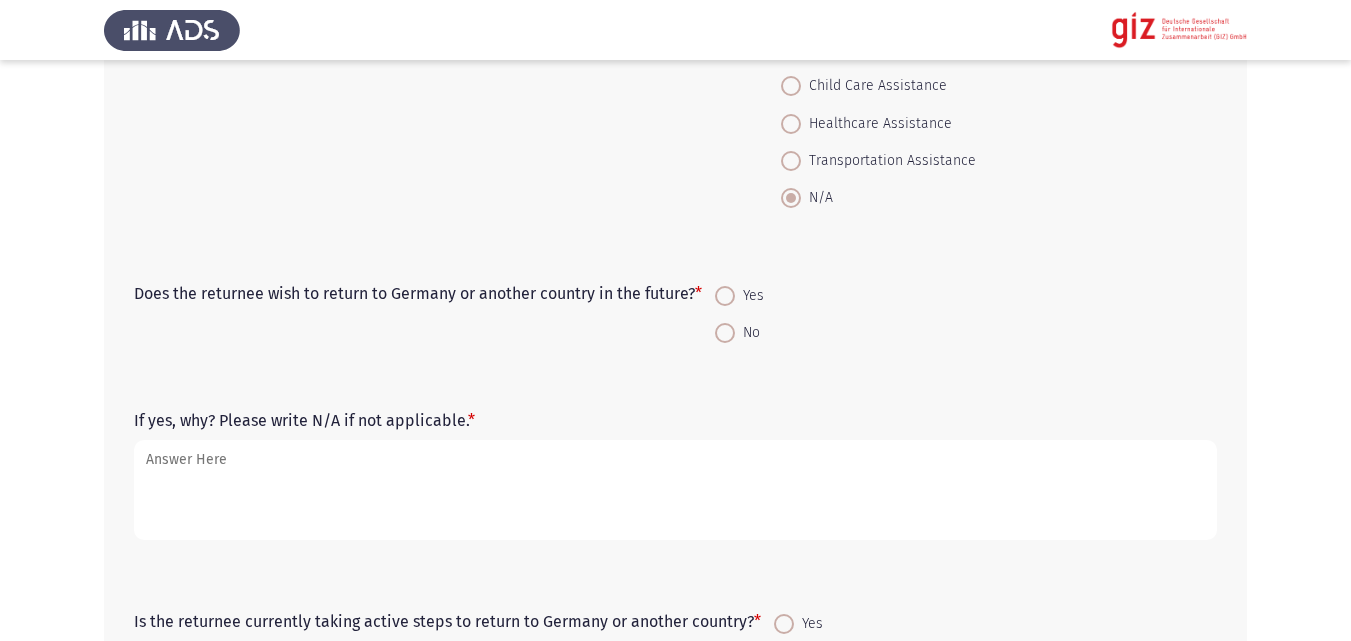 scroll, scrollTop: 1060, scrollLeft: 0, axis: vertical 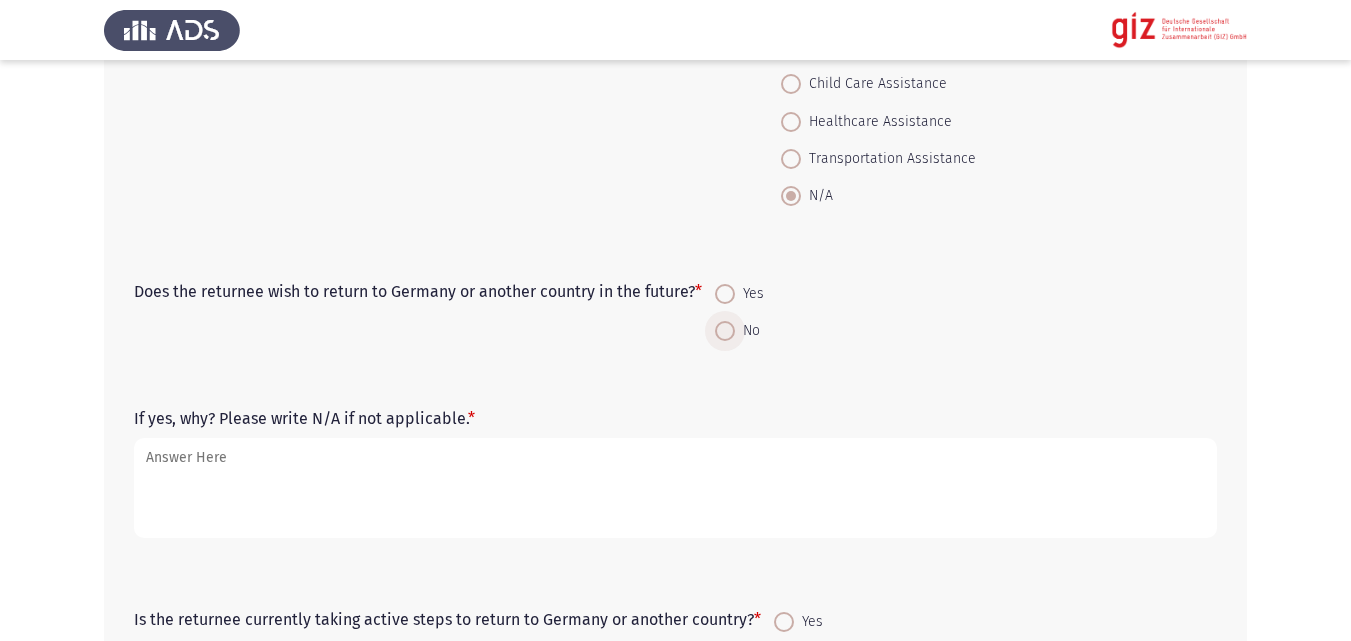 click at bounding box center [725, 331] 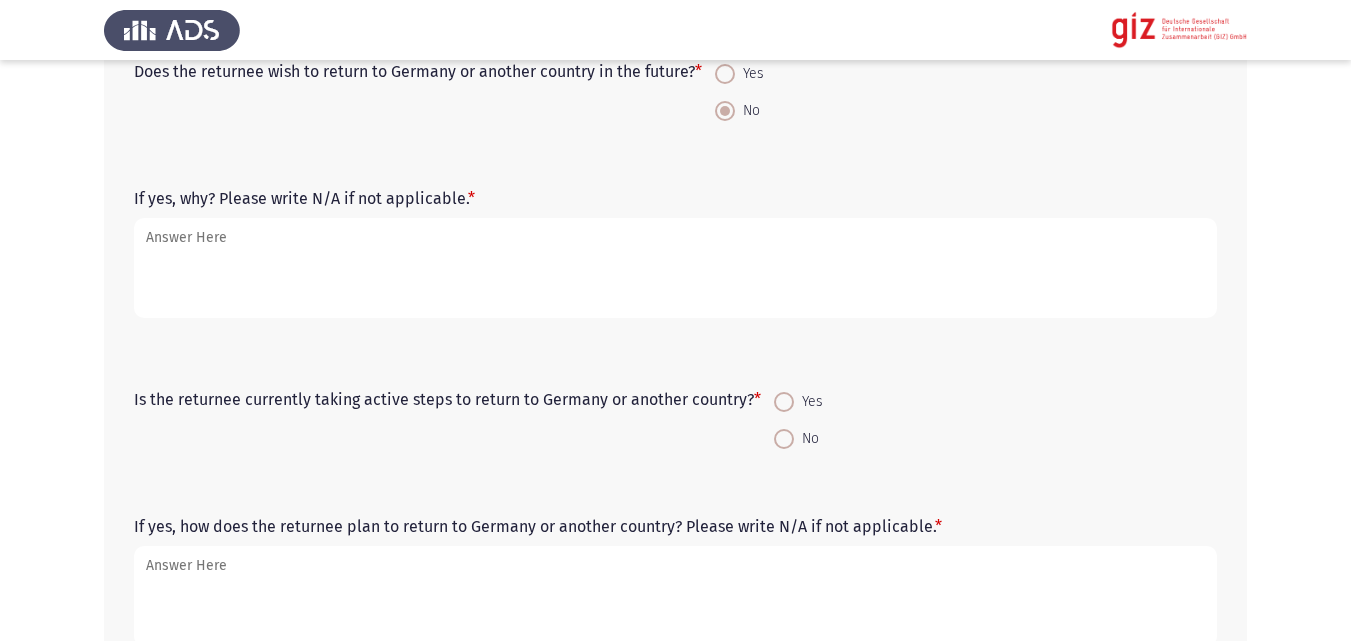 scroll, scrollTop: 1281, scrollLeft: 0, axis: vertical 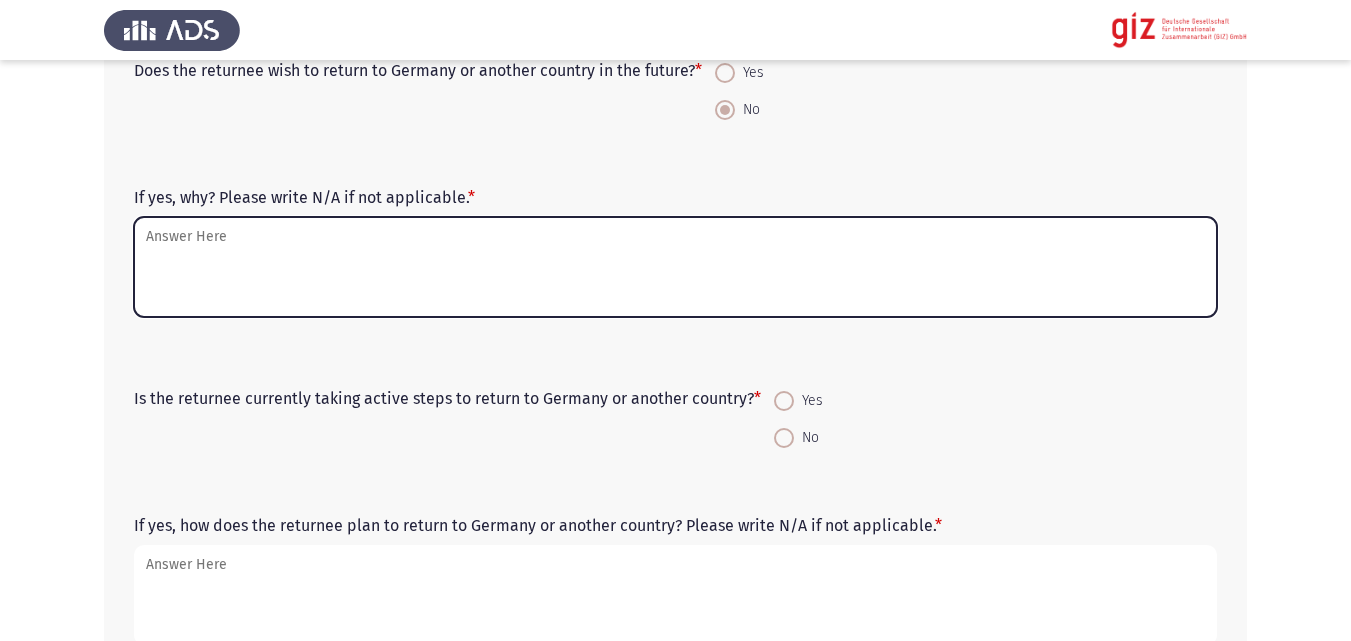 click on "If yes, why? Please write N/A if not applicable.   *" at bounding box center [675, 267] 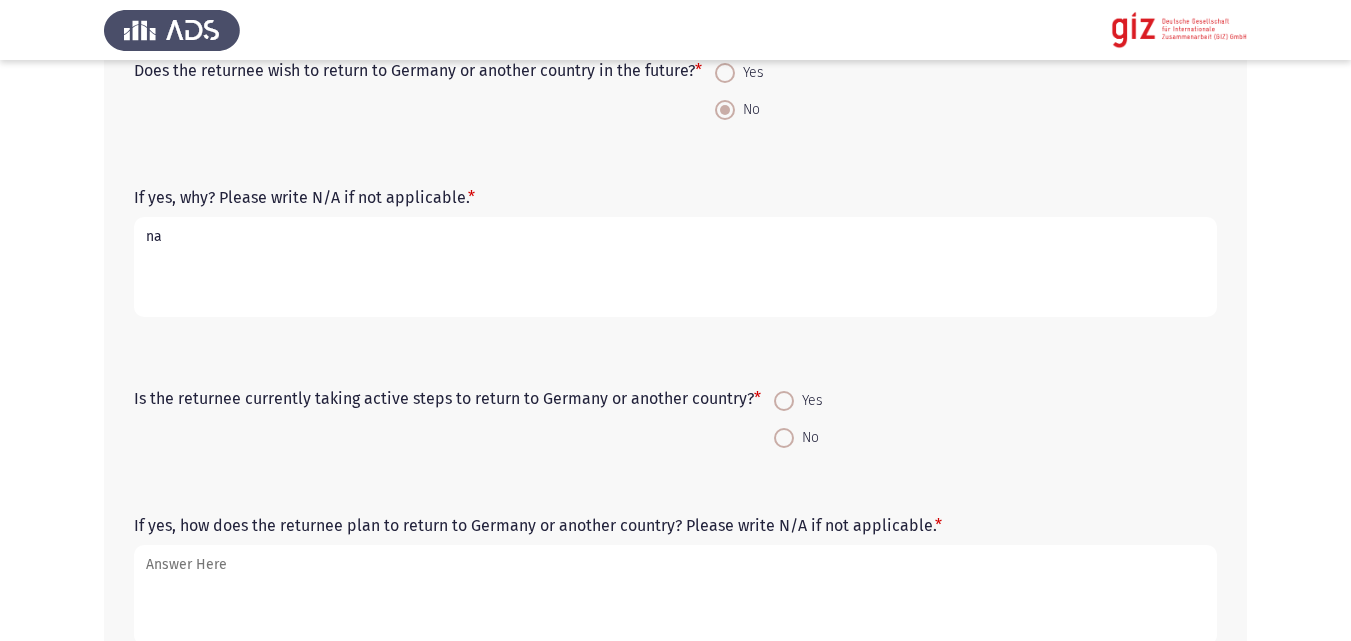 type on "na" 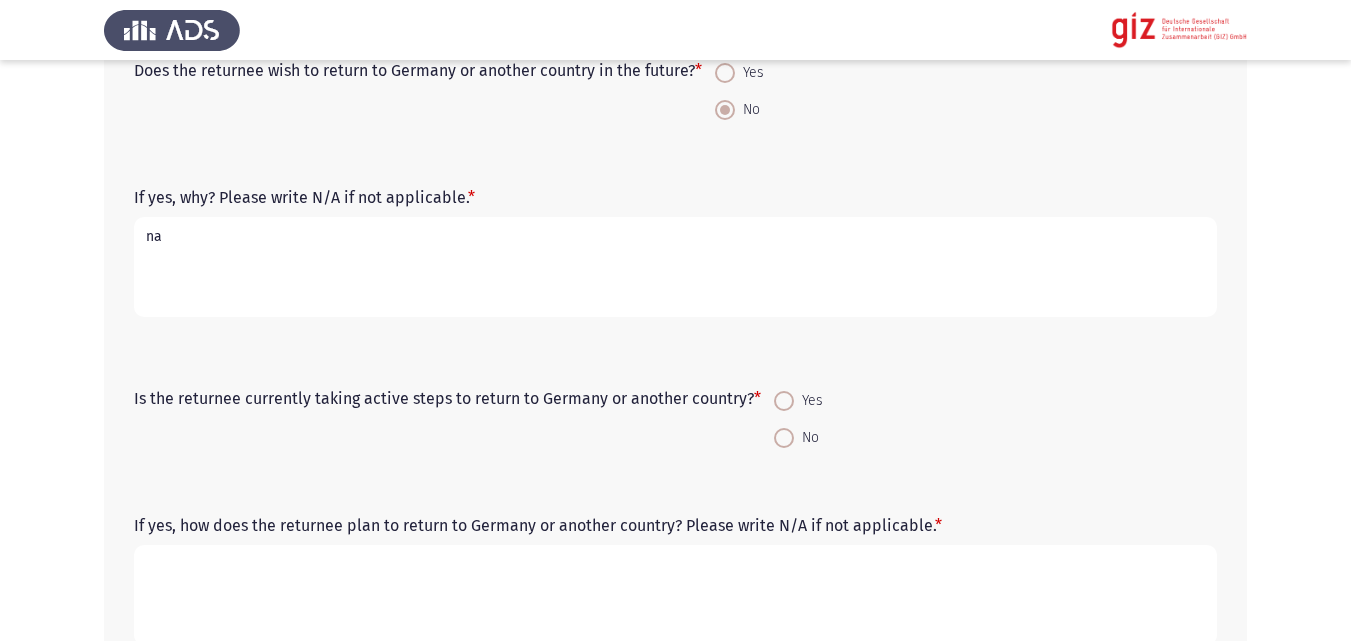 type 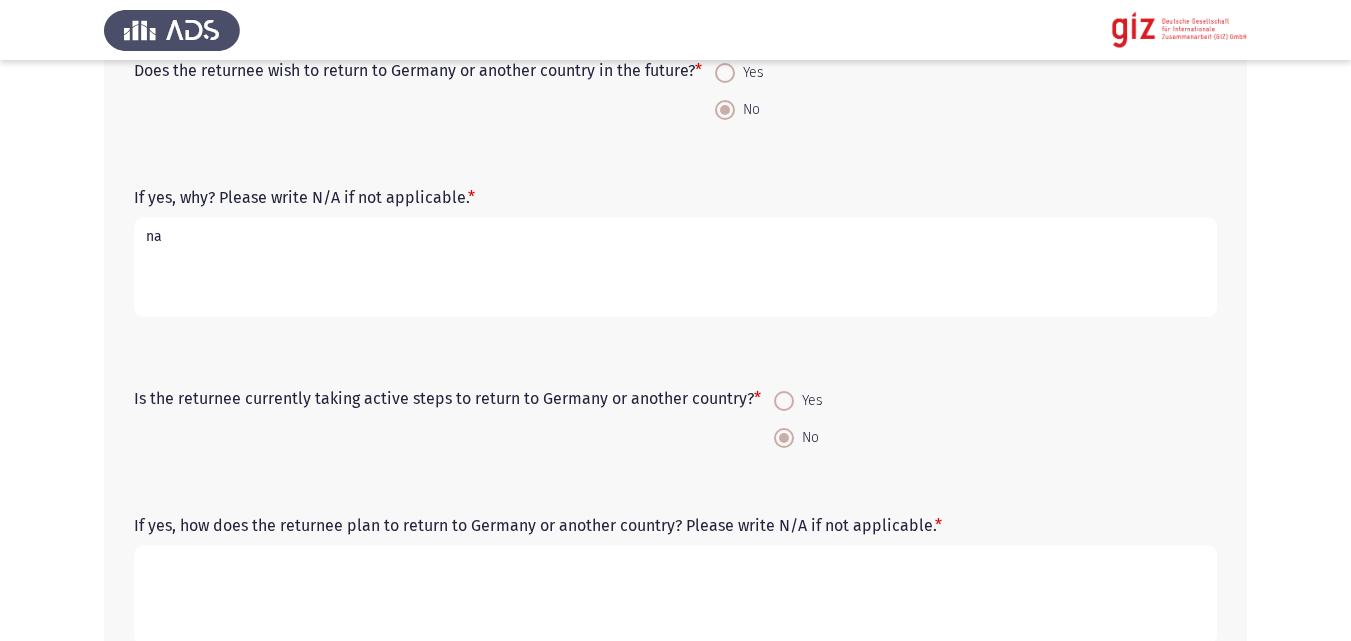 click on "If yes, how does the returnee plan to return to Germany or another country? Please write N/A if not applicable.   *" at bounding box center (675, 595) 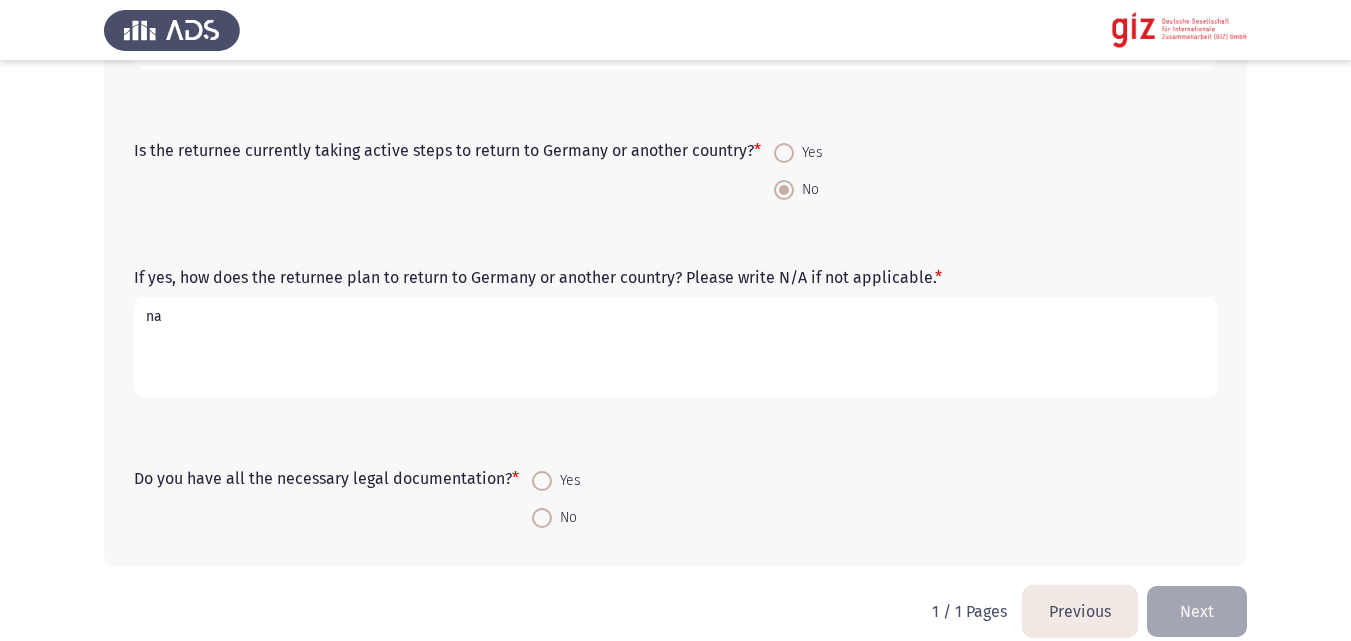 scroll, scrollTop: 1554, scrollLeft: 0, axis: vertical 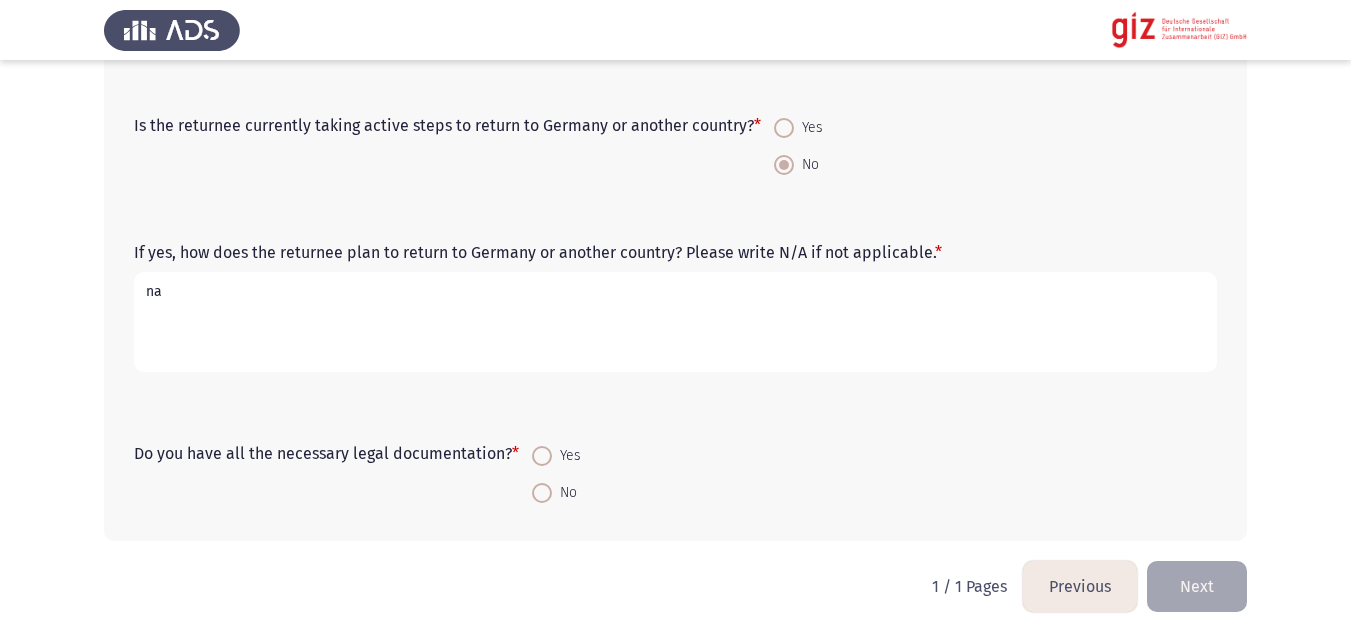 type on "na" 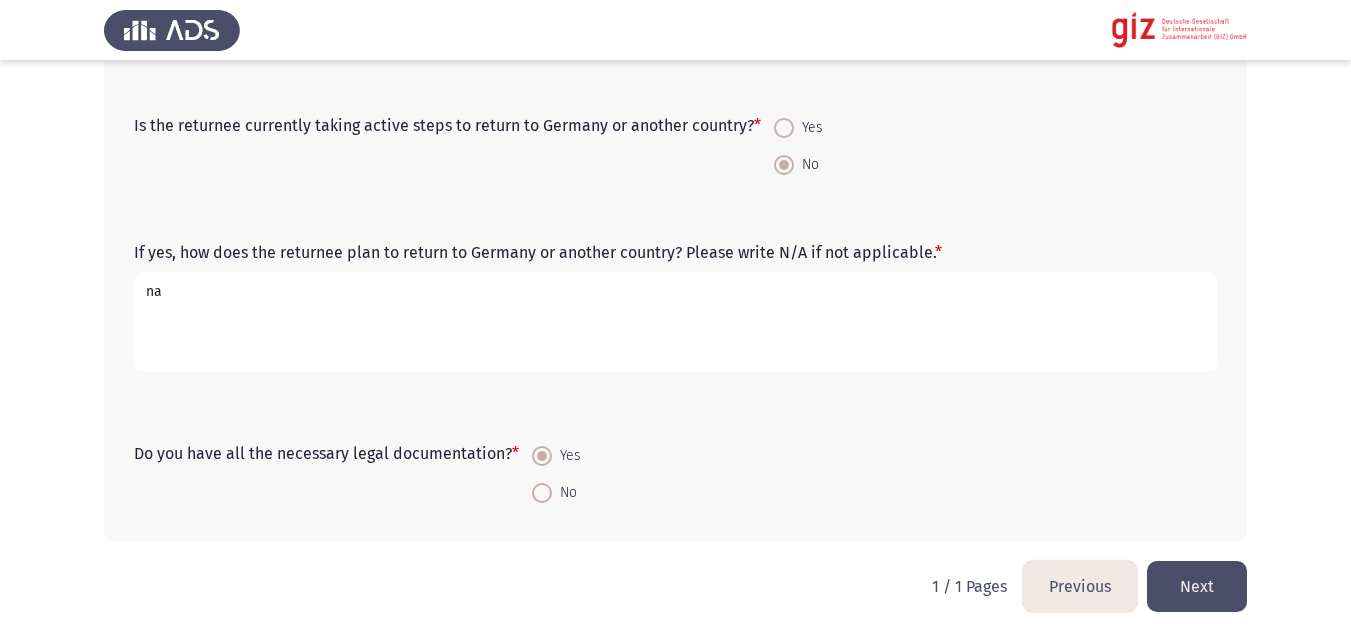 click on "Next" 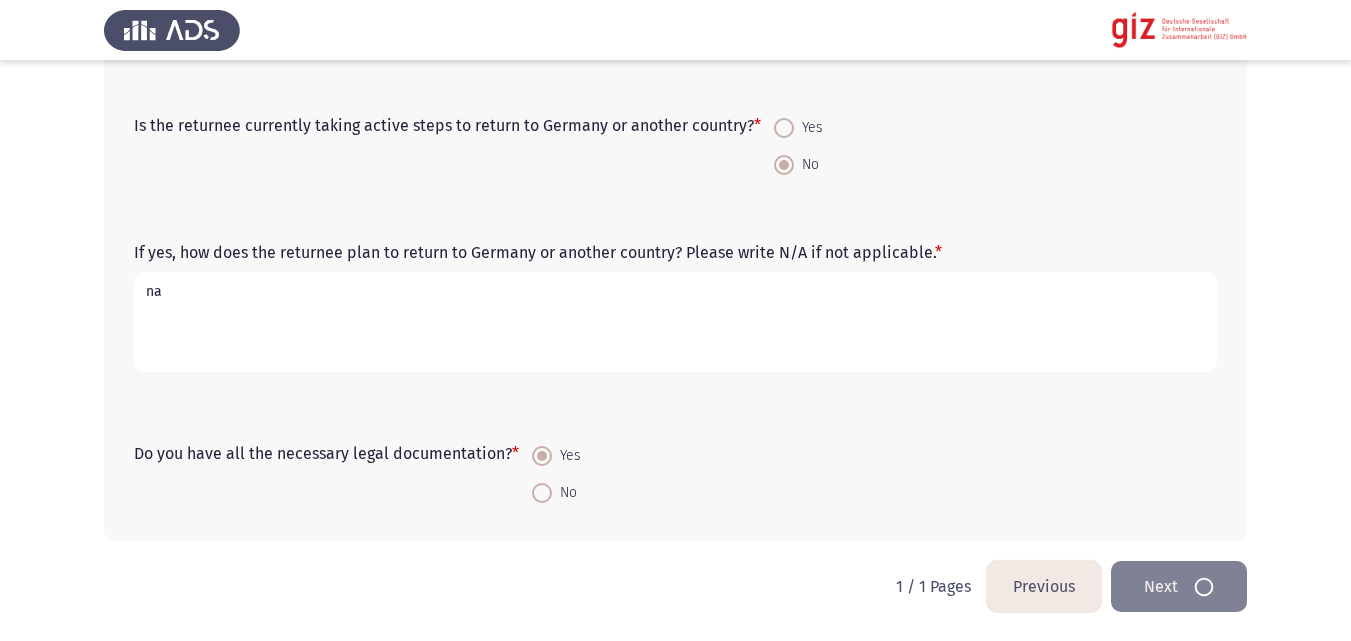 scroll, scrollTop: 0, scrollLeft: 0, axis: both 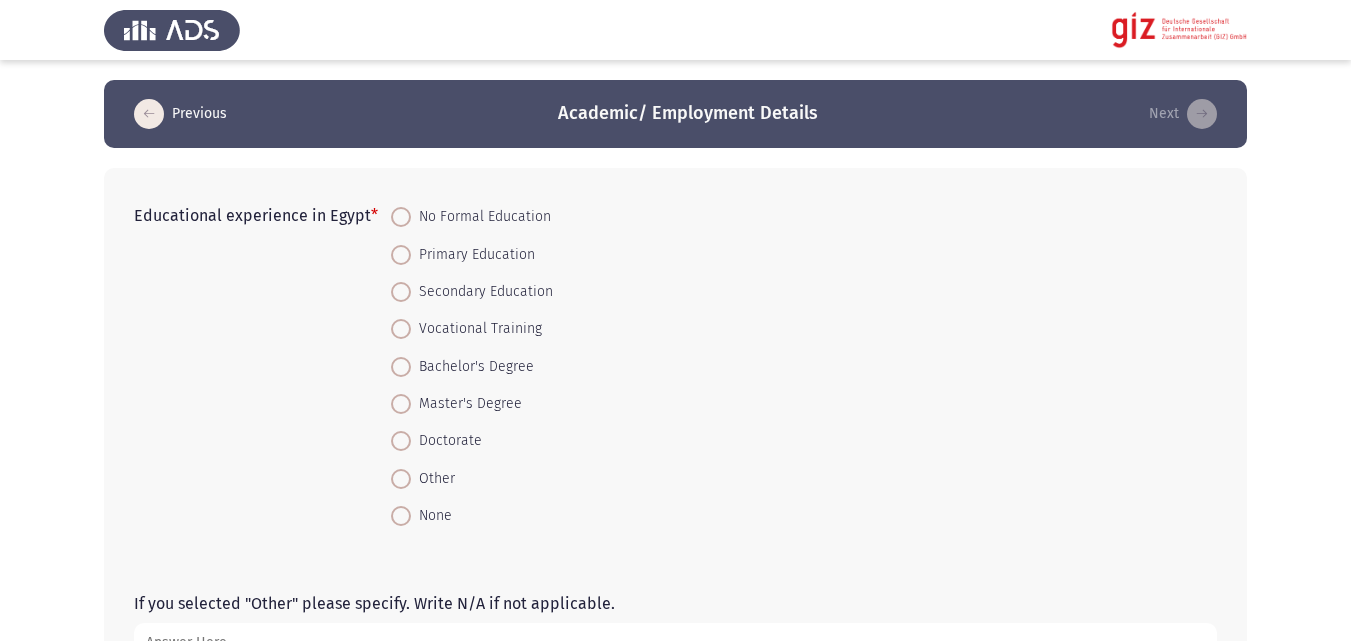 click on "Secondary Education" at bounding box center (482, 292) 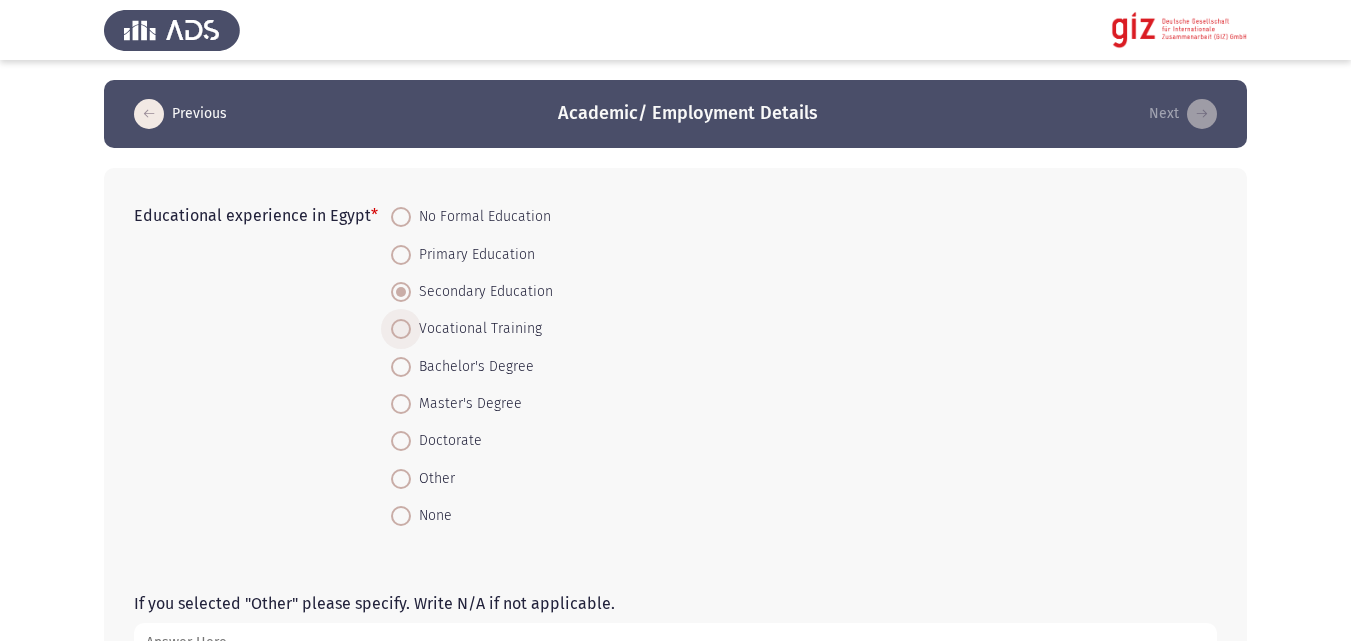 click on "Vocational Training" at bounding box center [476, 329] 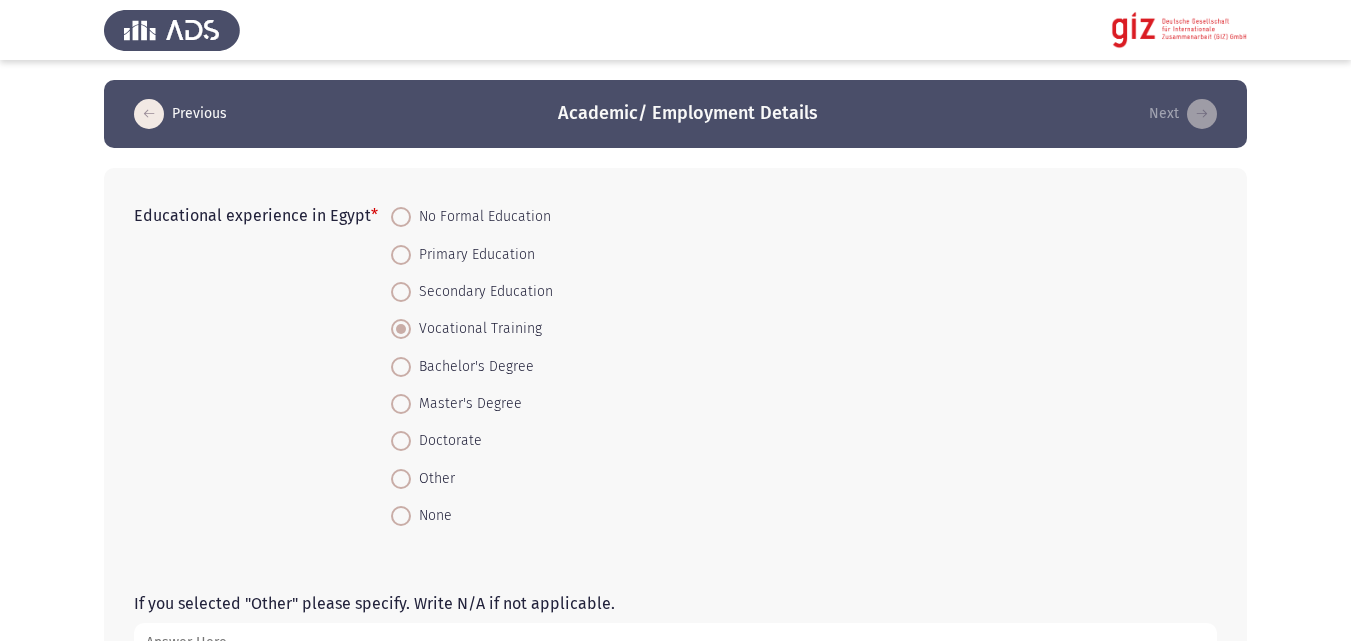 click on "No Formal Education" at bounding box center [481, 217] 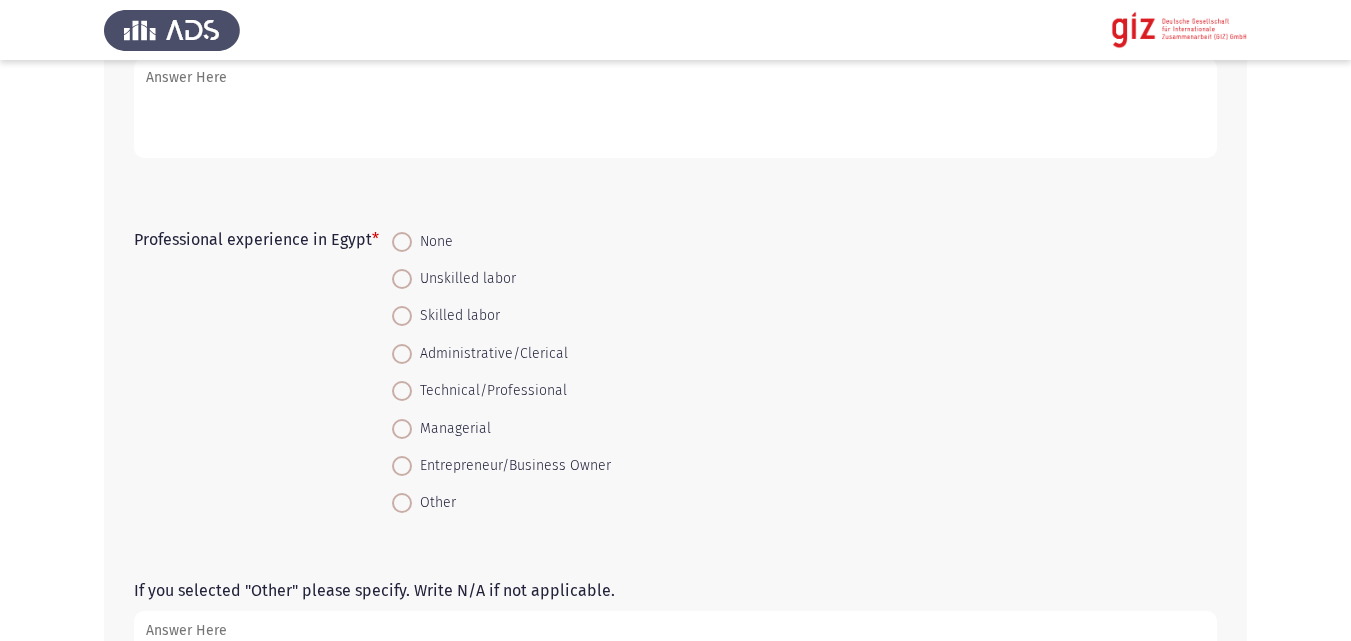 scroll, scrollTop: 594, scrollLeft: 0, axis: vertical 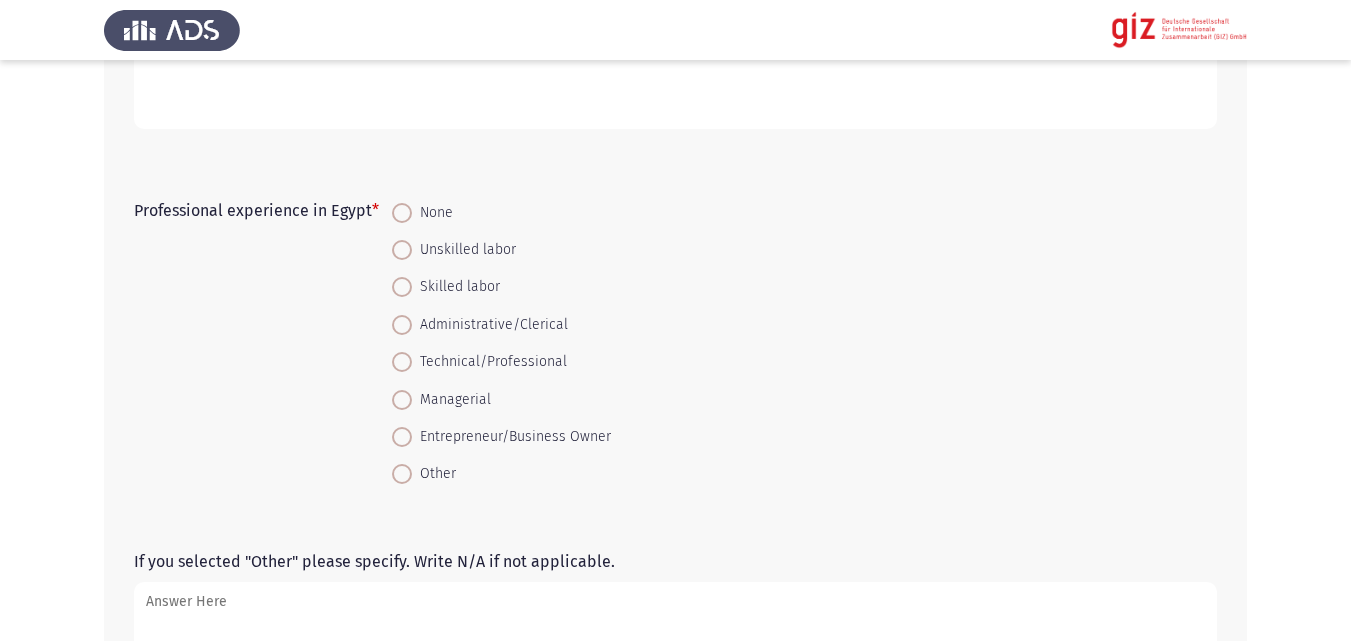 click on "None" at bounding box center [432, 213] 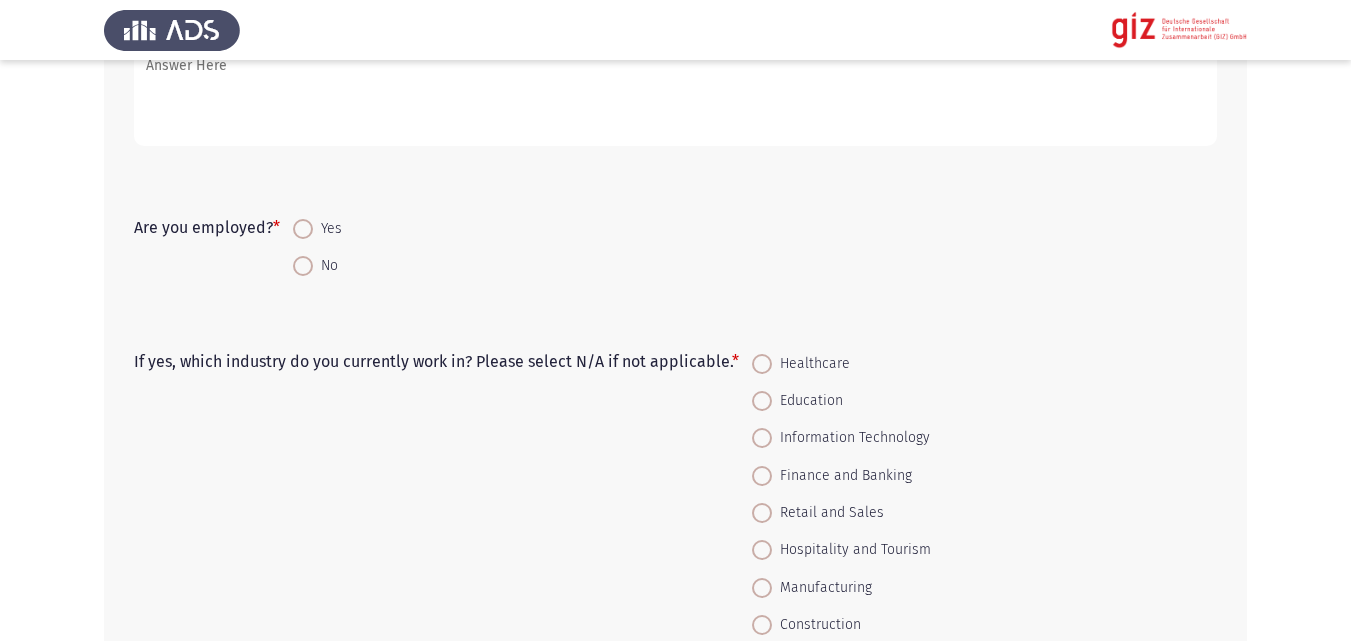 scroll, scrollTop: 1135, scrollLeft: 0, axis: vertical 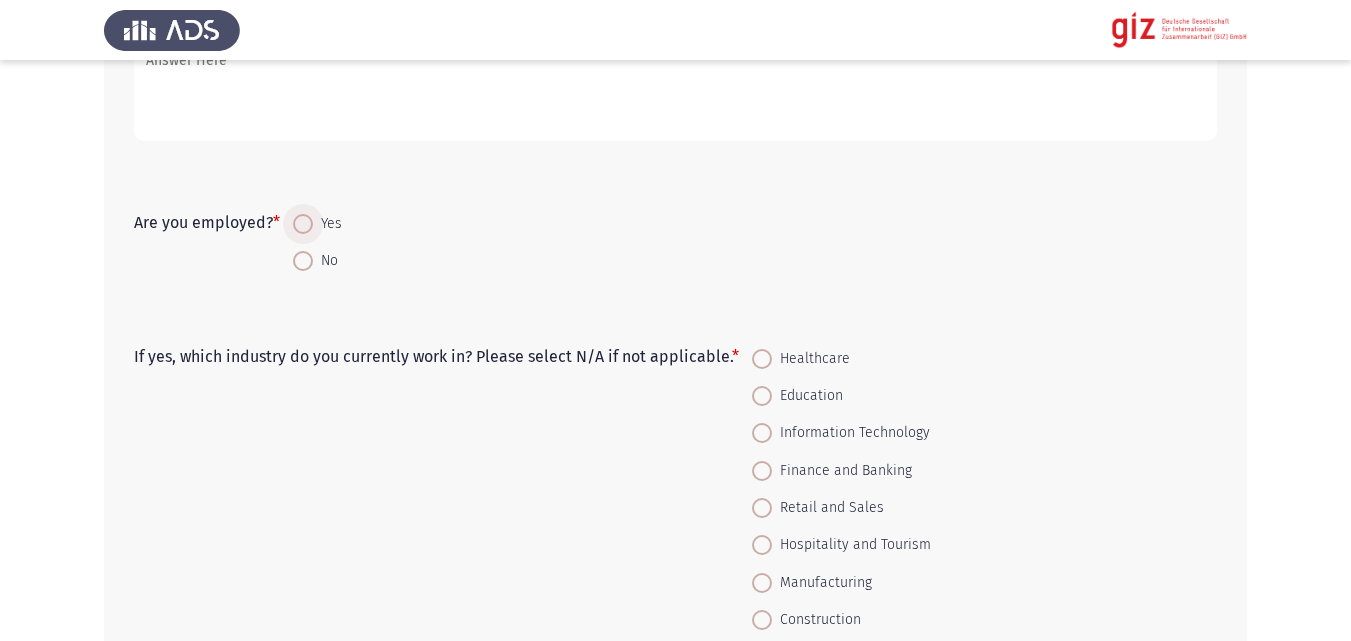 click on "Yes" at bounding box center (327, 224) 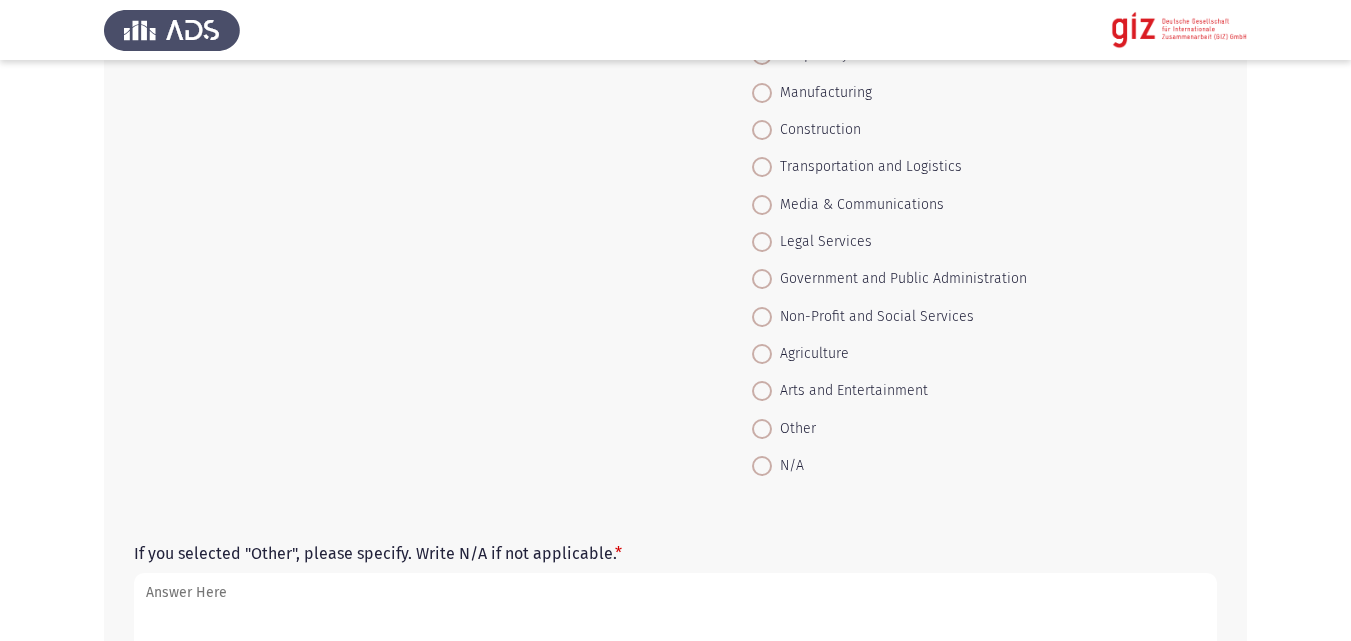 scroll, scrollTop: 1652, scrollLeft: 0, axis: vertical 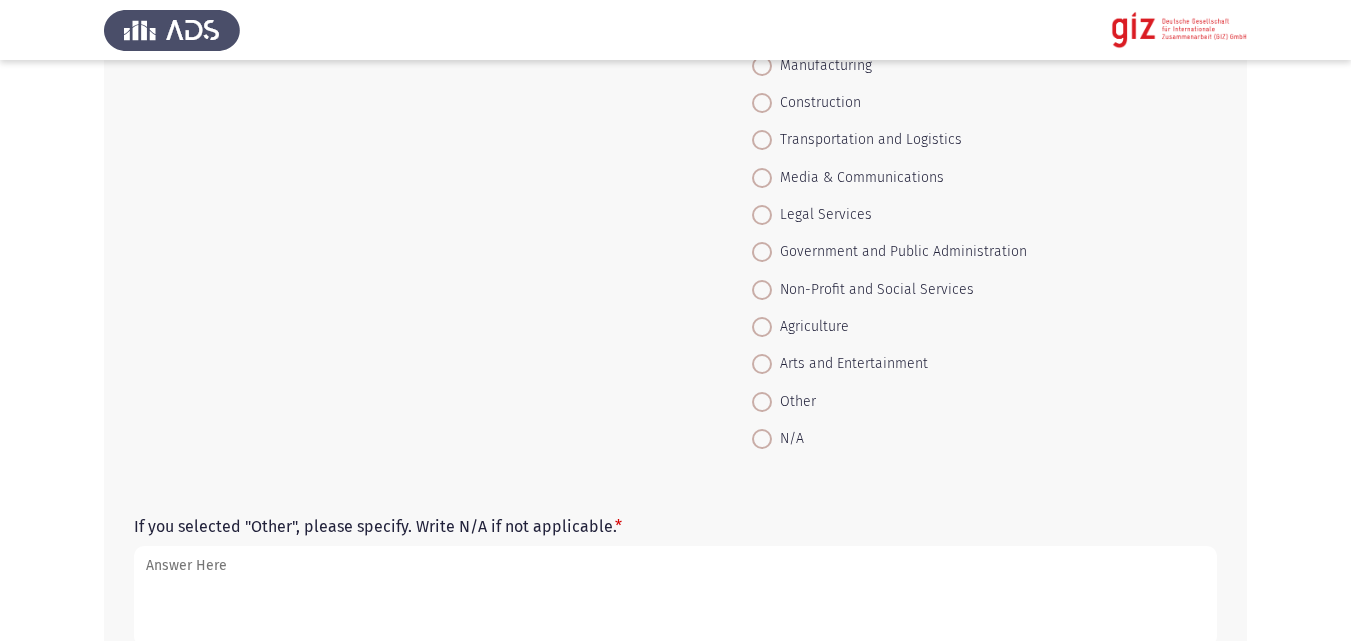 click at bounding box center (762, 402) 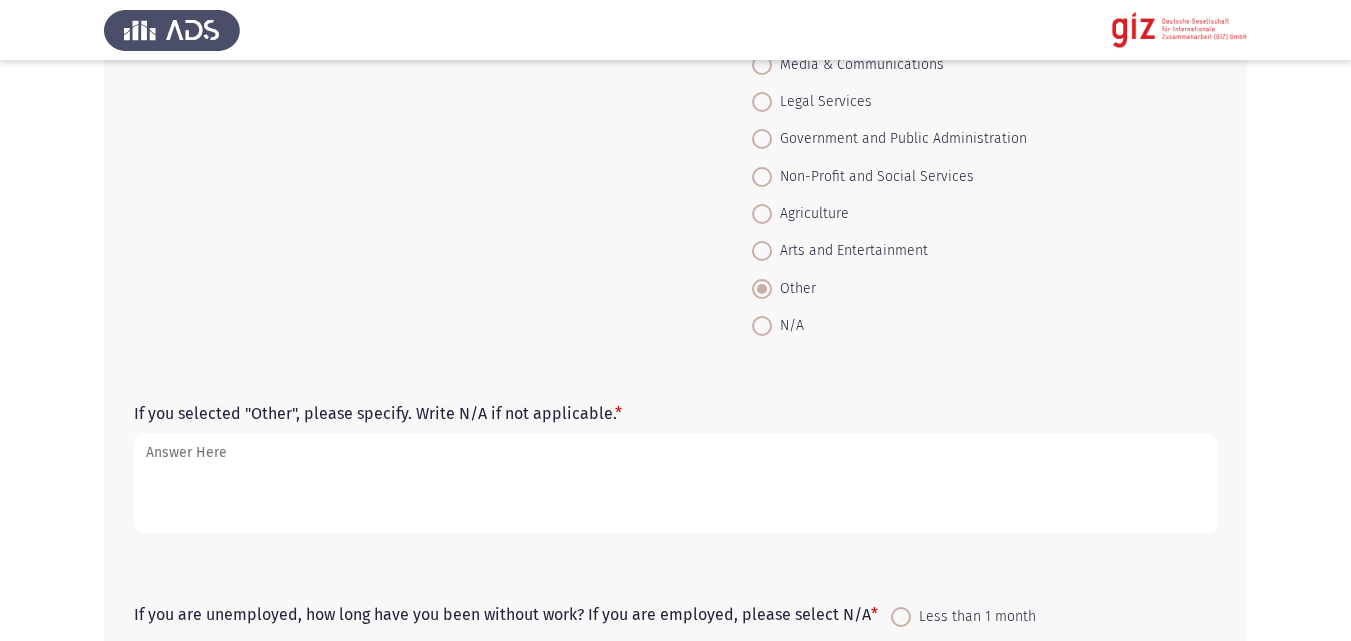 scroll, scrollTop: 1772, scrollLeft: 0, axis: vertical 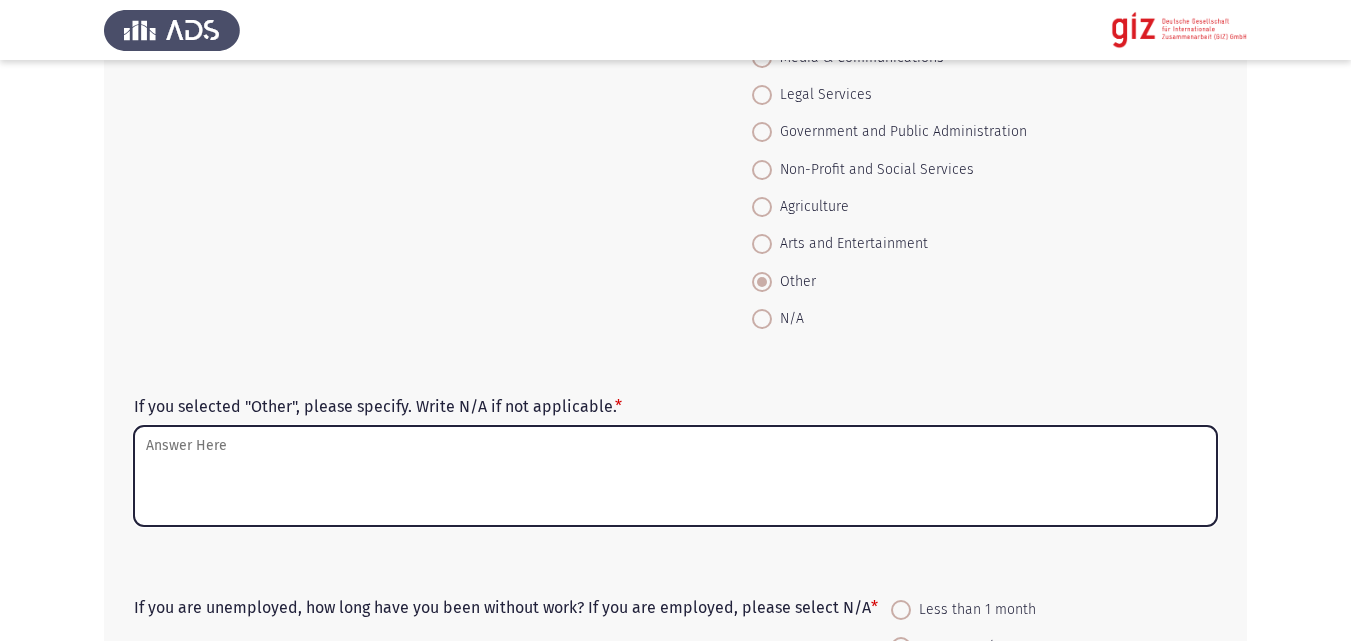 click on "If you selected "Other", please specify. Write N/A if not applicable.   *" at bounding box center (675, 476) 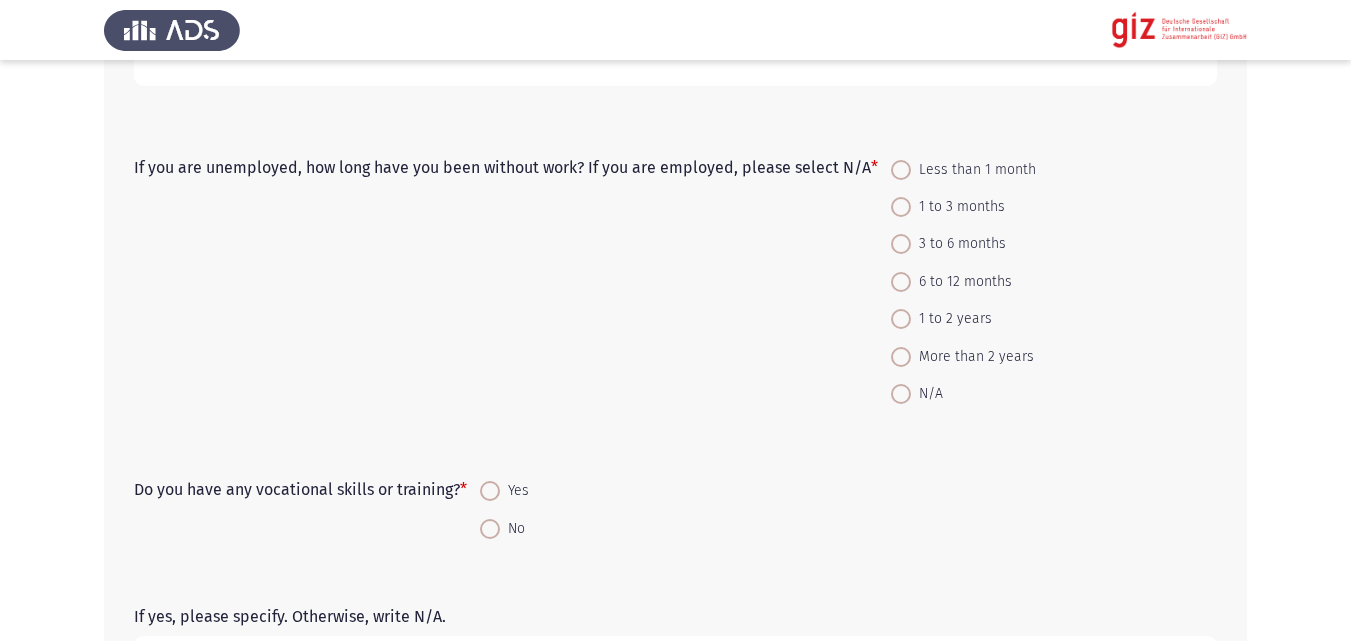 scroll, scrollTop: 2237, scrollLeft: 0, axis: vertical 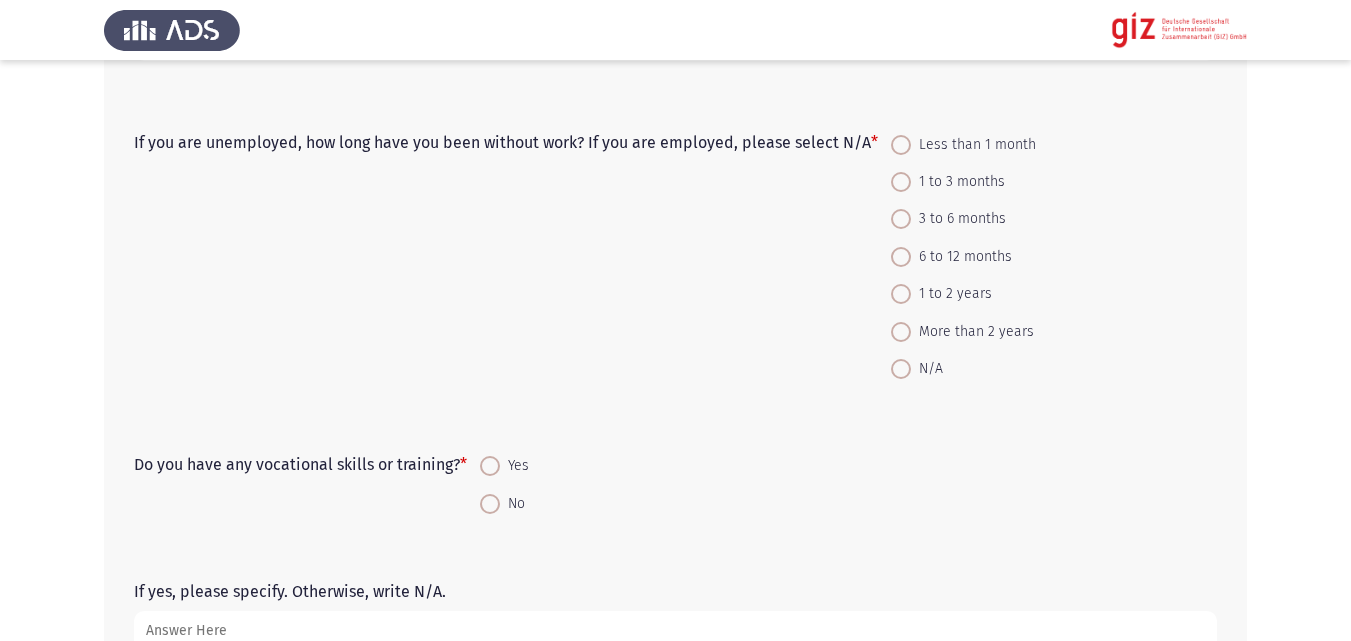 type on "He sells veggies in a grocery store" 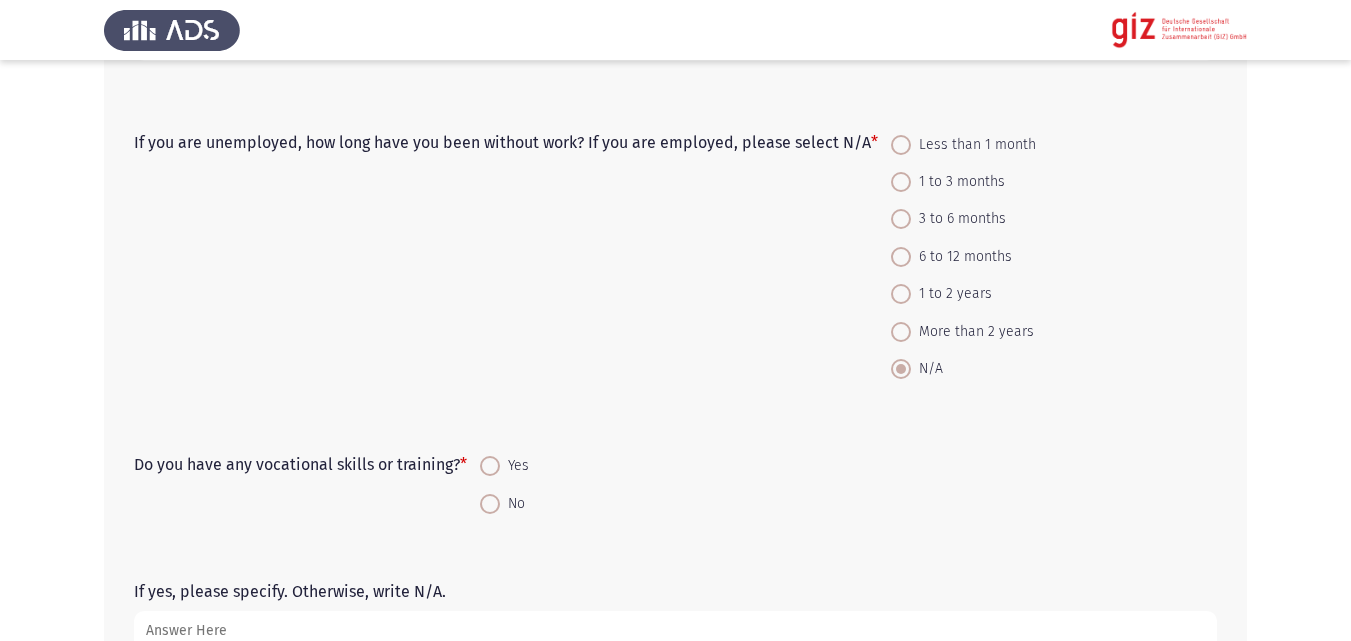 click on "Do you have any vocational skills or training?   *    Yes     No" 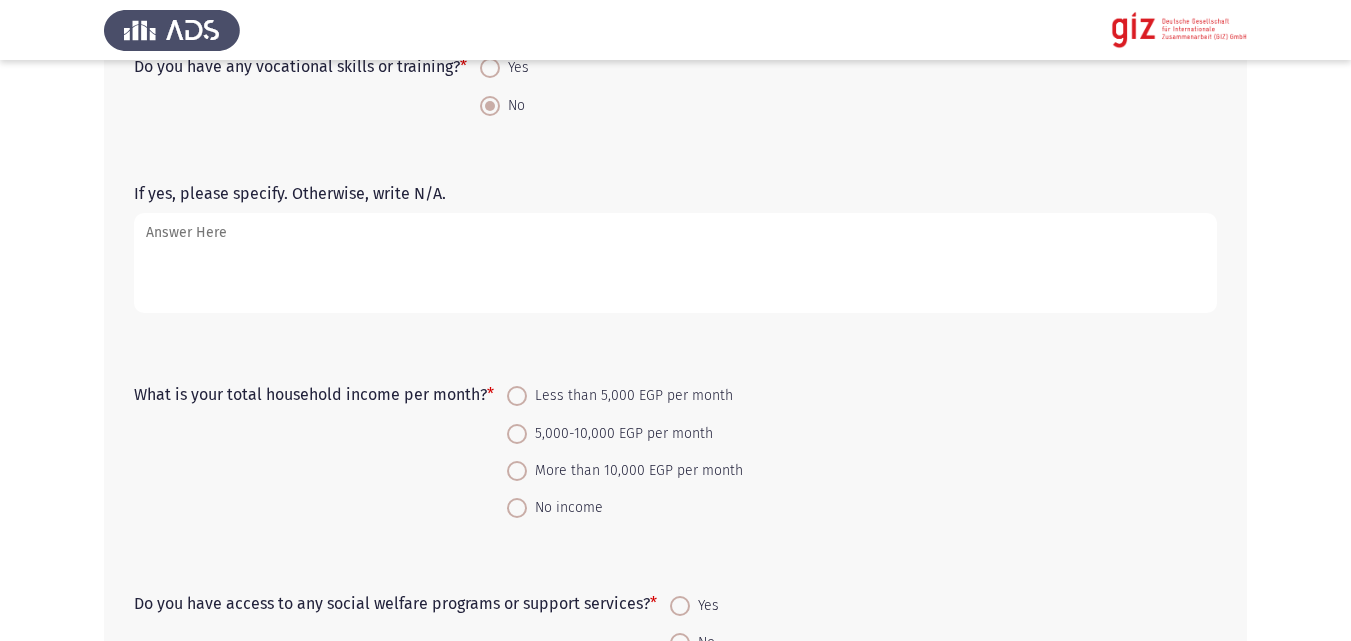 scroll, scrollTop: 2678, scrollLeft: 0, axis: vertical 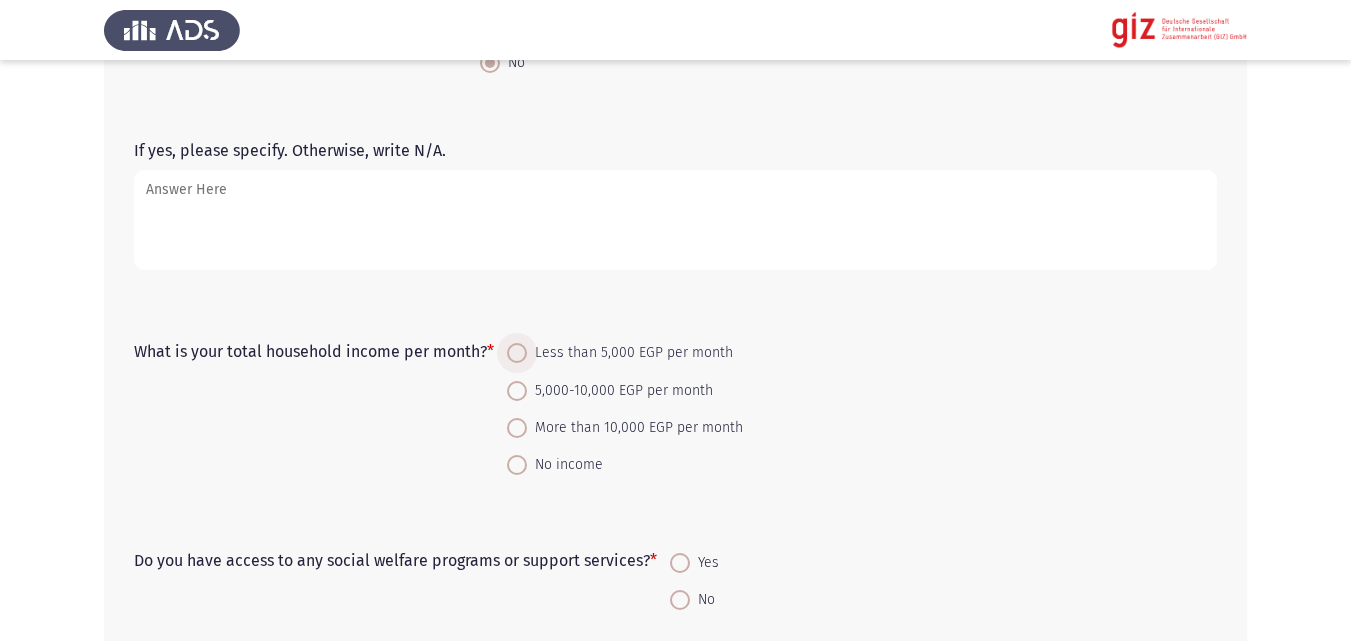 click at bounding box center (517, 353) 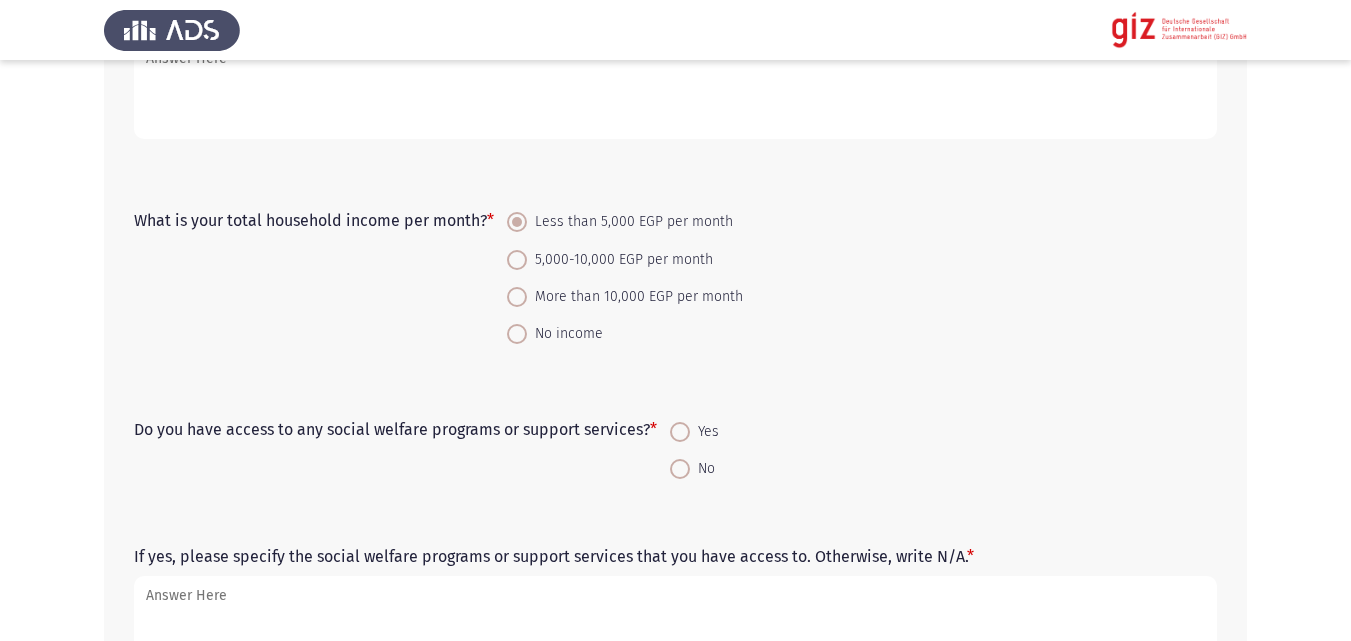 scroll, scrollTop: 2869, scrollLeft: 0, axis: vertical 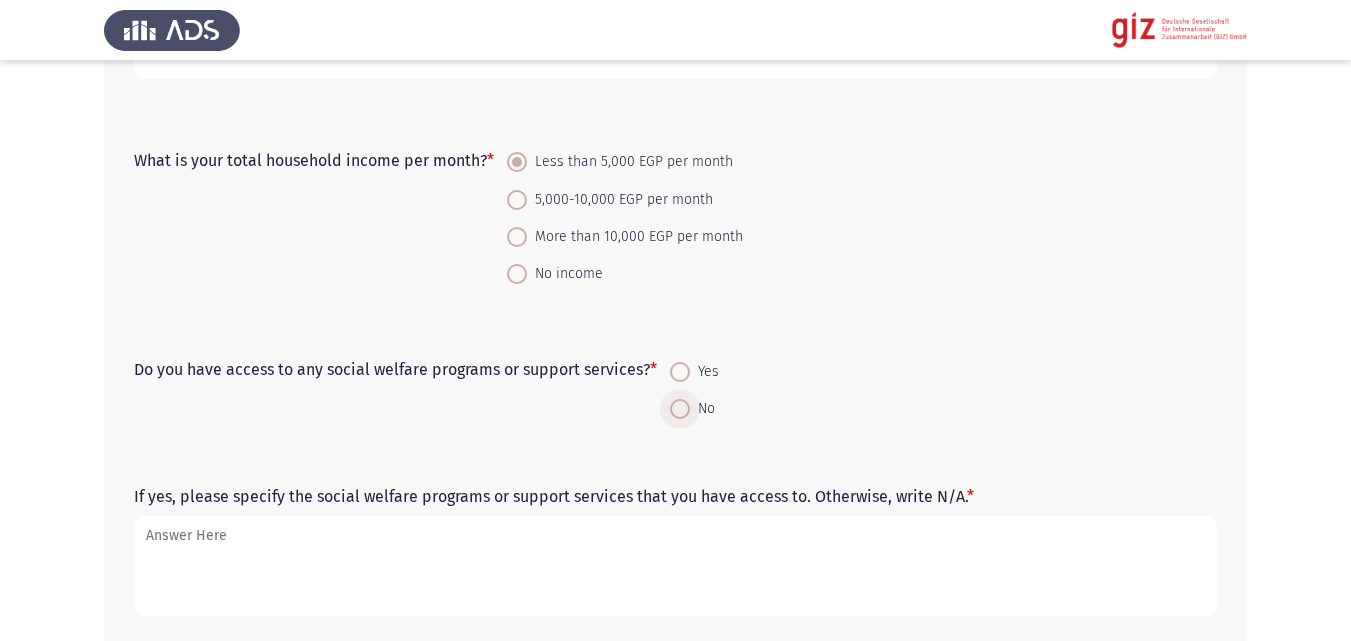 click at bounding box center (680, 409) 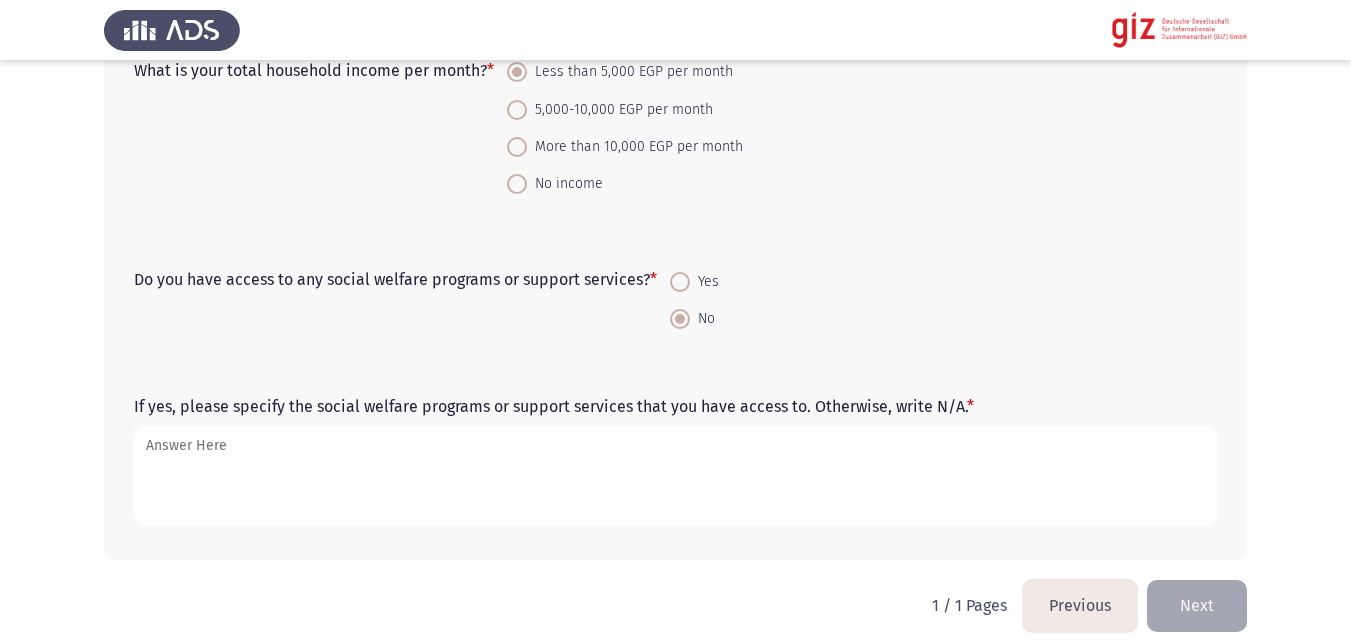 scroll, scrollTop: 2978, scrollLeft: 0, axis: vertical 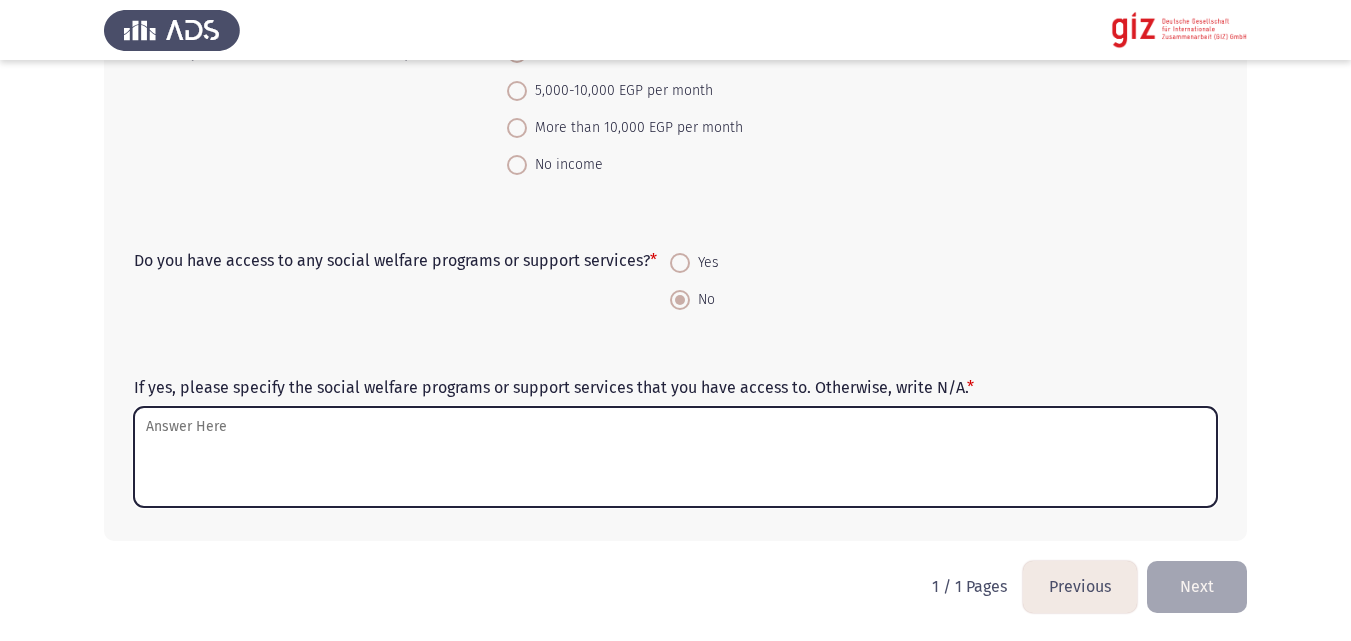 click on "If yes, please specify the social welfare programs or support services that you have access to. Otherwise, write N/A.   *" at bounding box center [675, 457] 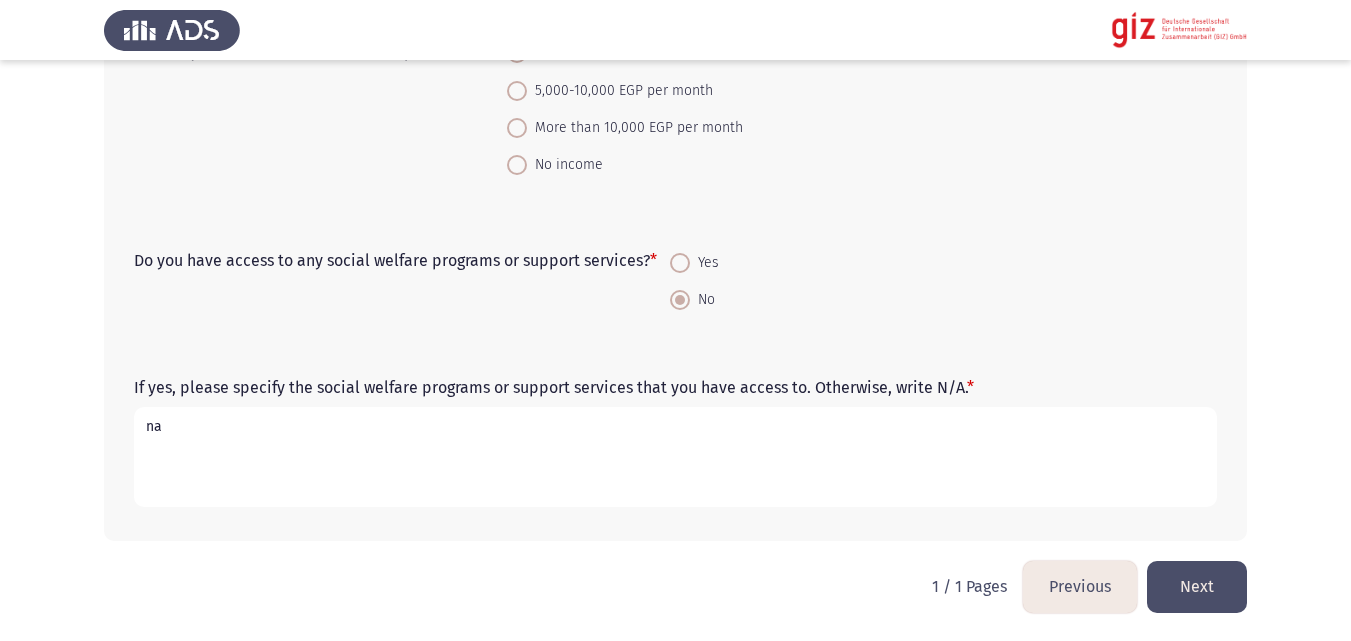 type on "na" 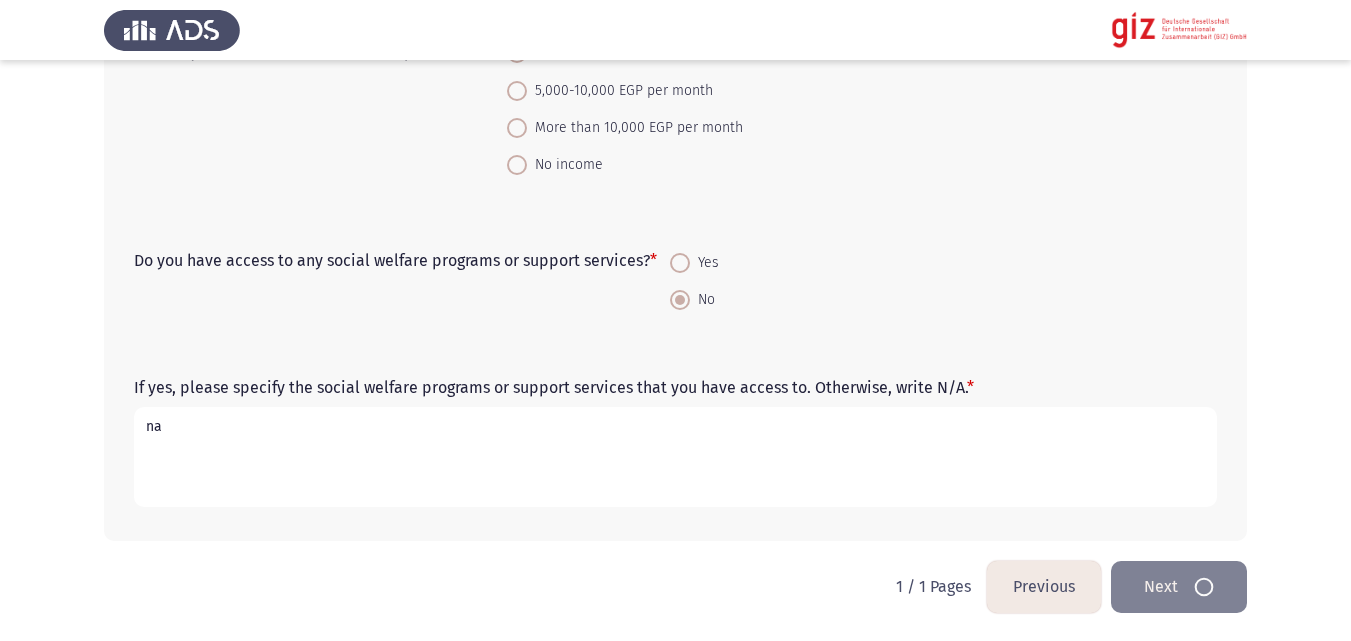 scroll, scrollTop: 0, scrollLeft: 0, axis: both 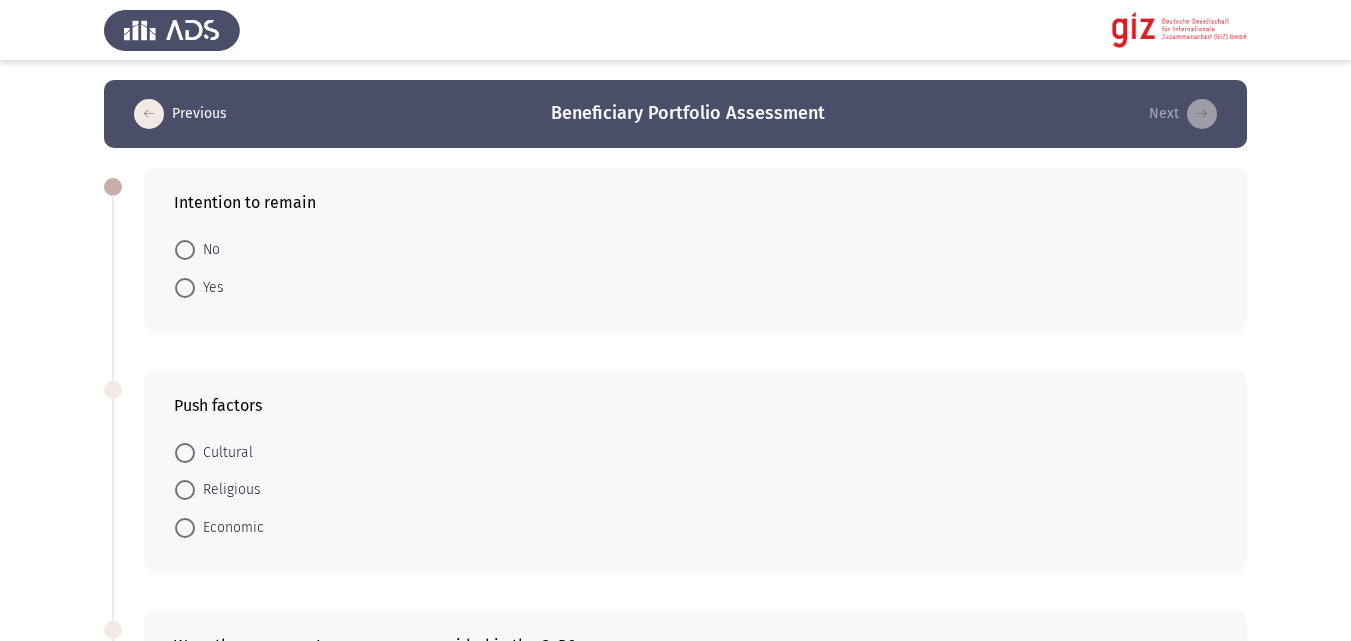 click on "Yes" at bounding box center [209, 288] 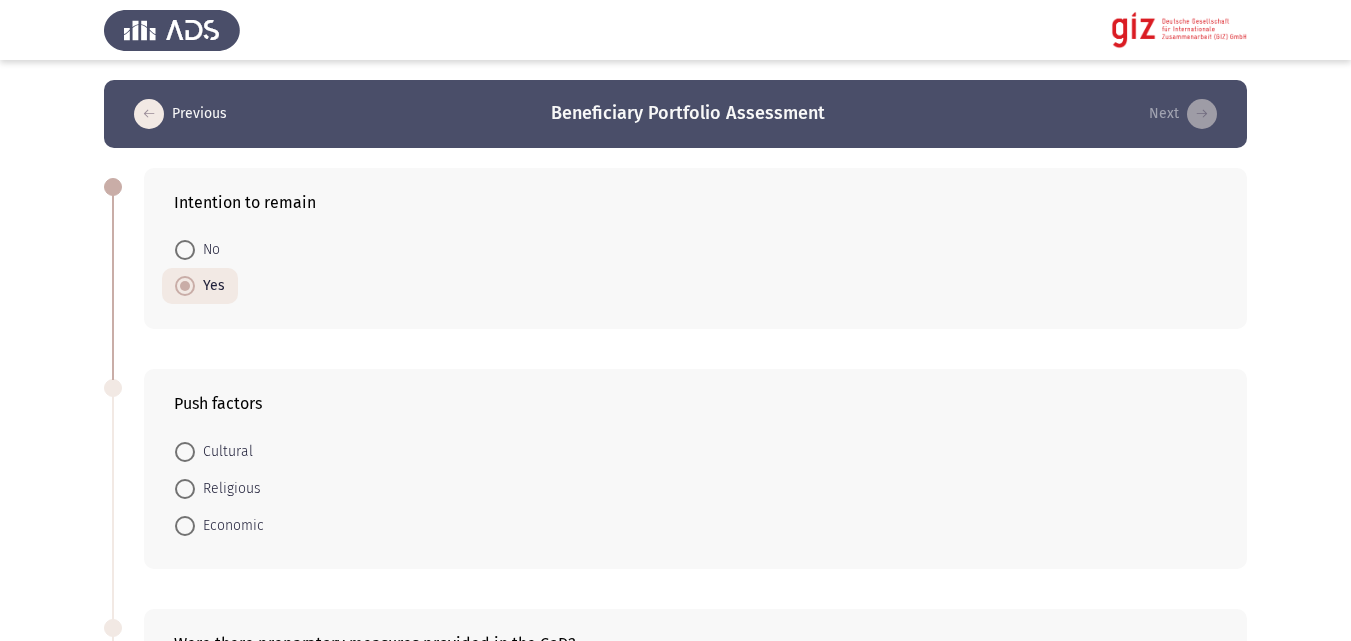 click on "Economic" at bounding box center (229, 526) 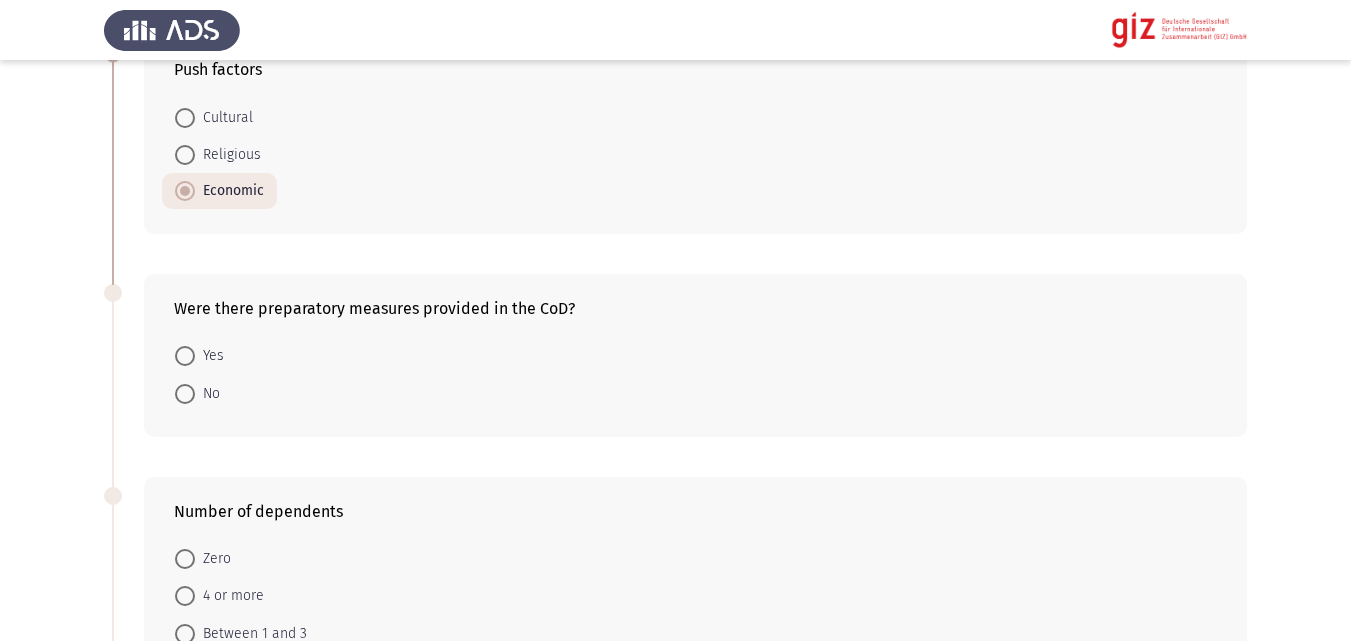 scroll, scrollTop: 347, scrollLeft: 0, axis: vertical 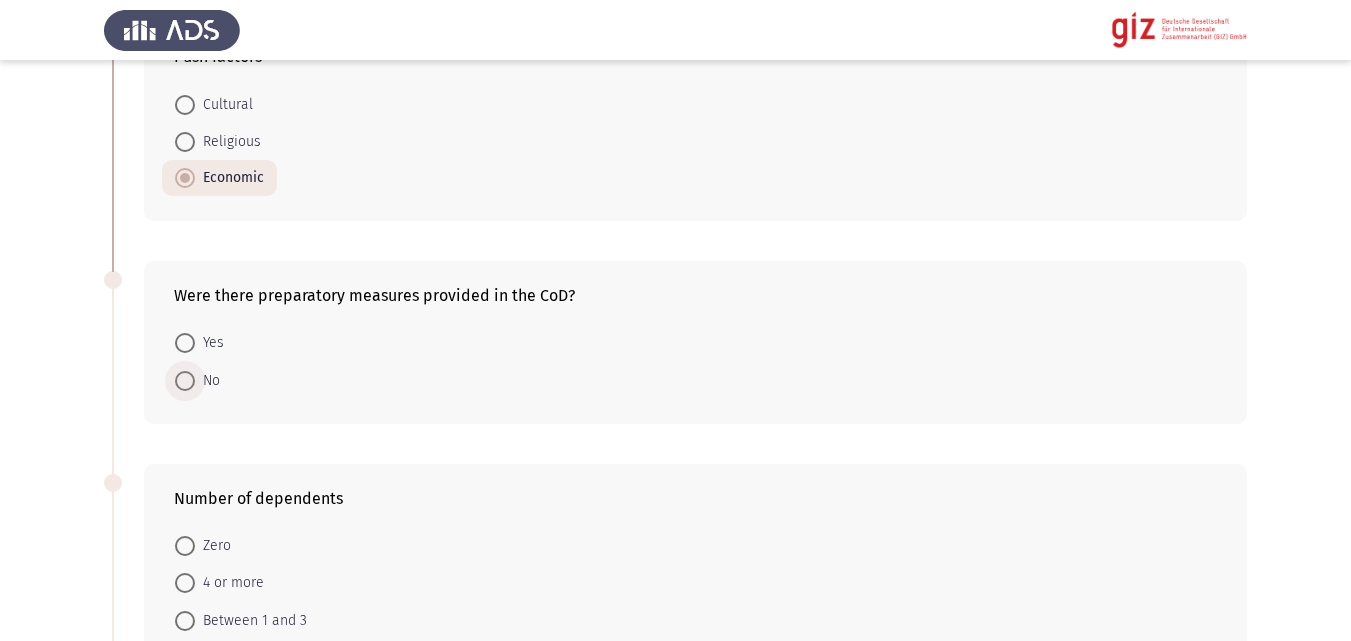 click on "No" at bounding box center [207, 381] 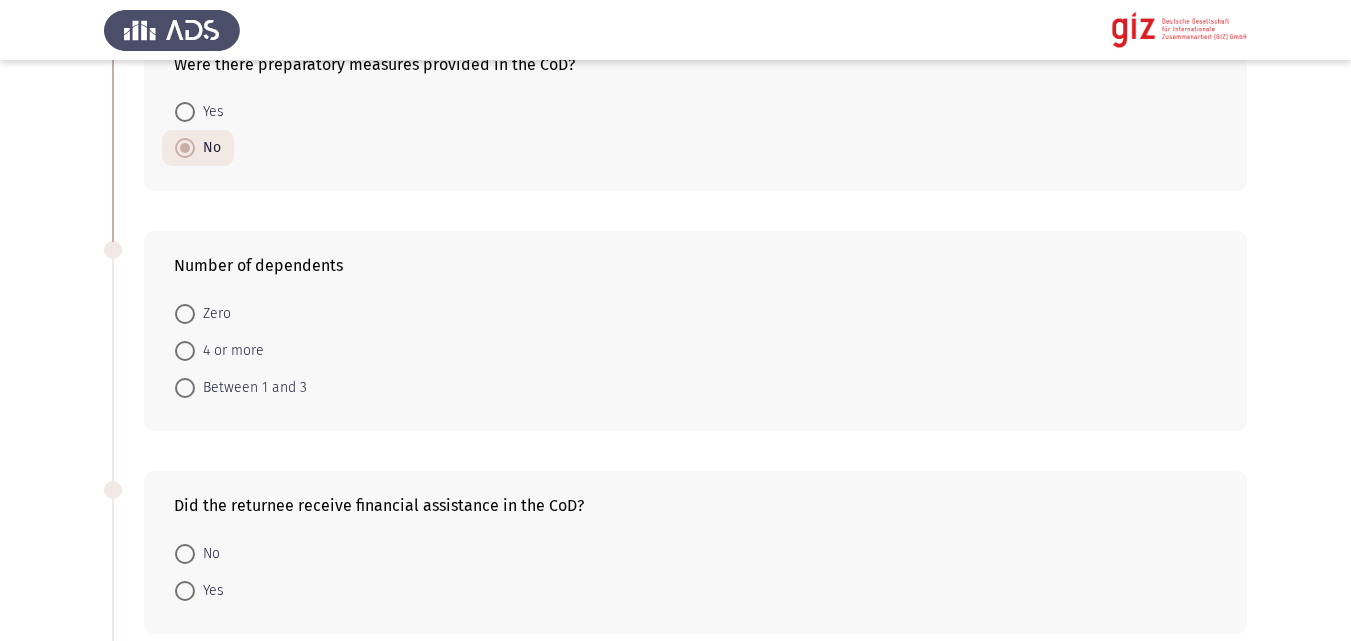 scroll, scrollTop: 579, scrollLeft: 0, axis: vertical 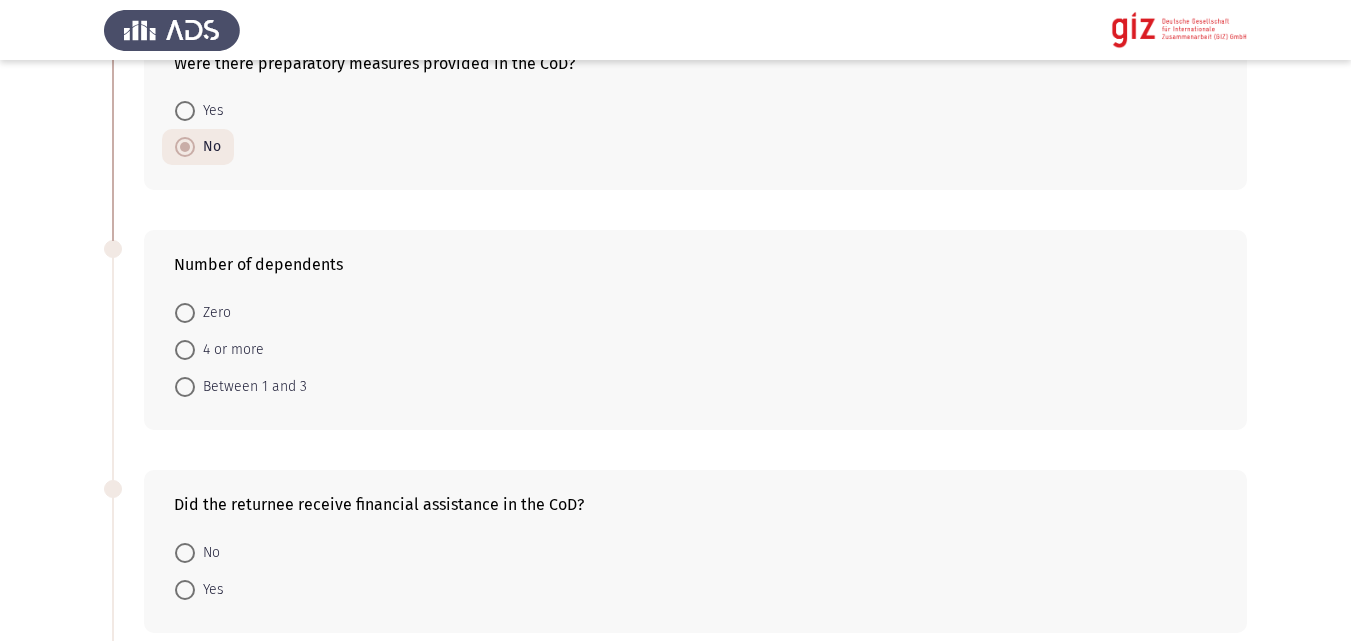 click on "4 or more" at bounding box center (229, 350) 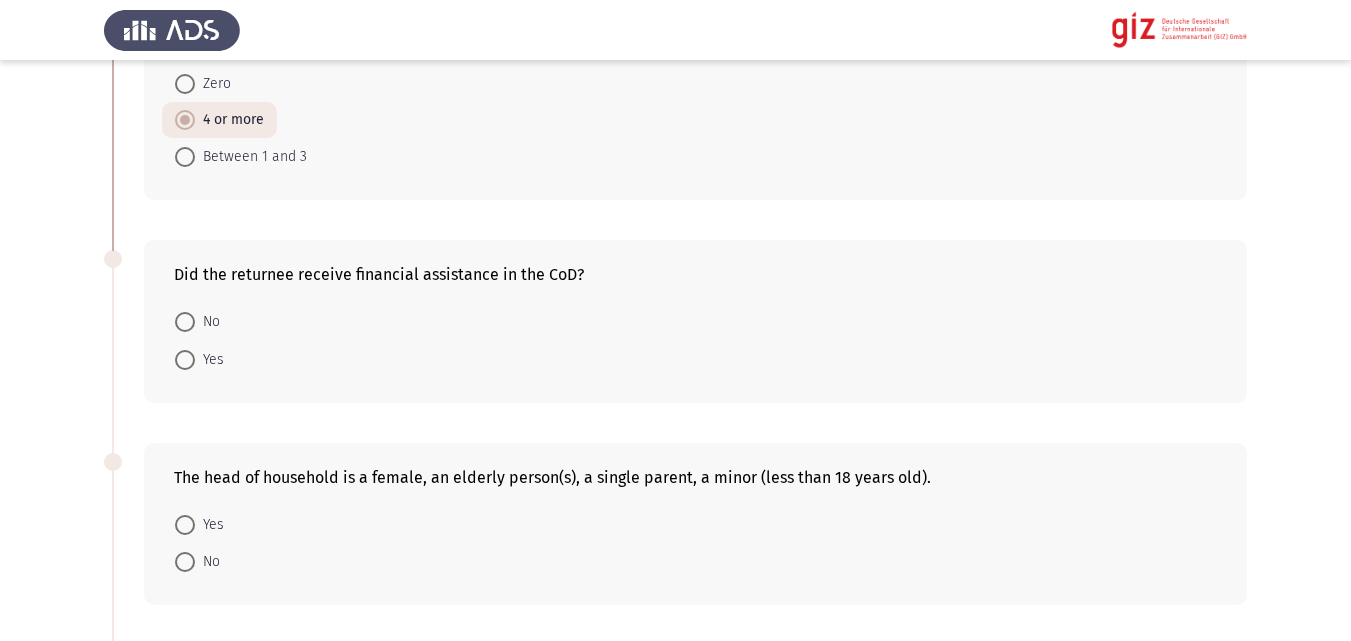 scroll, scrollTop: 809, scrollLeft: 0, axis: vertical 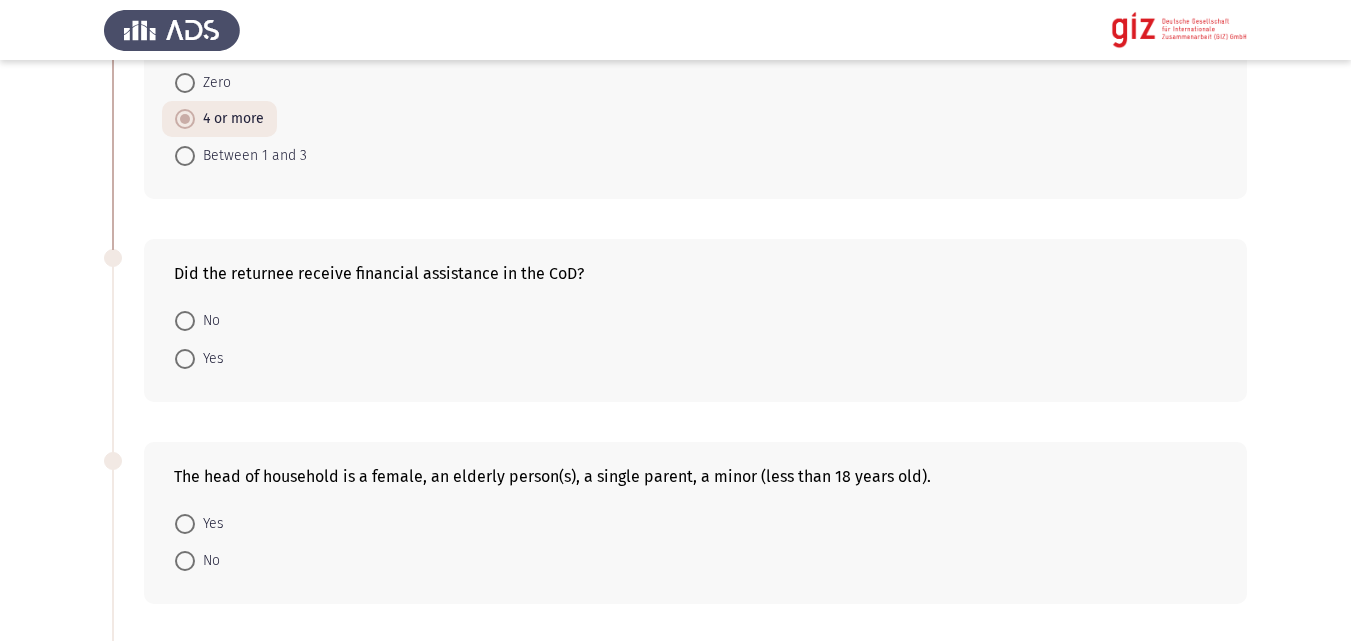 click on "No" at bounding box center (207, 321) 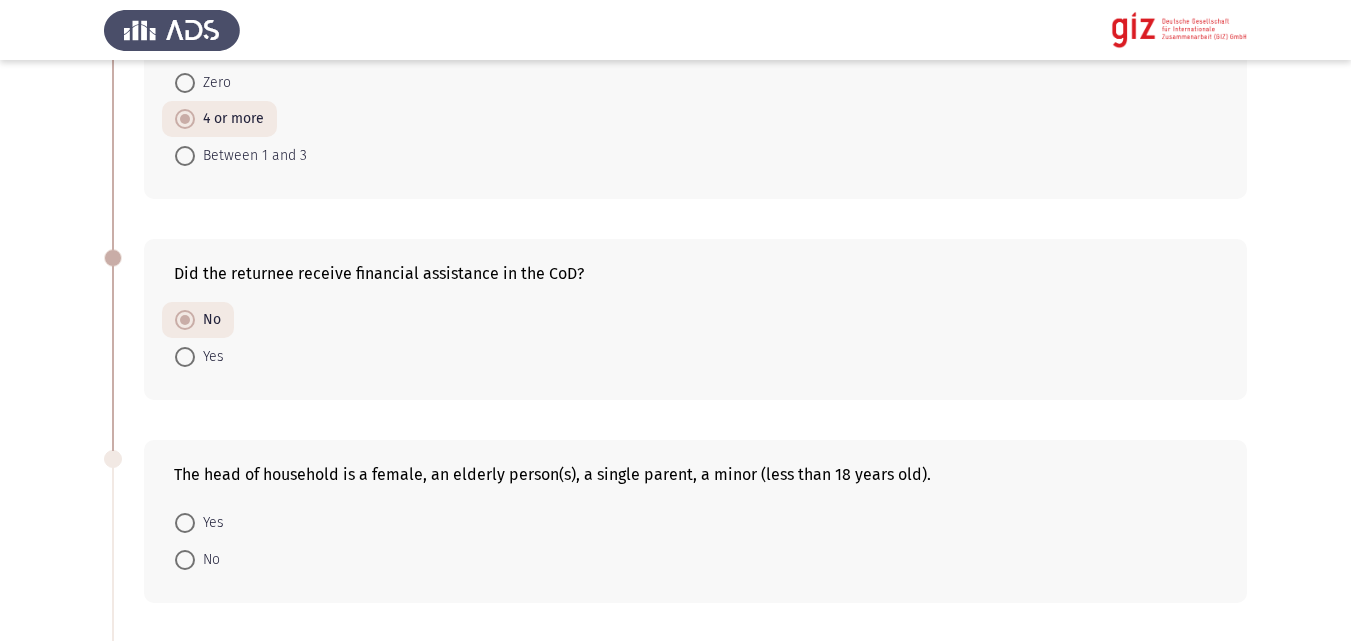 click at bounding box center (185, 560) 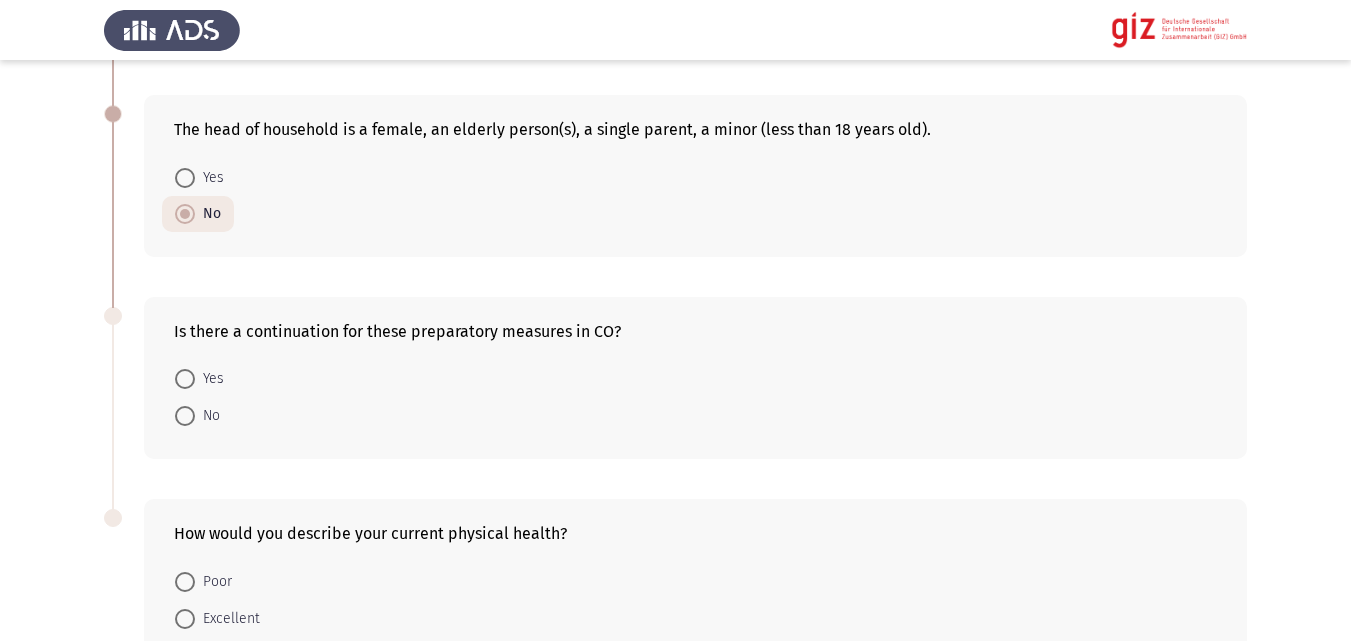 scroll, scrollTop: 1232, scrollLeft: 0, axis: vertical 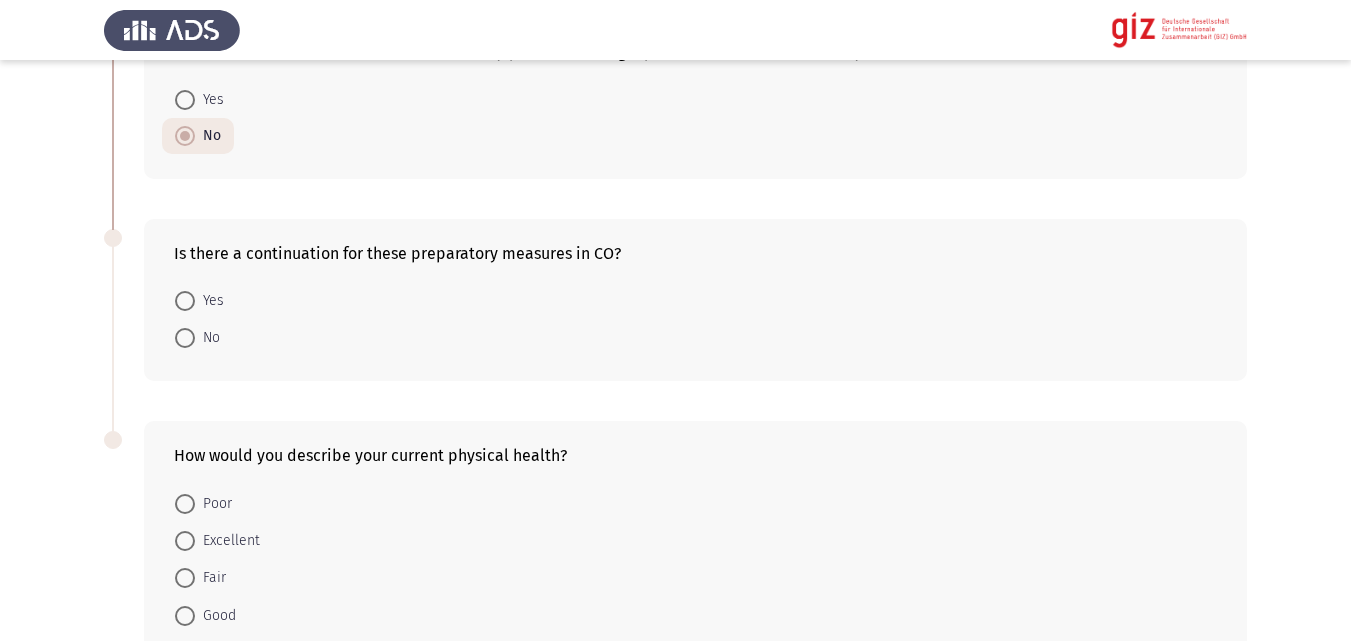 click on "No" at bounding box center [207, 338] 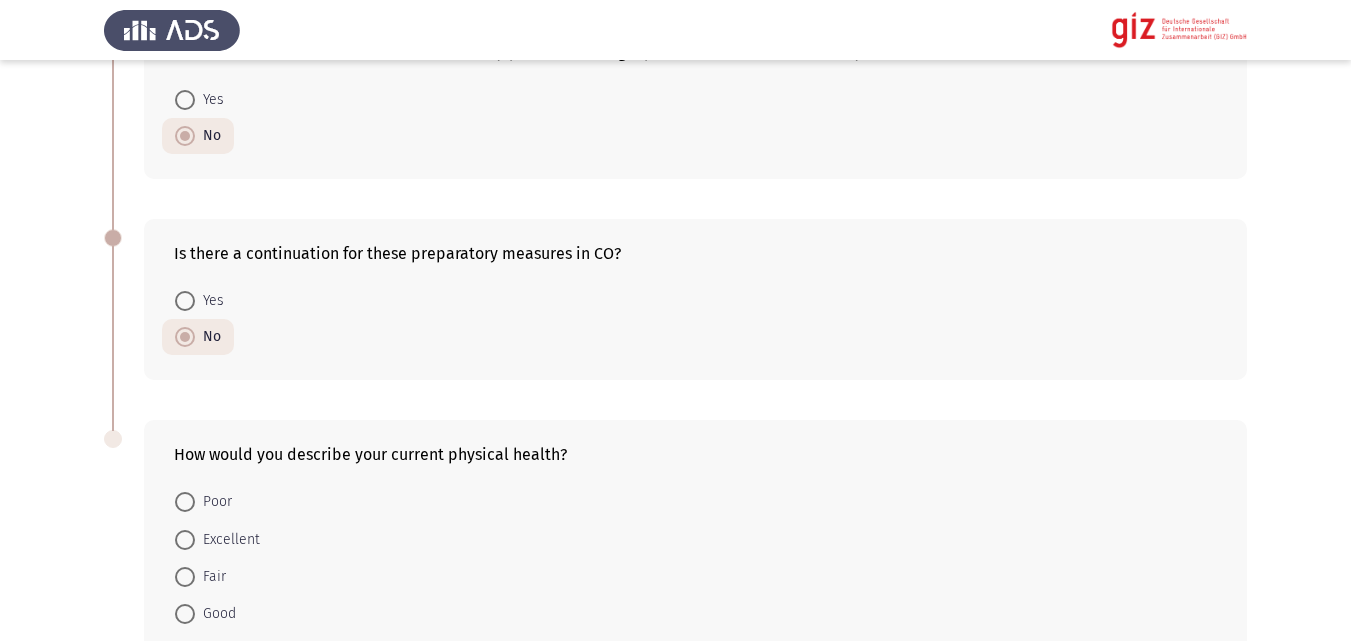 click at bounding box center (185, 301) 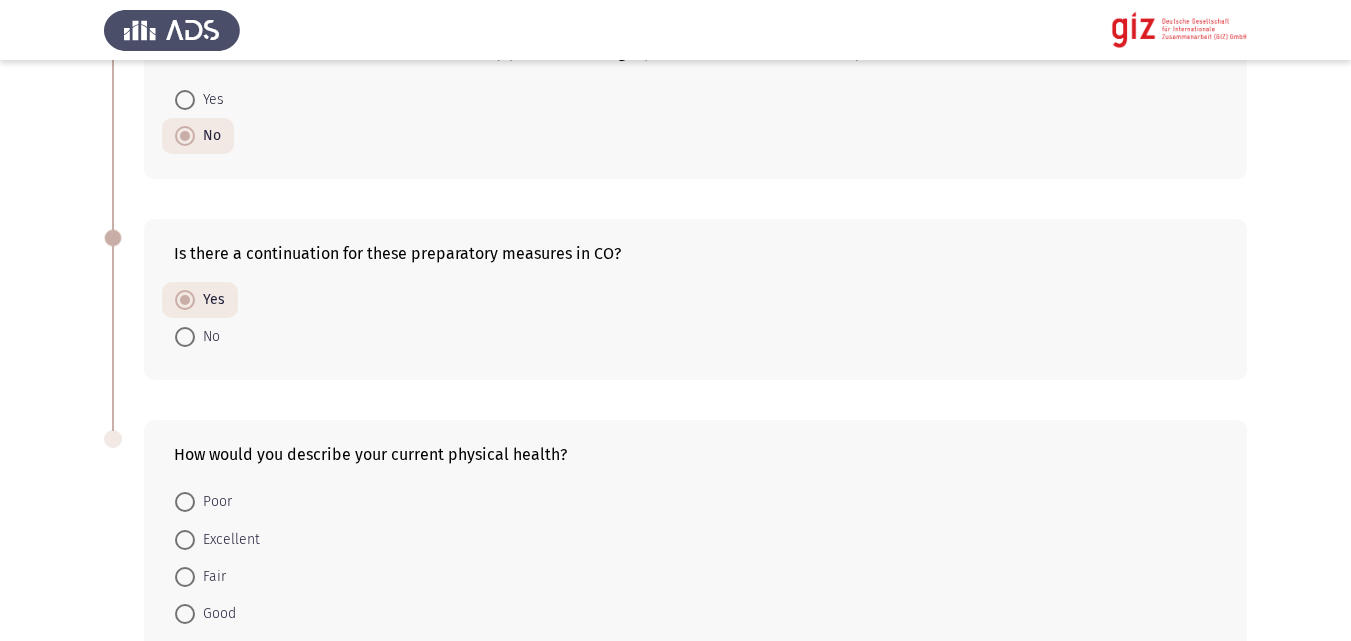 click at bounding box center [185, 337] 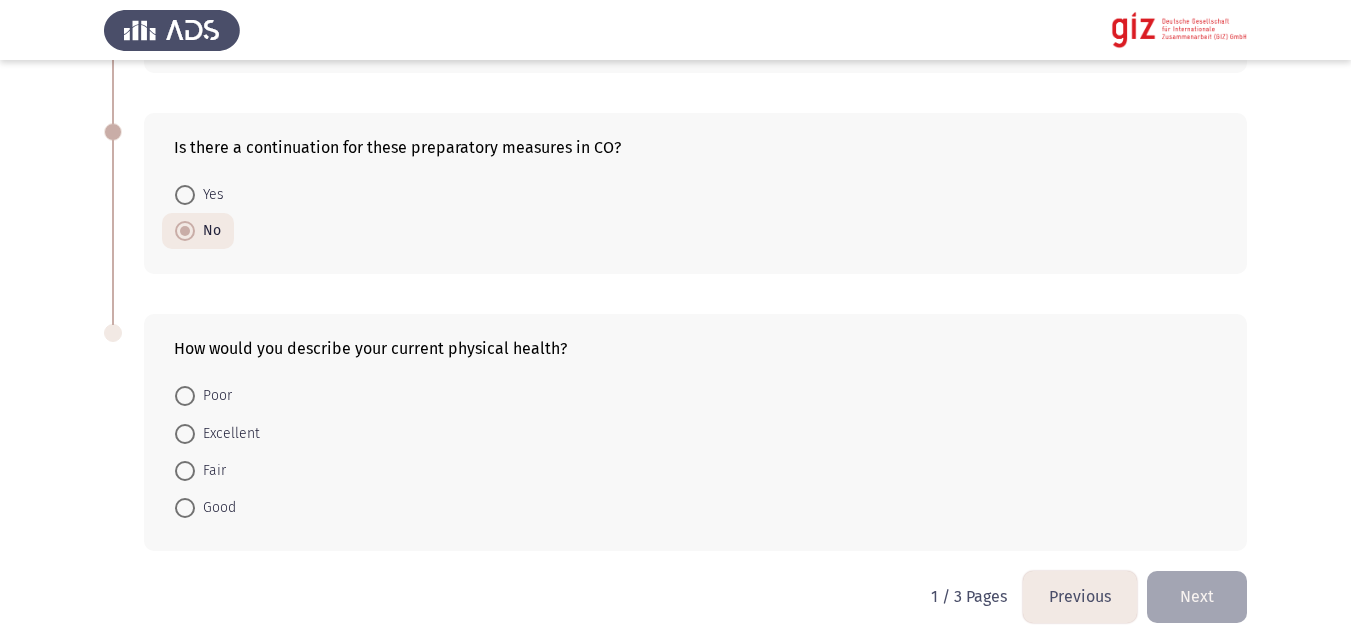 scroll, scrollTop: 1348, scrollLeft: 0, axis: vertical 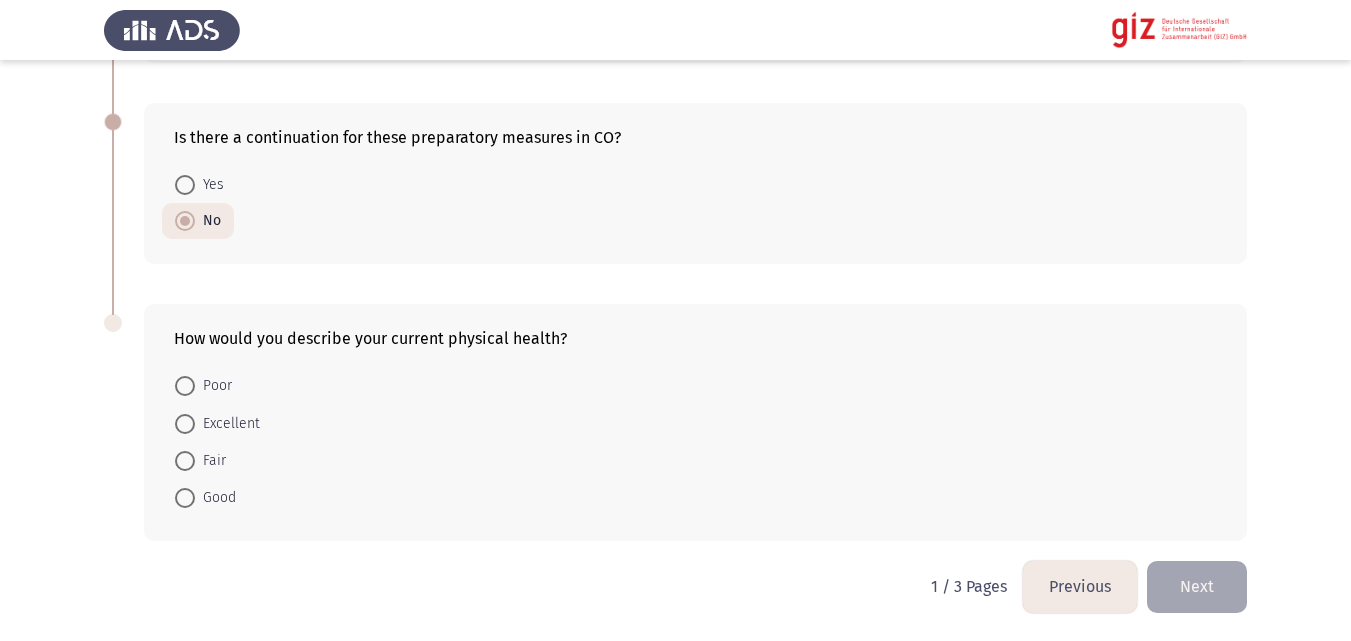 click on "Good" at bounding box center (215, 498) 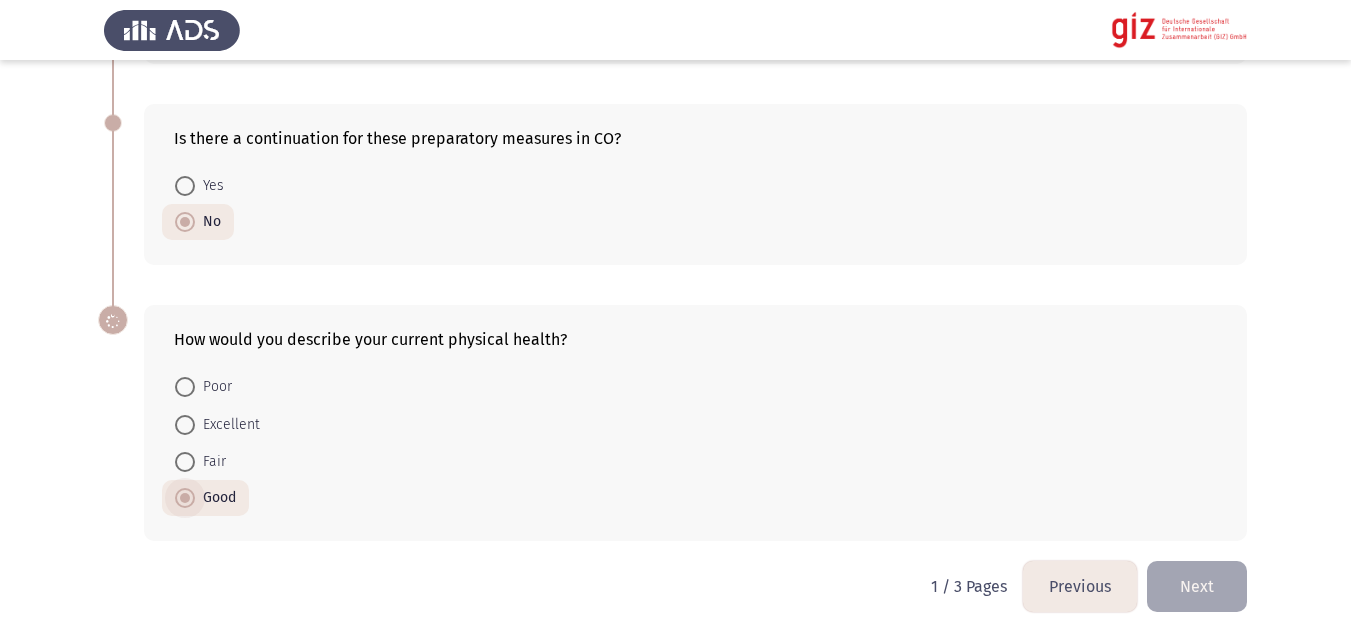 scroll, scrollTop: 1347, scrollLeft: 0, axis: vertical 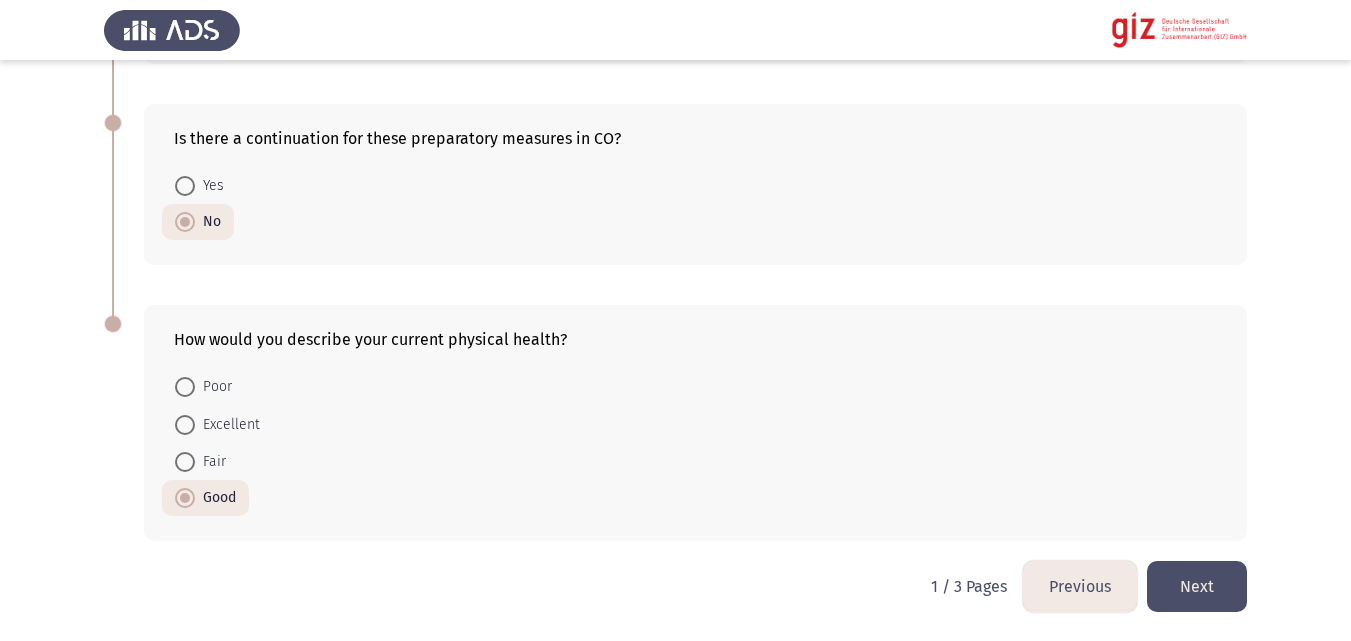 click on "Next" 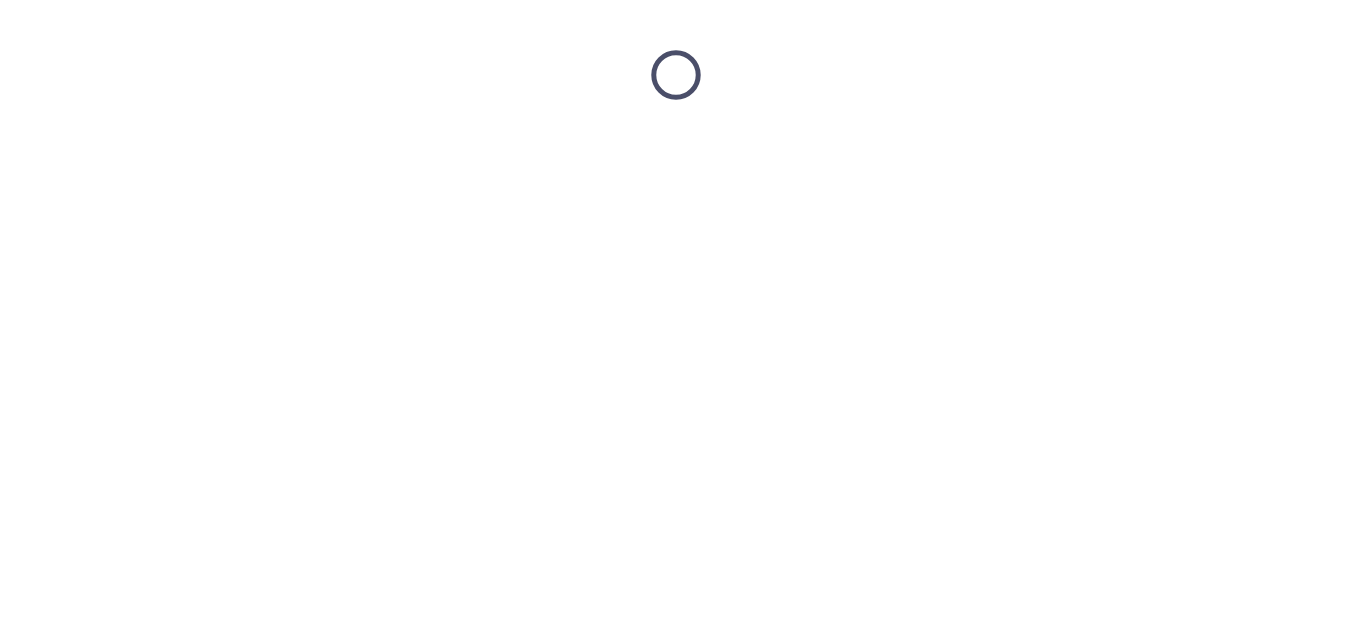 scroll, scrollTop: 0, scrollLeft: 0, axis: both 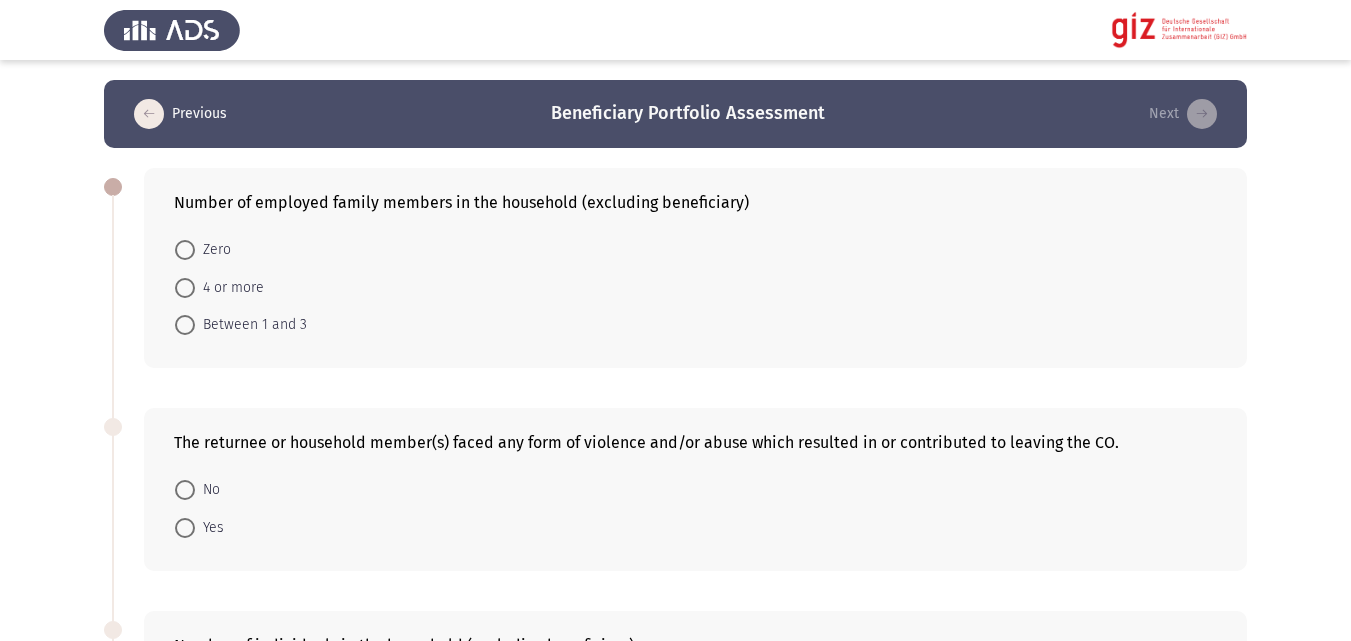 click on "Zero" at bounding box center (213, 250) 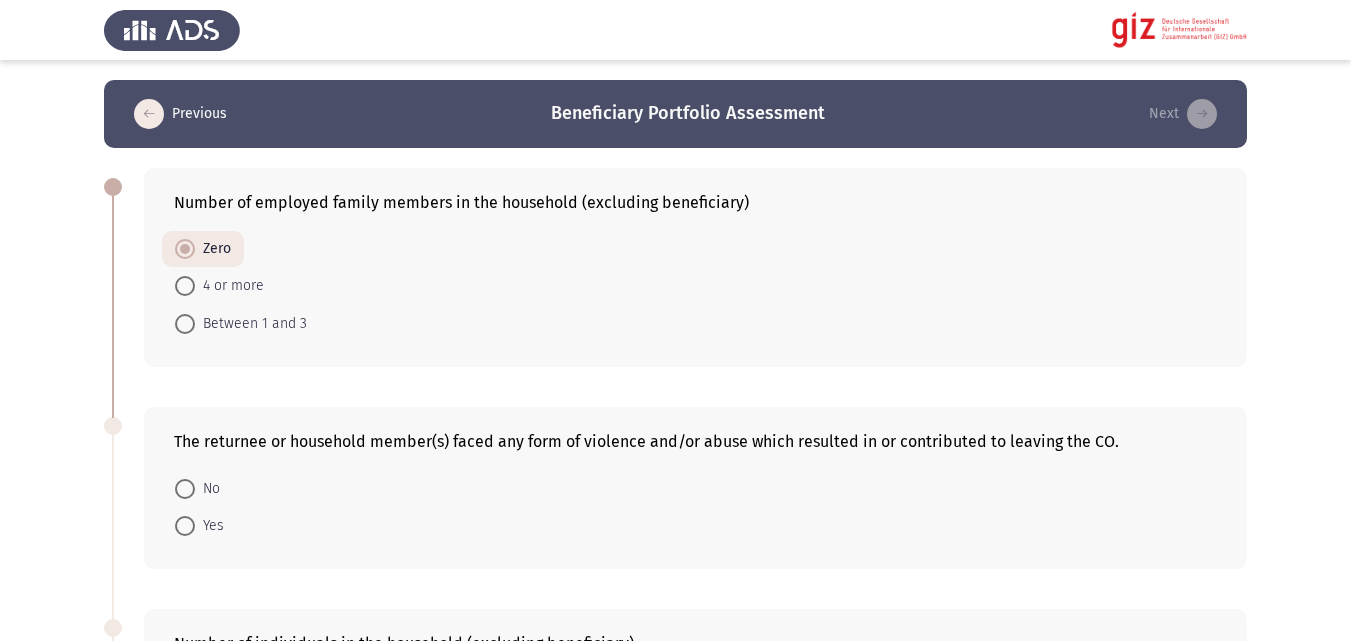 click on "No" at bounding box center (207, 489) 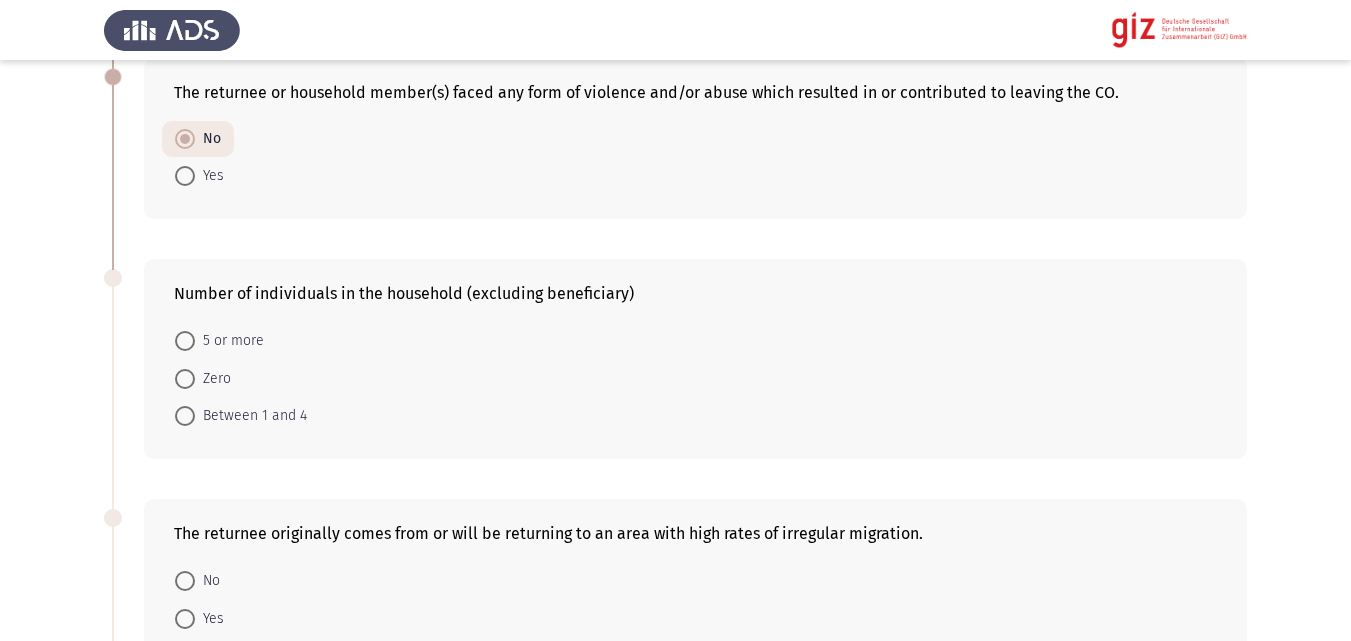 scroll, scrollTop: 350, scrollLeft: 0, axis: vertical 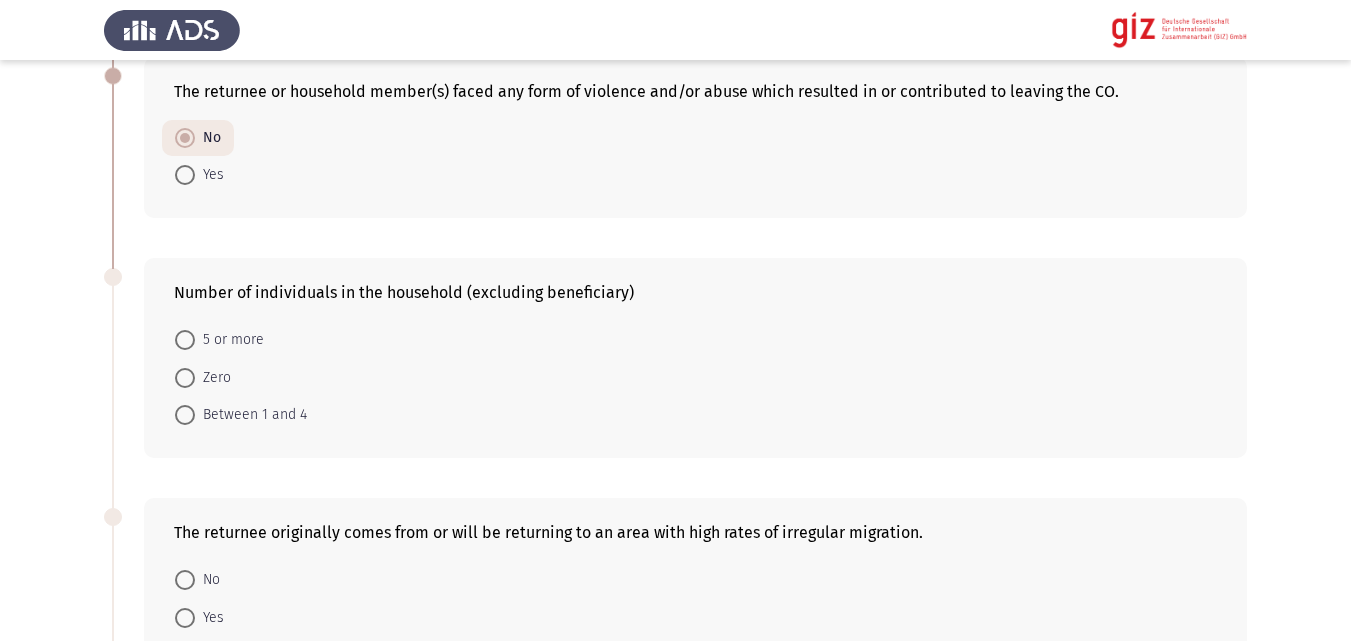 click on "5 or more" at bounding box center (229, 340) 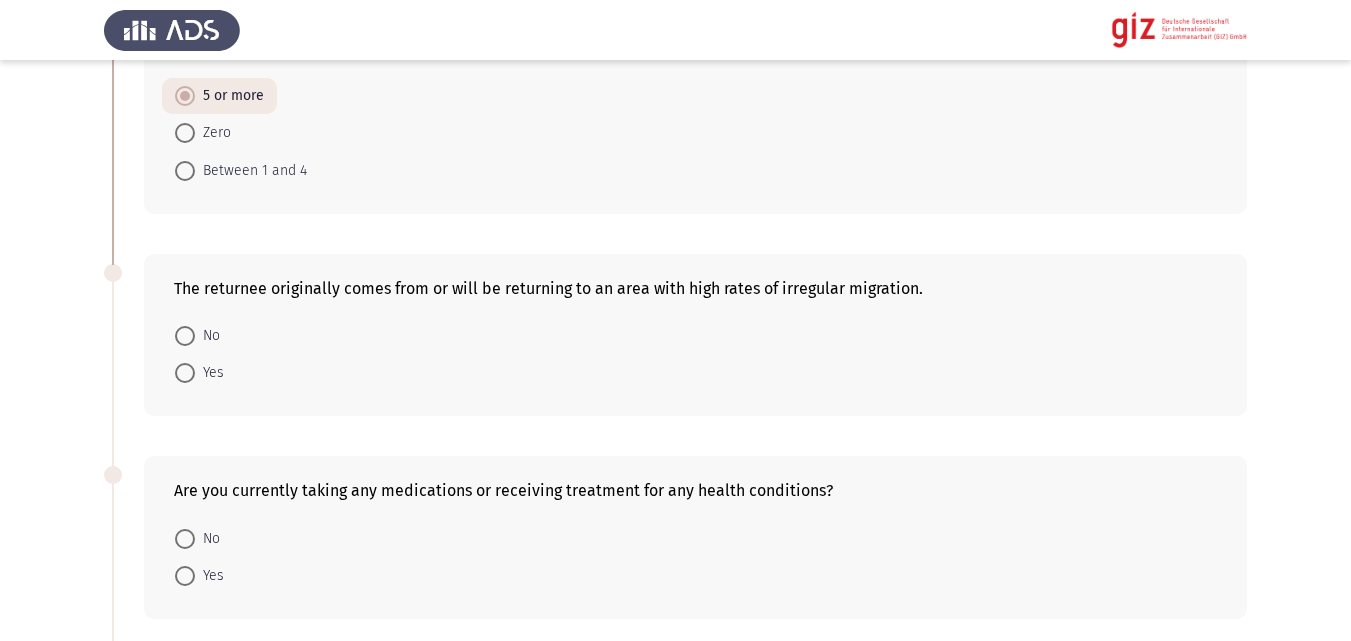 scroll, scrollTop: 638, scrollLeft: 0, axis: vertical 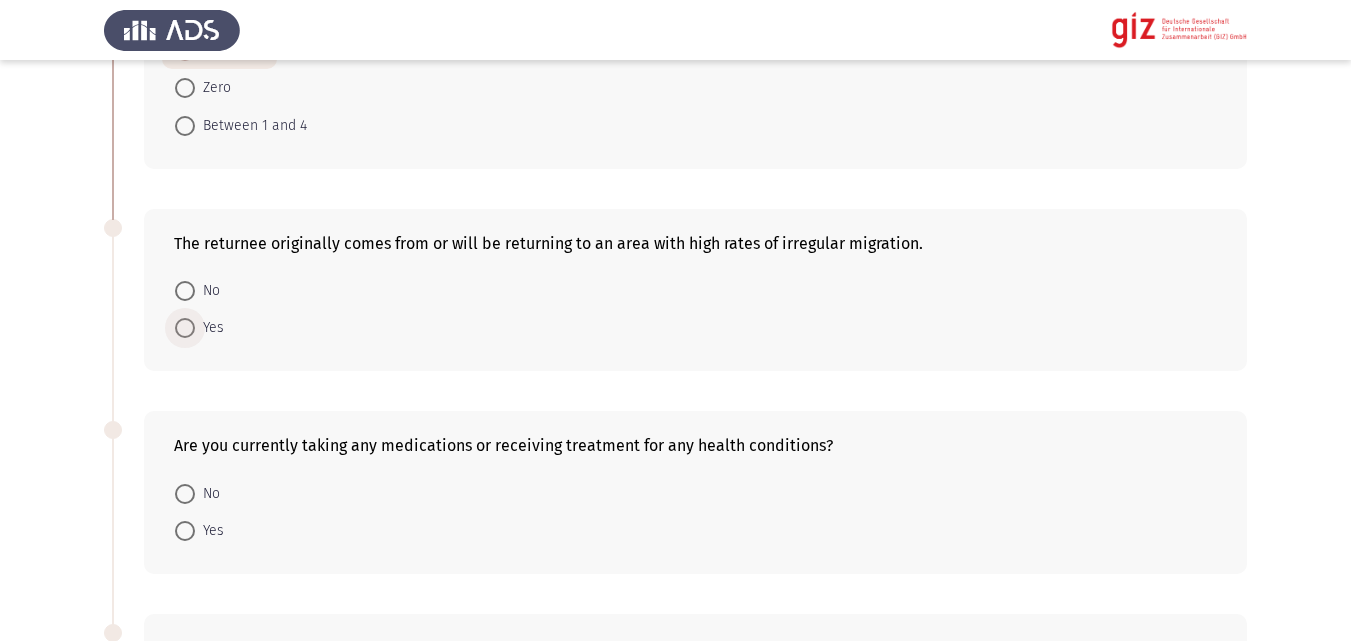 click at bounding box center [185, 328] 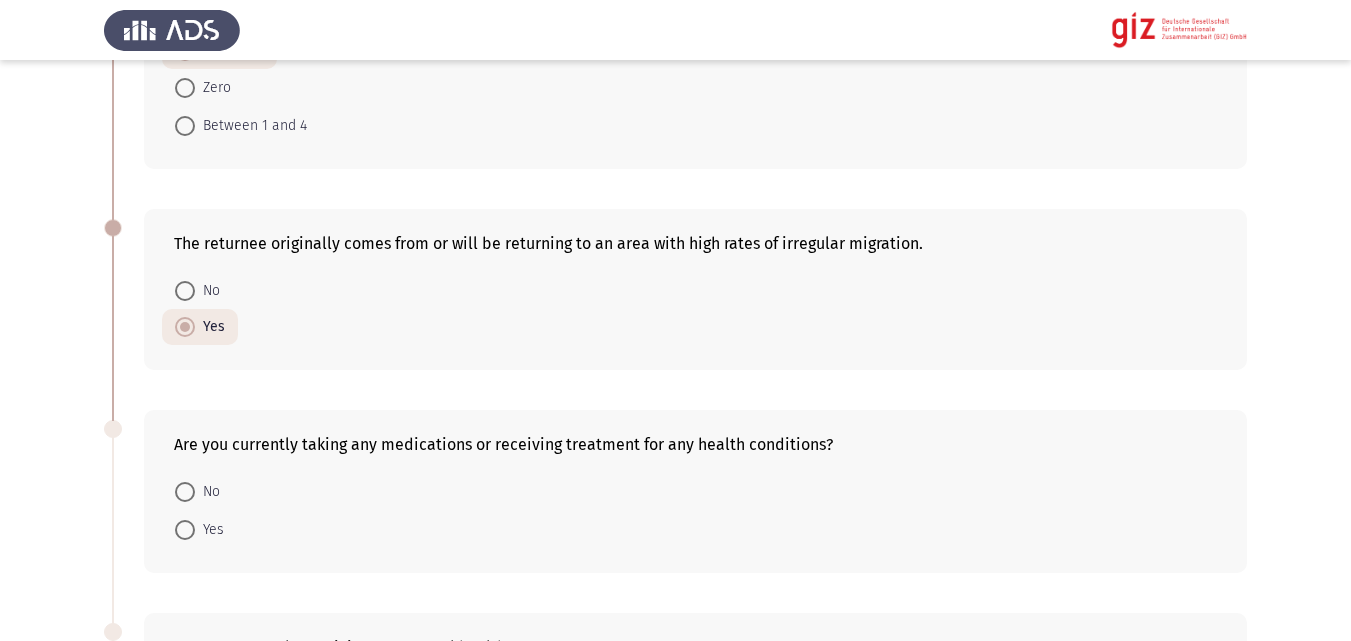click on "No" at bounding box center (197, 491) 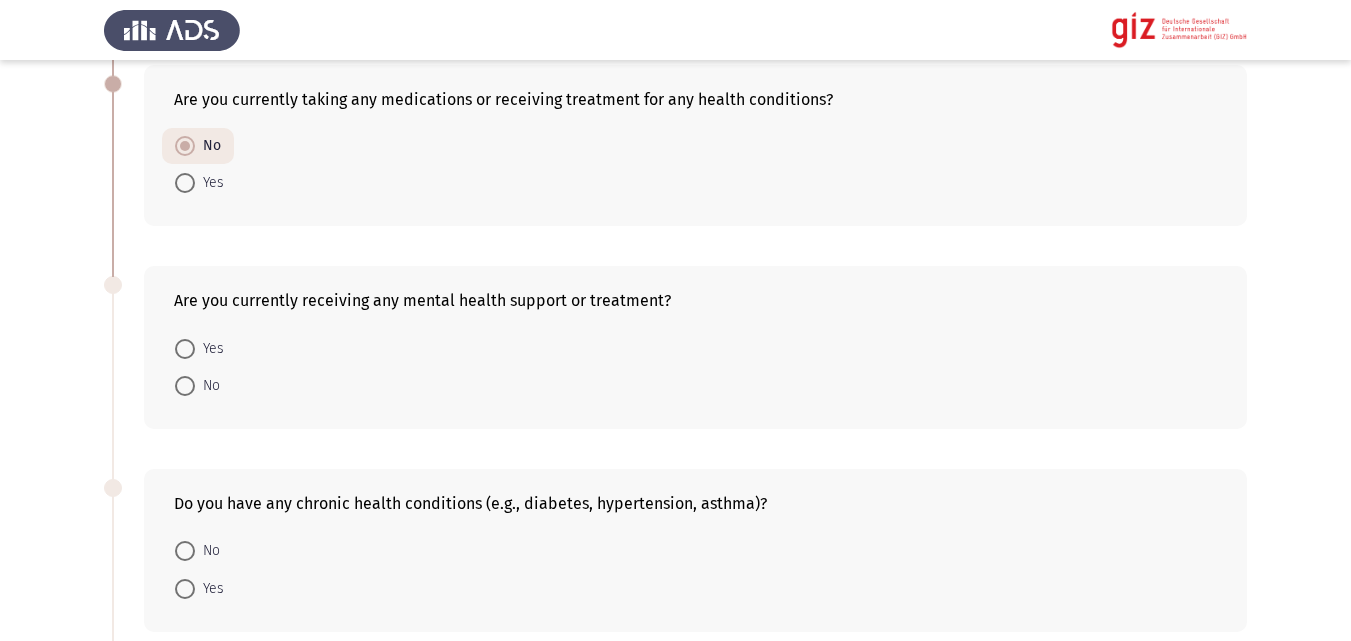 scroll, scrollTop: 982, scrollLeft: 0, axis: vertical 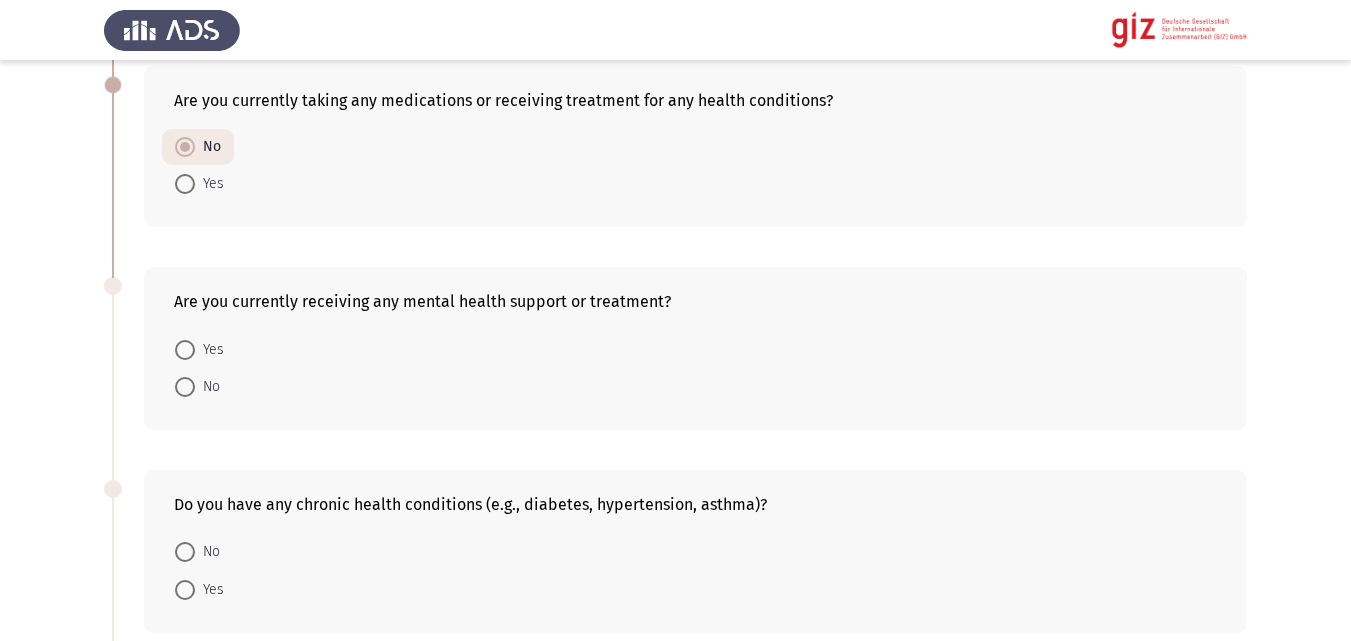 click on "Yes" at bounding box center [209, 350] 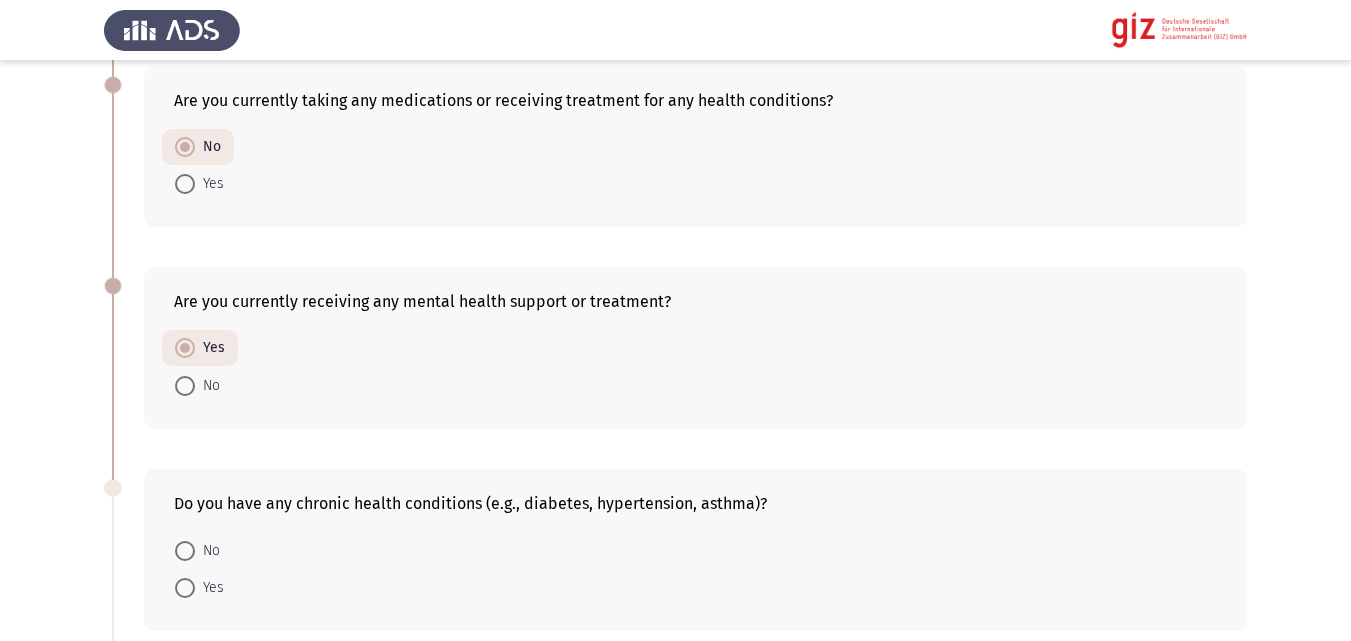 click on "No" at bounding box center [207, 386] 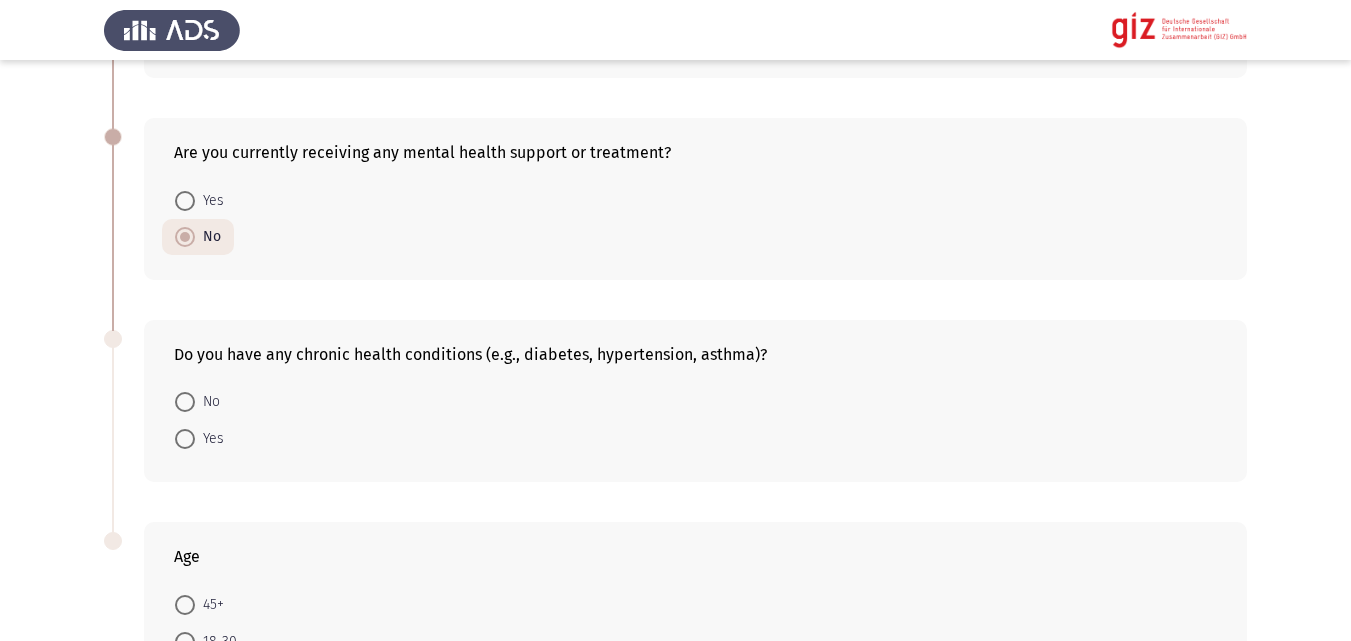 scroll, scrollTop: 1179, scrollLeft: 0, axis: vertical 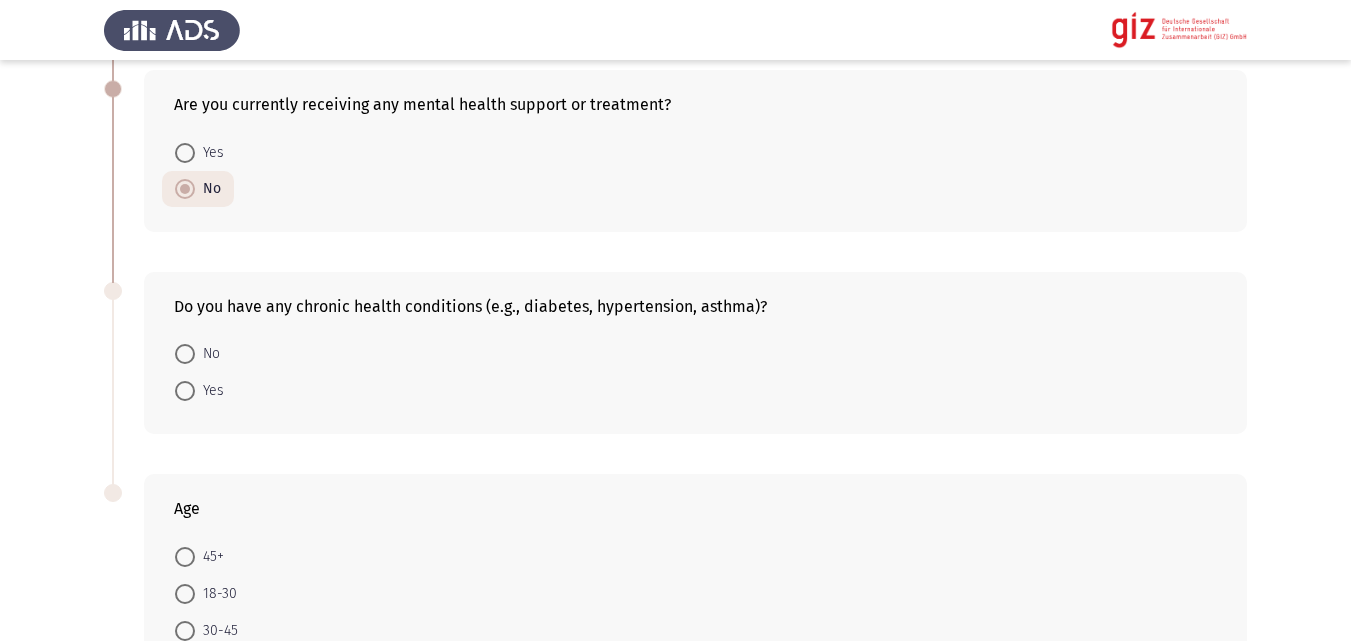 click at bounding box center (185, 354) 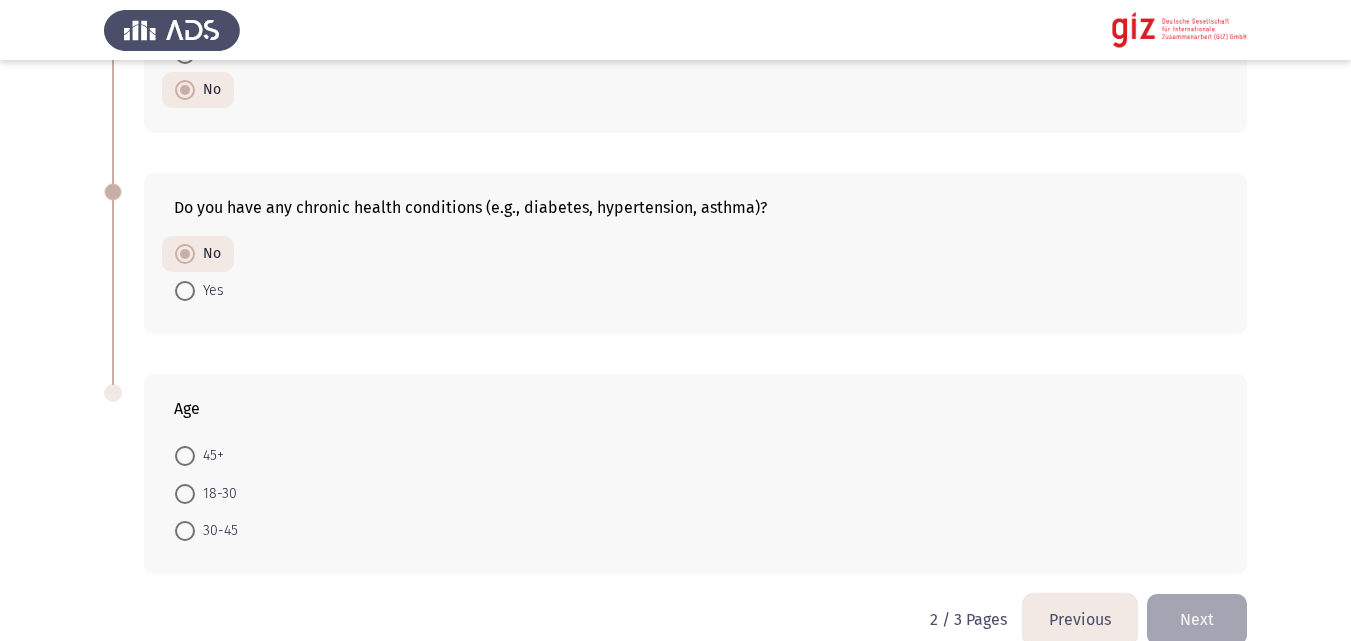 scroll, scrollTop: 1311, scrollLeft: 0, axis: vertical 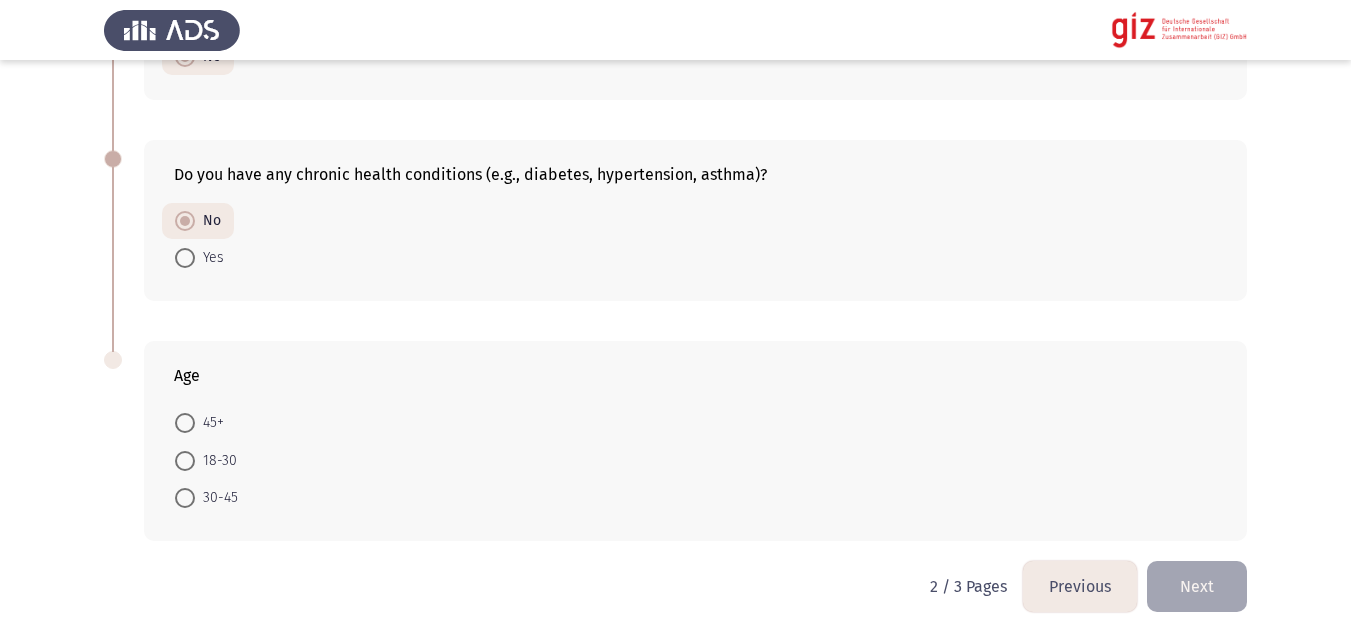 click on "30-45" at bounding box center (216, 498) 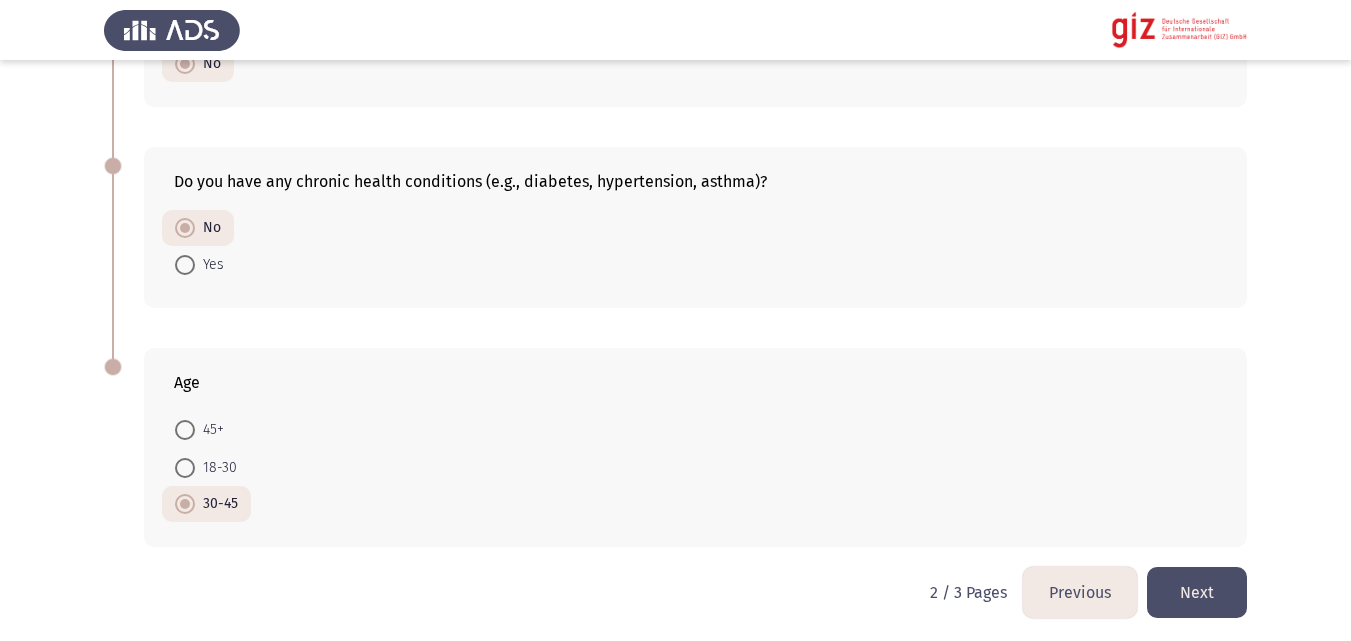 scroll, scrollTop: 1310, scrollLeft: 0, axis: vertical 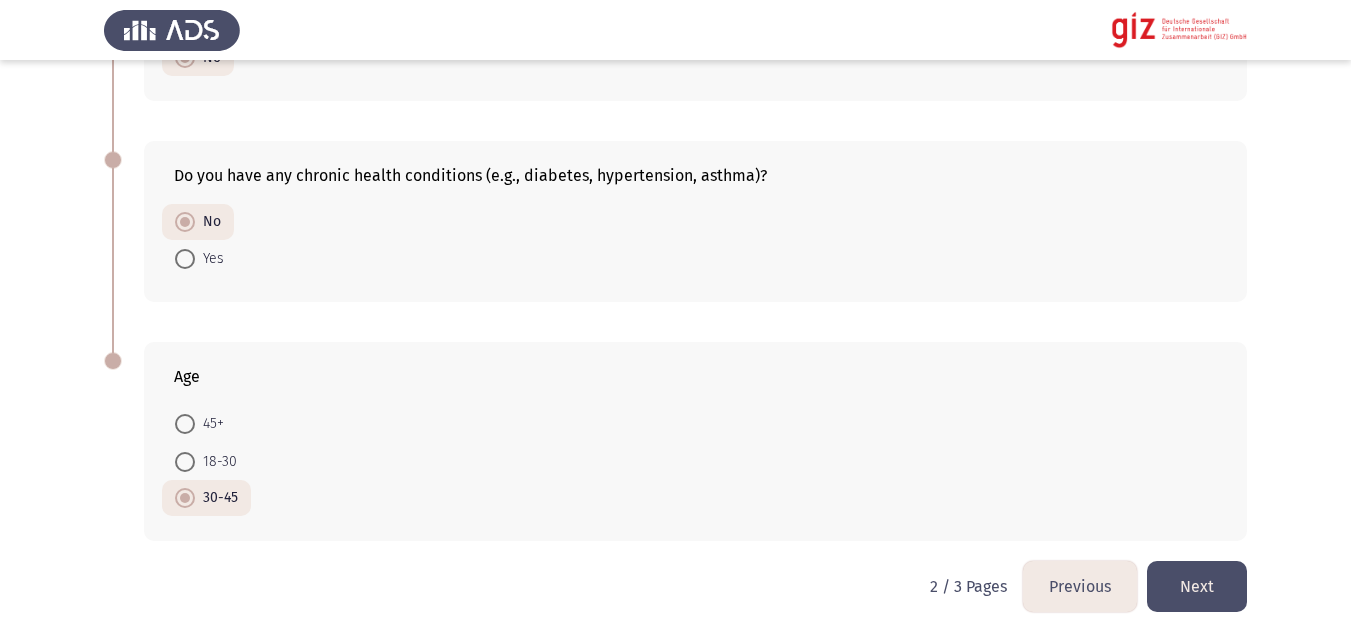 click on "Previous" 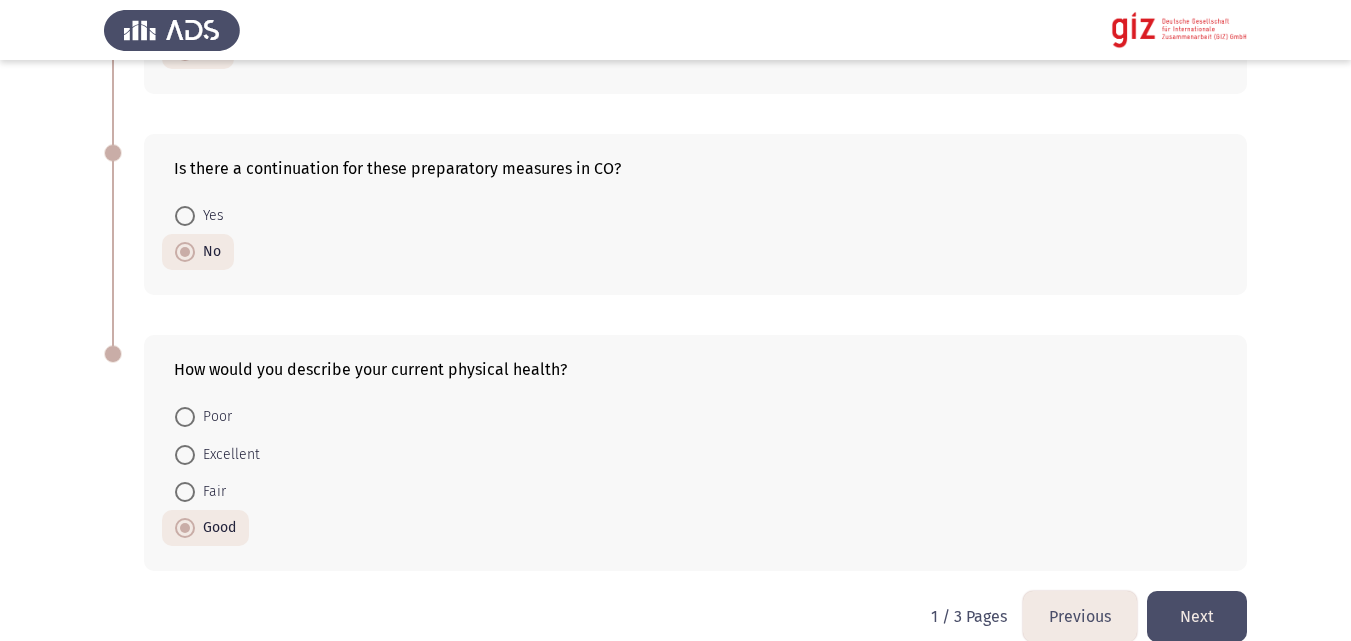 scroll, scrollTop: 1347, scrollLeft: 0, axis: vertical 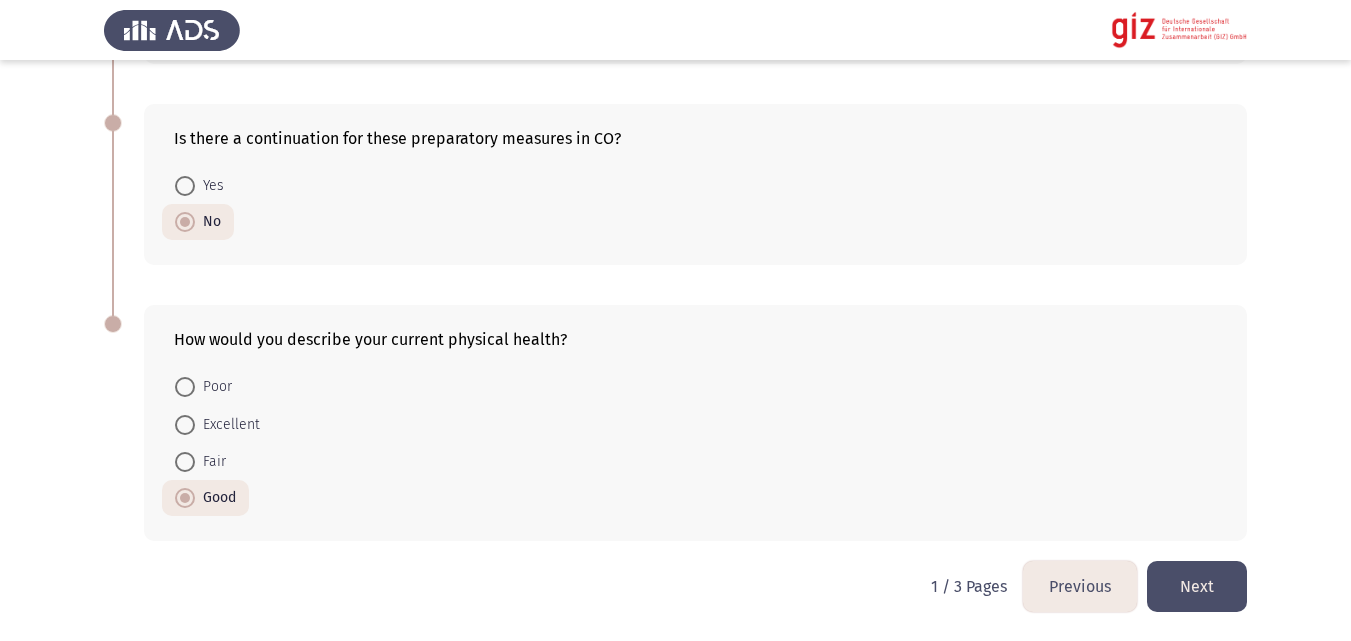 click on "How would you describe your current physical health?    Poor     Excellent     Fair     Good" 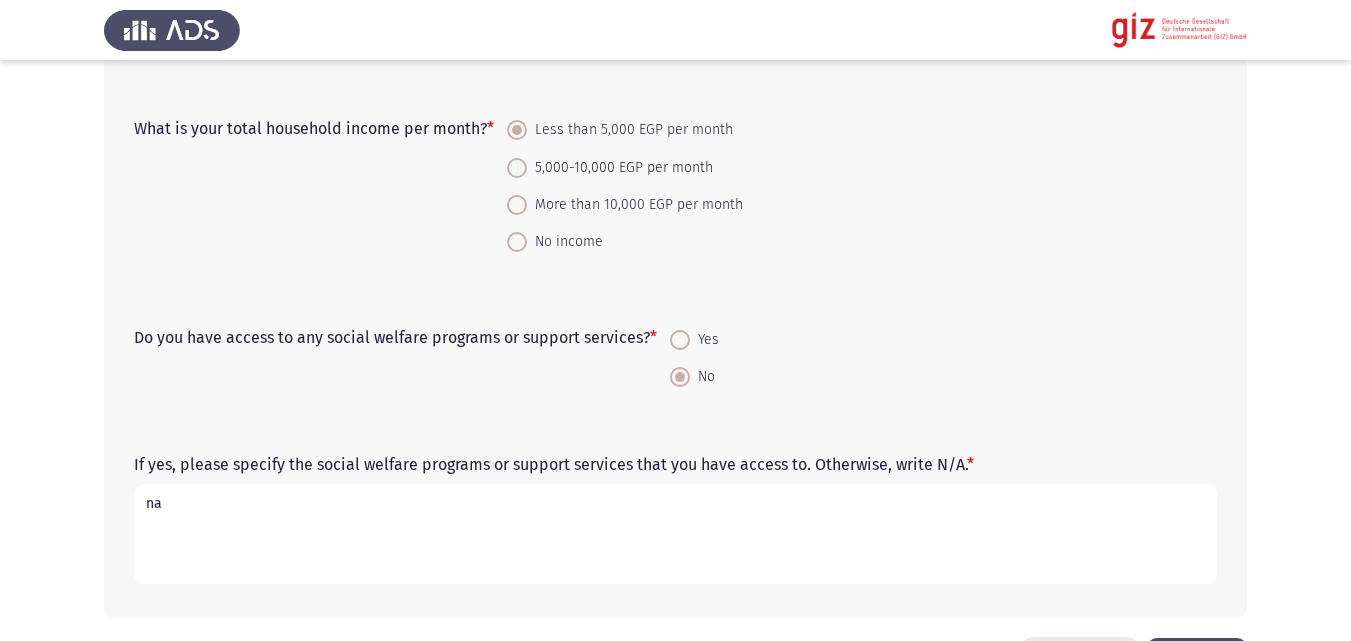 scroll, scrollTop: 2902, scrollLeft: 0, axis: vertical 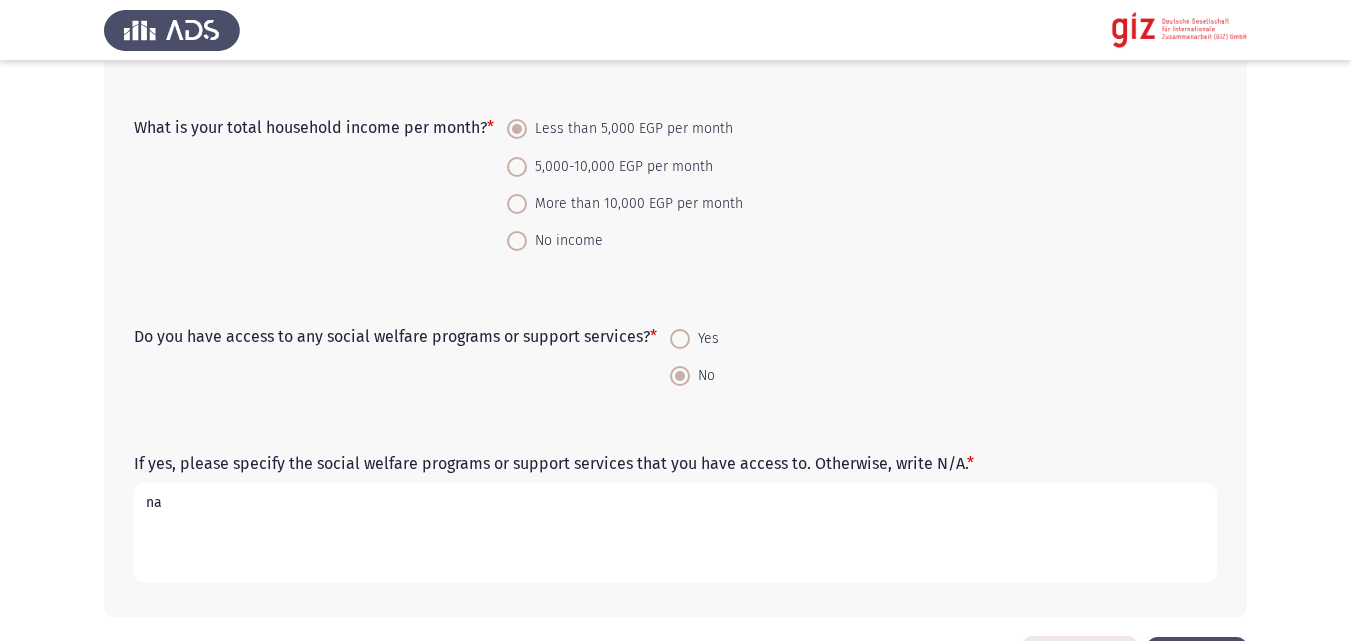 click on "Yes" at bounding box center (694, 337) 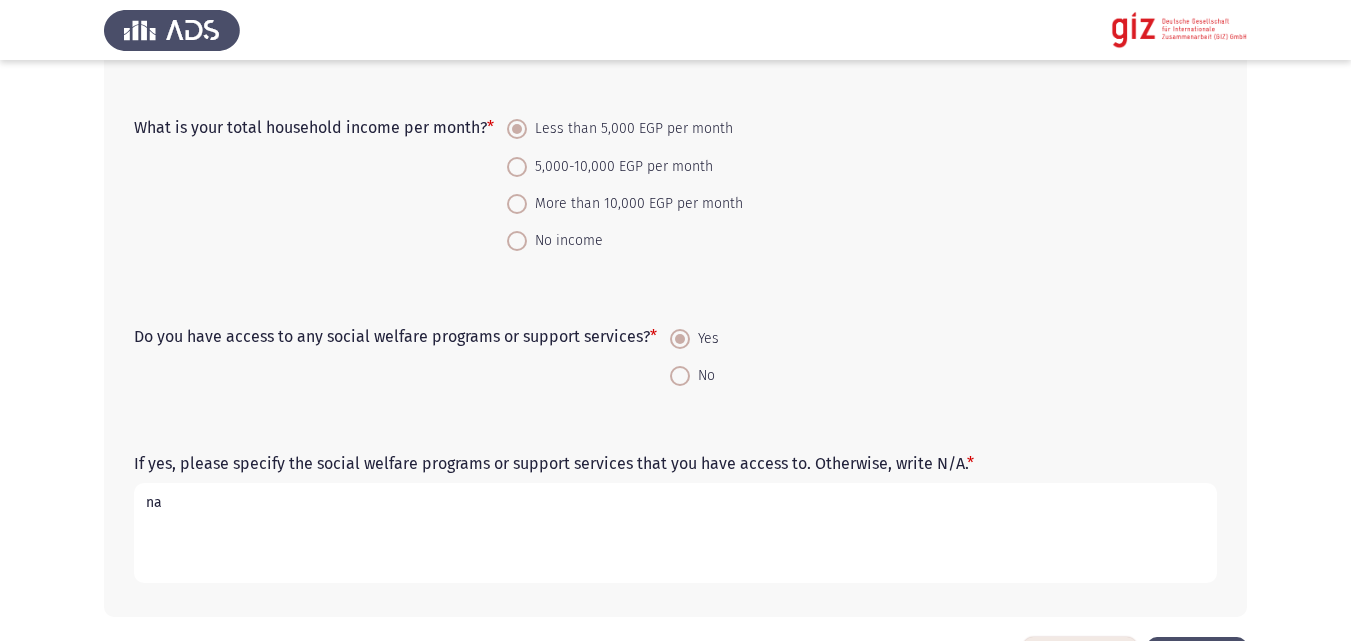 click at bounding box center [680, 339] 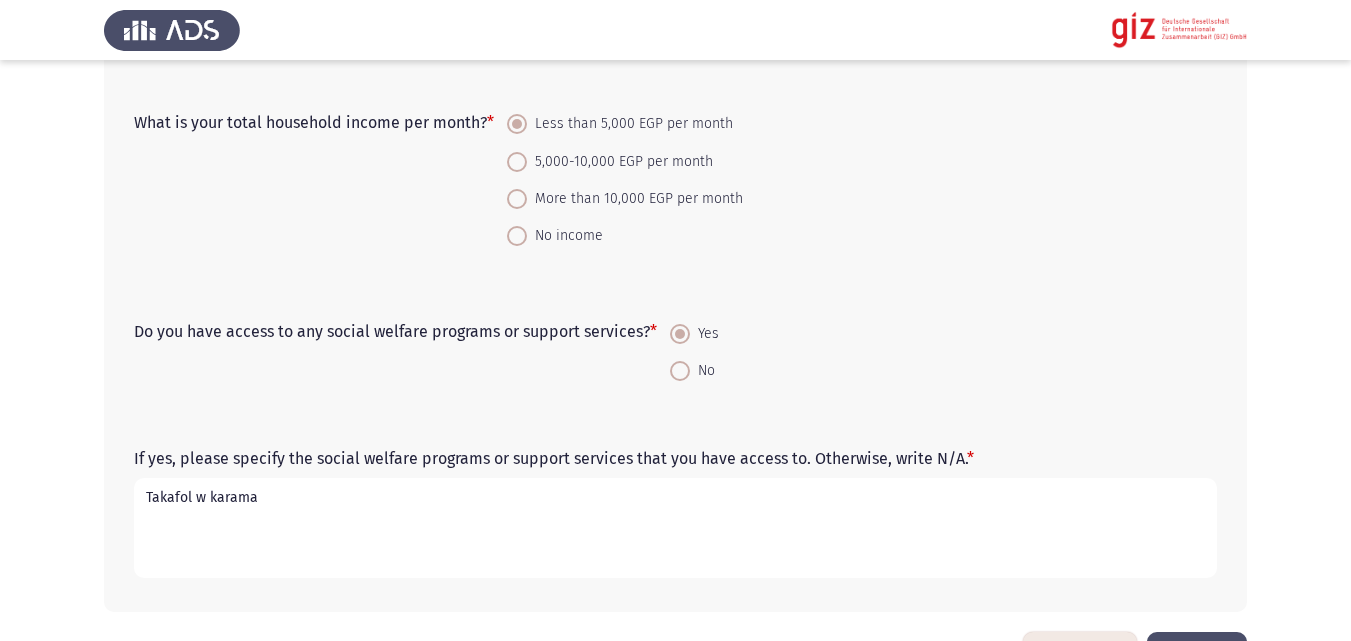 scroll, scrollTop: 2978, scrollLeft: 0, axis: vertical 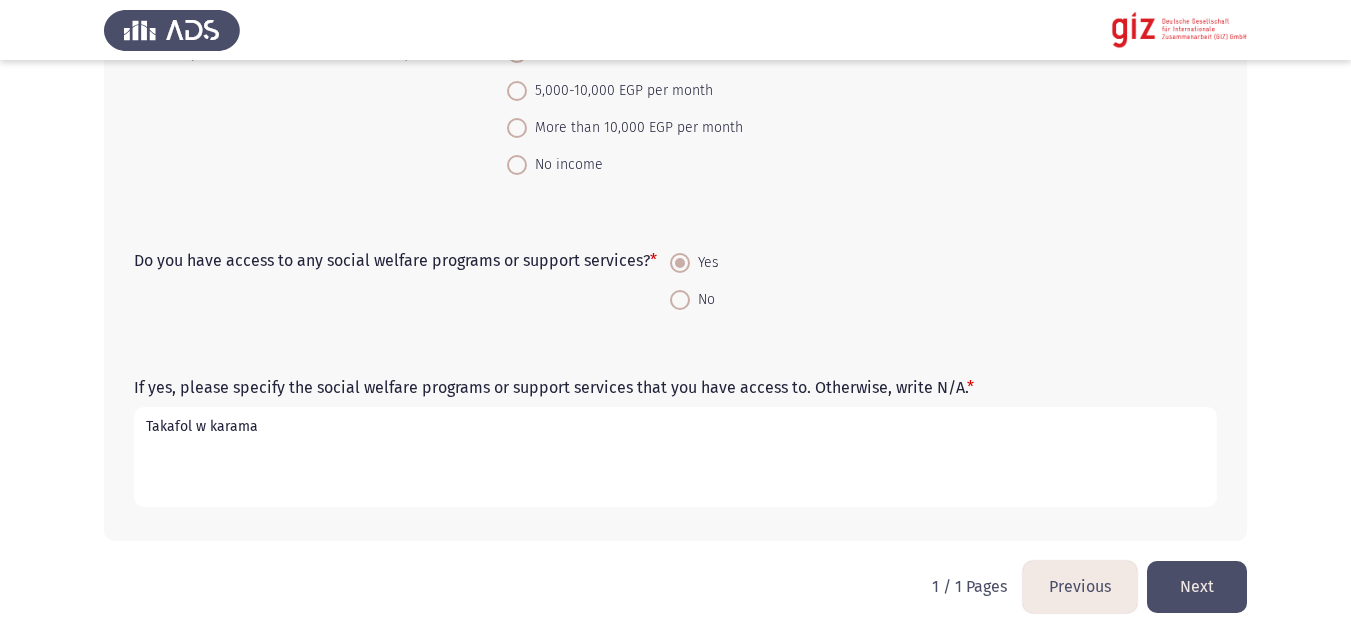type on "Takafol w karama" 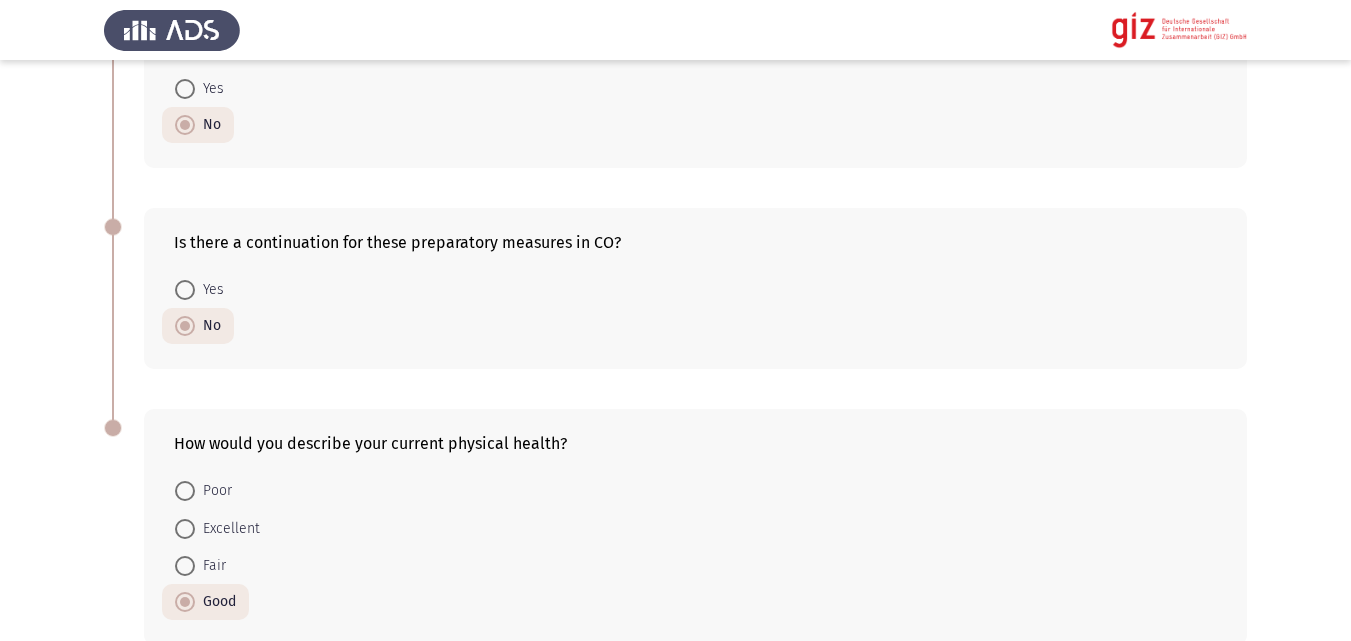 scroll, scrollTop: 1347, scrollLeft: 0, axis: vertical 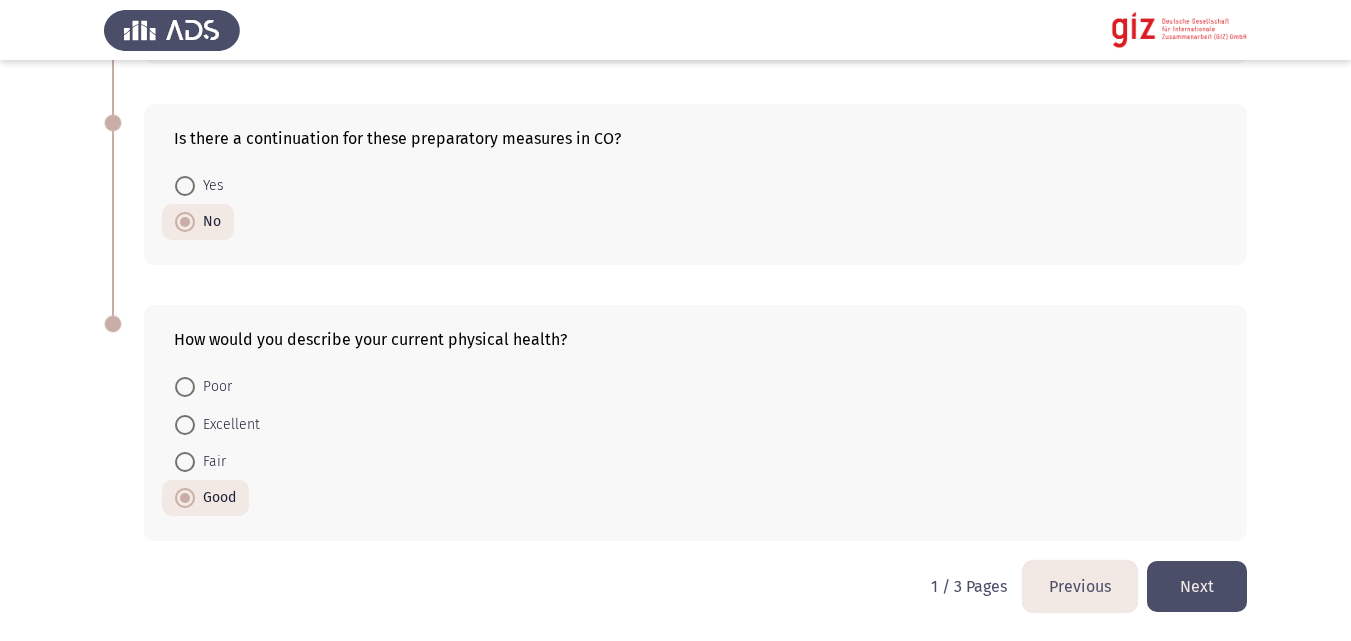 click on "Next" 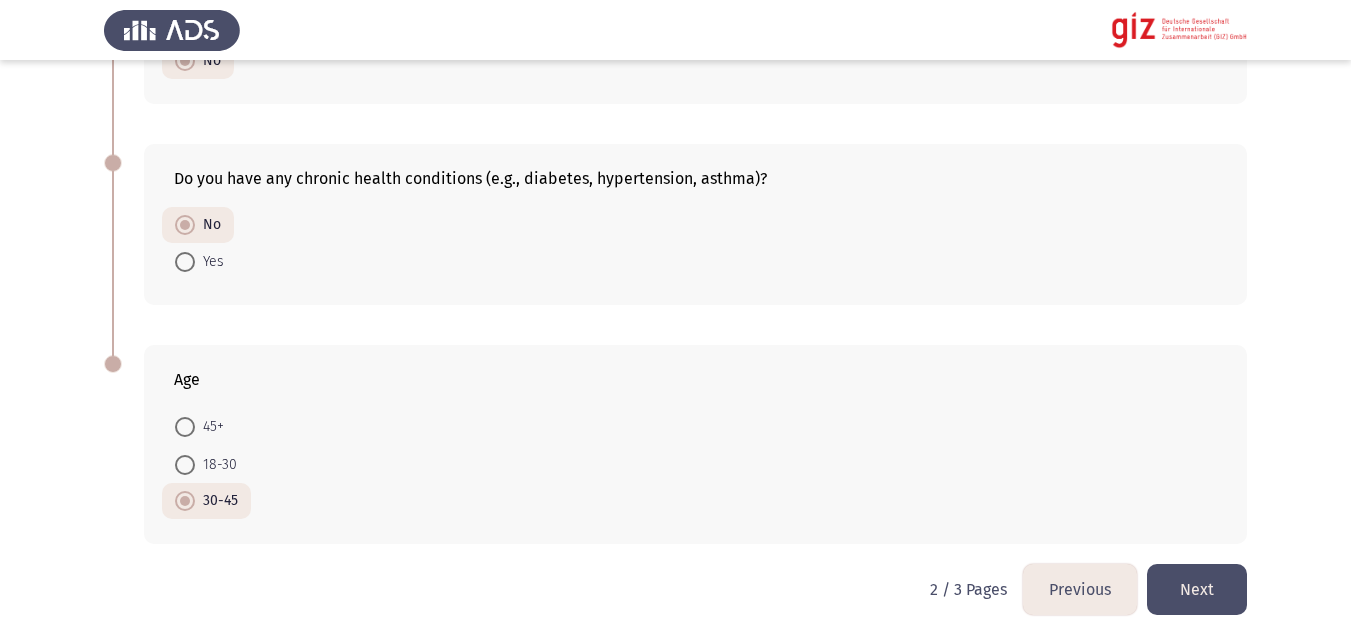 scroll, scrollTop: 1310, scrollLeft: 0, axis: vertical 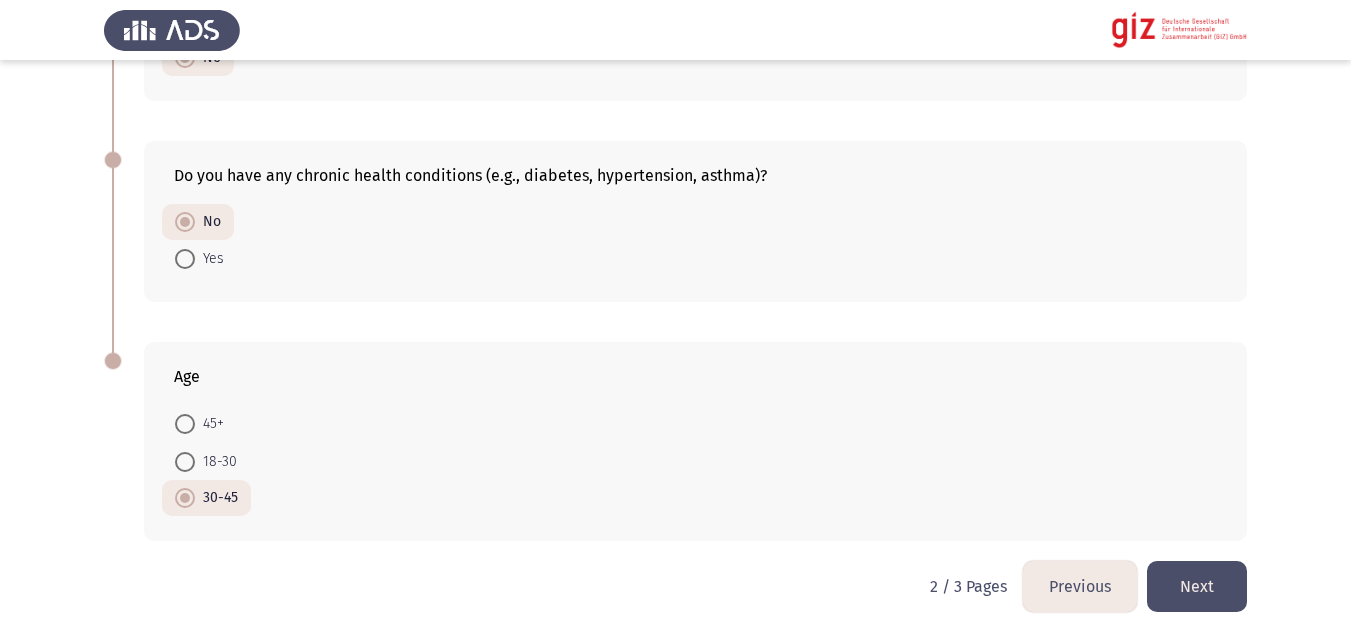 click on "Next" 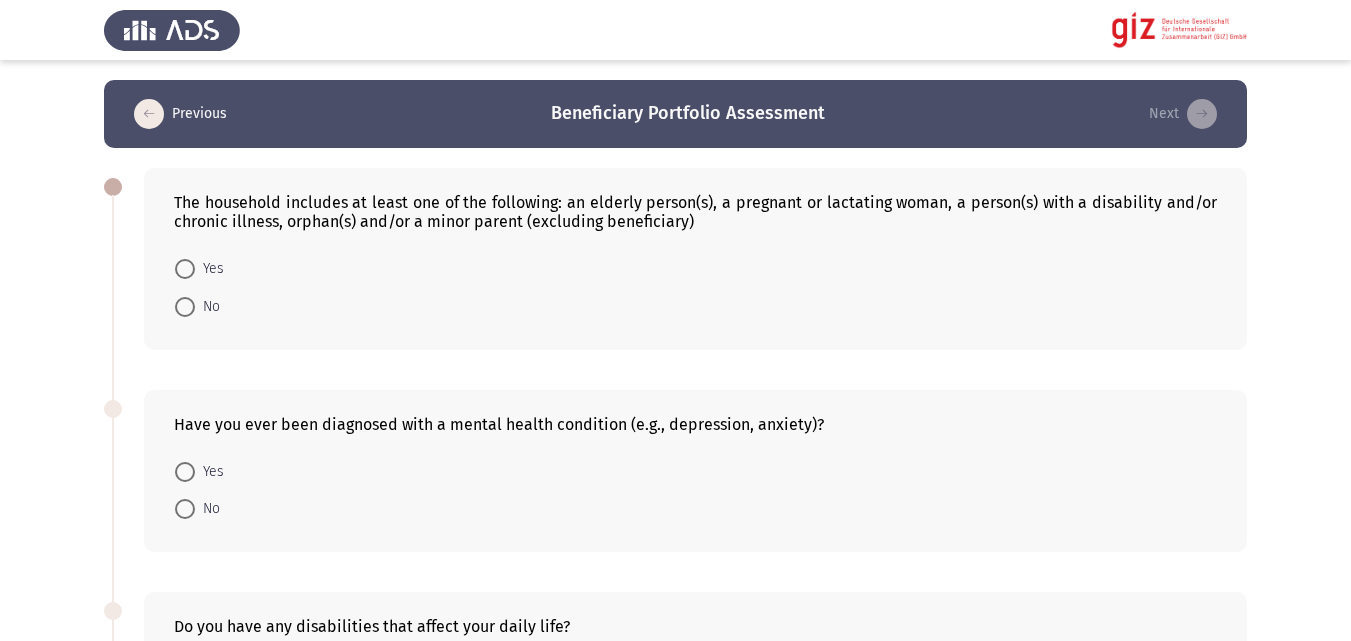 scroll, scrollTop: 9, scrollLeft: 0, axis: vertical 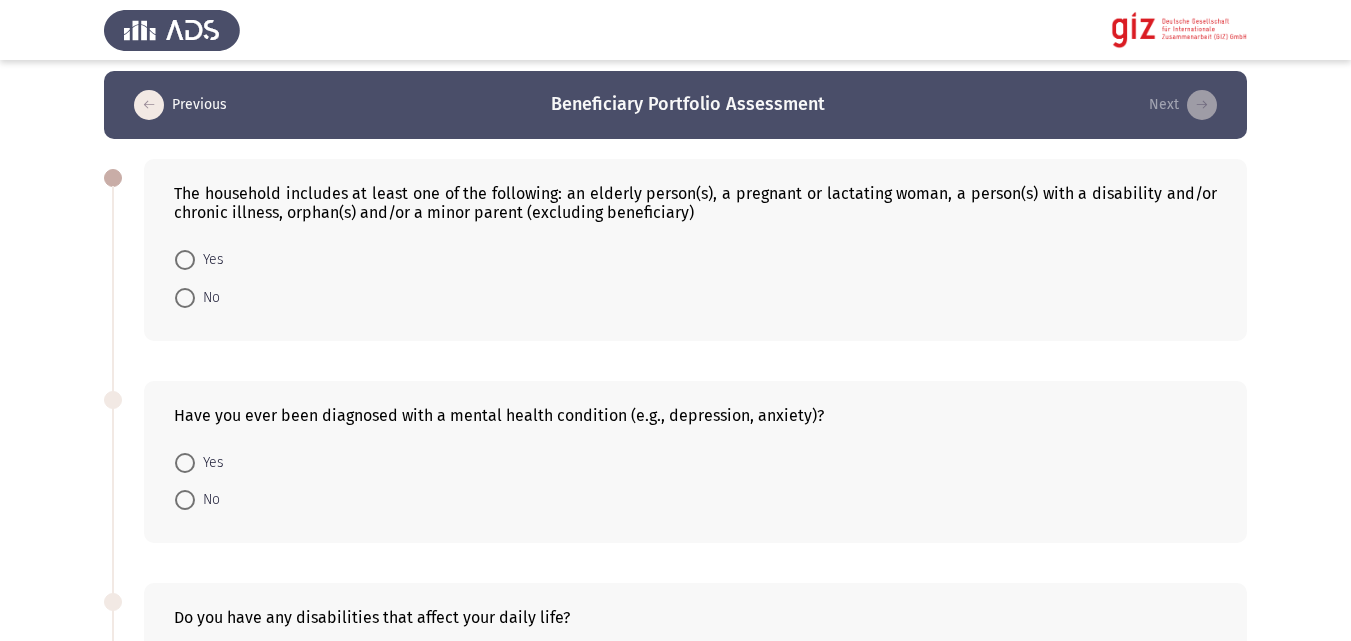 click on "Yes" at bounding box center (209, 260) 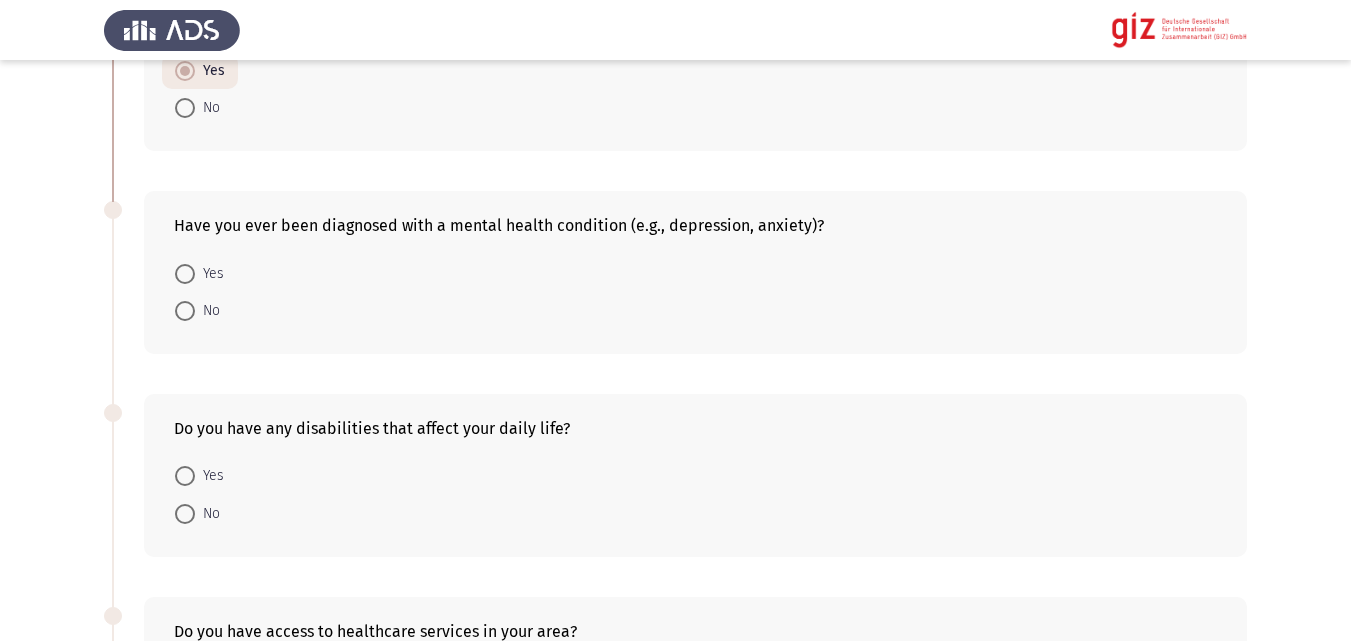 scroll, scrollTop: 232, scrollLeft: 0, axis: vertical 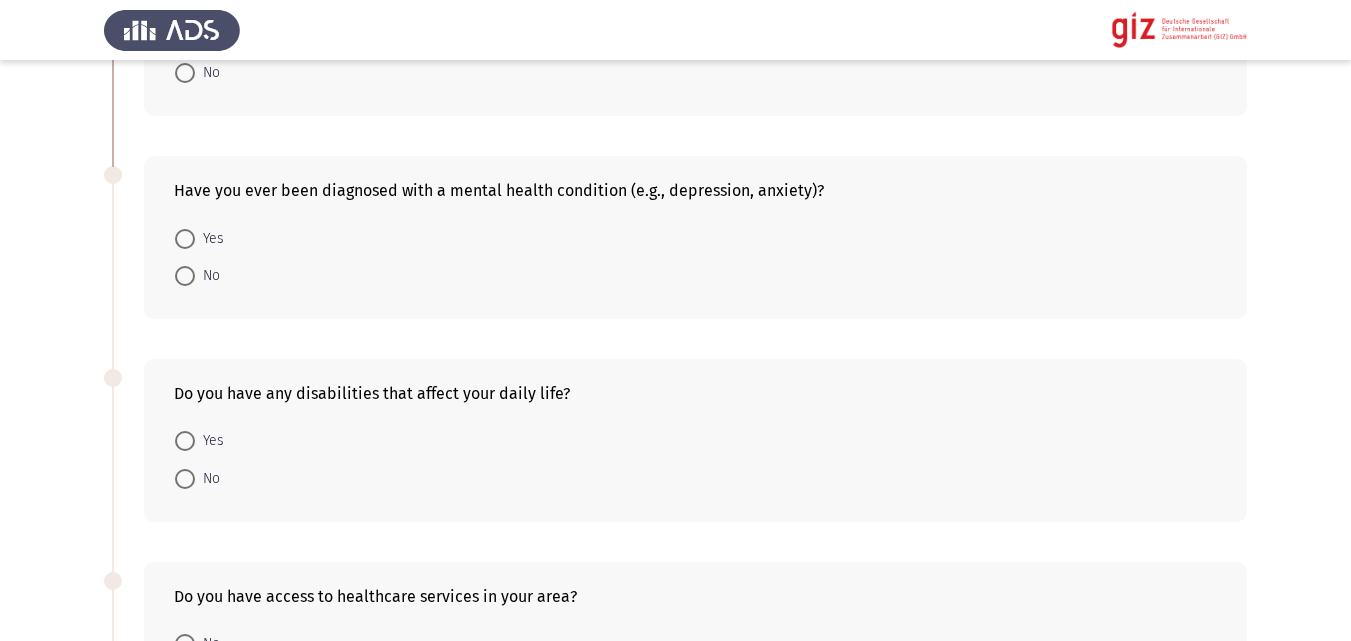 click at bounding box center (185, 276) 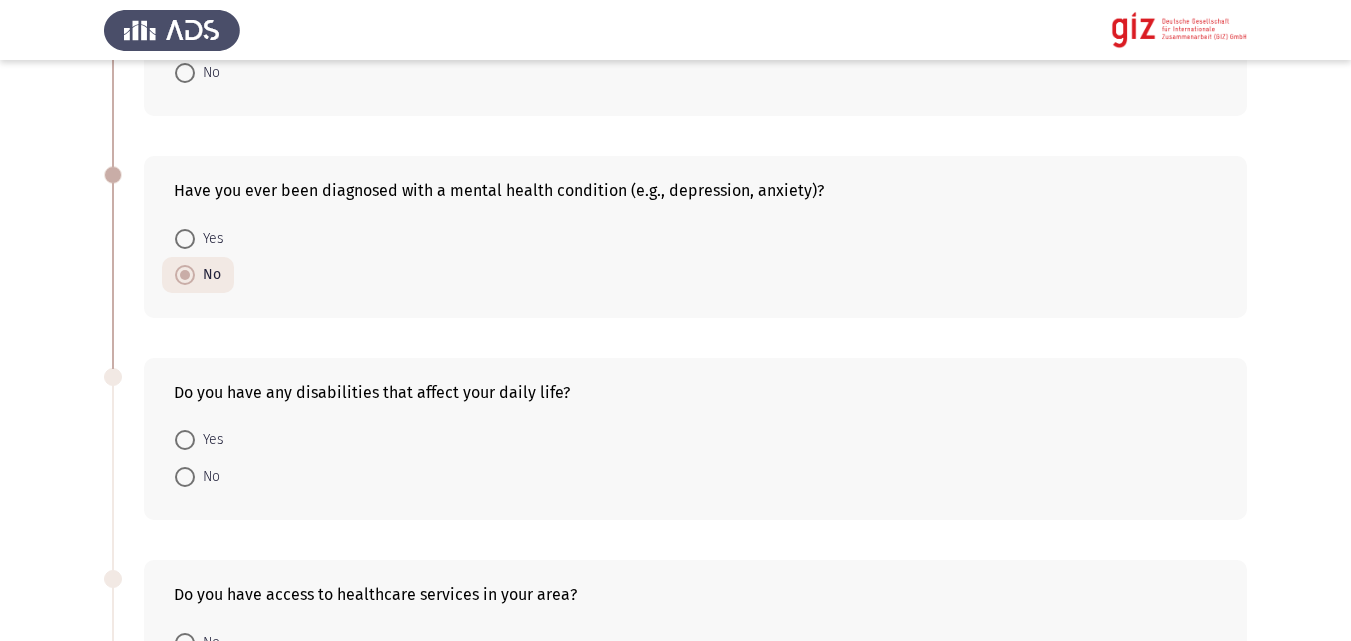 click at bounding box center (185, 440) 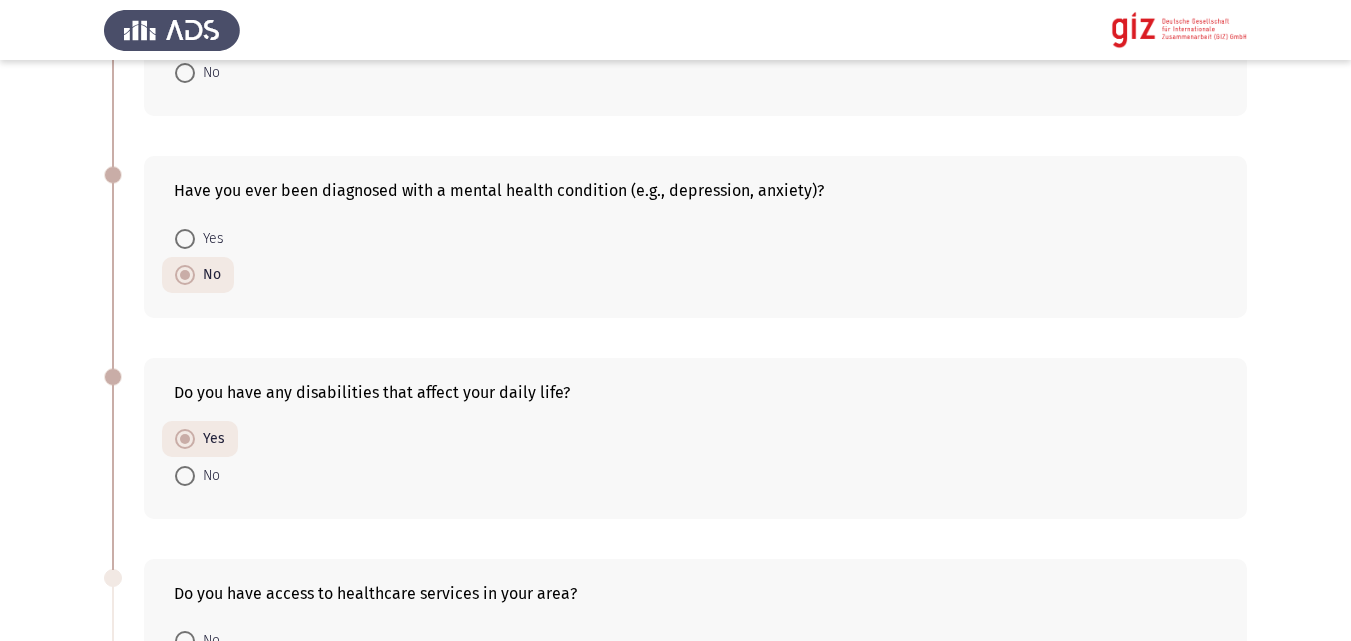 click at bounding box center [185, 476] 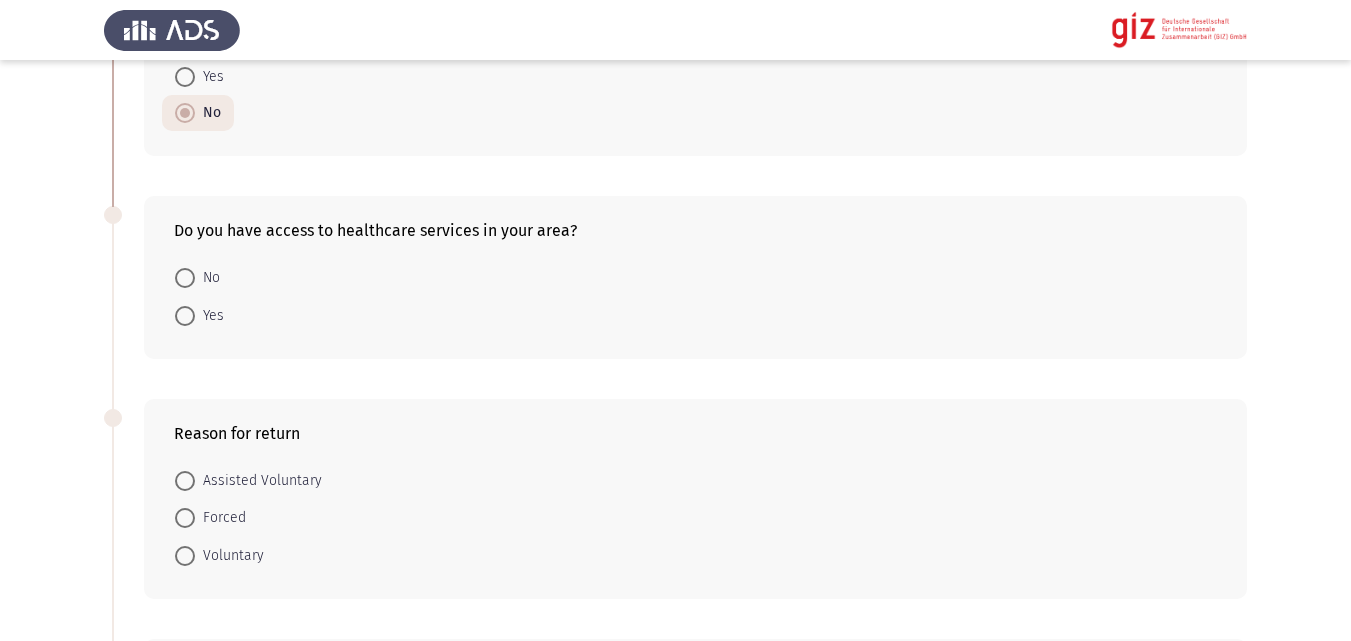 scroll, scrollTop: 659, scrollLeft: 0, axis: vertical 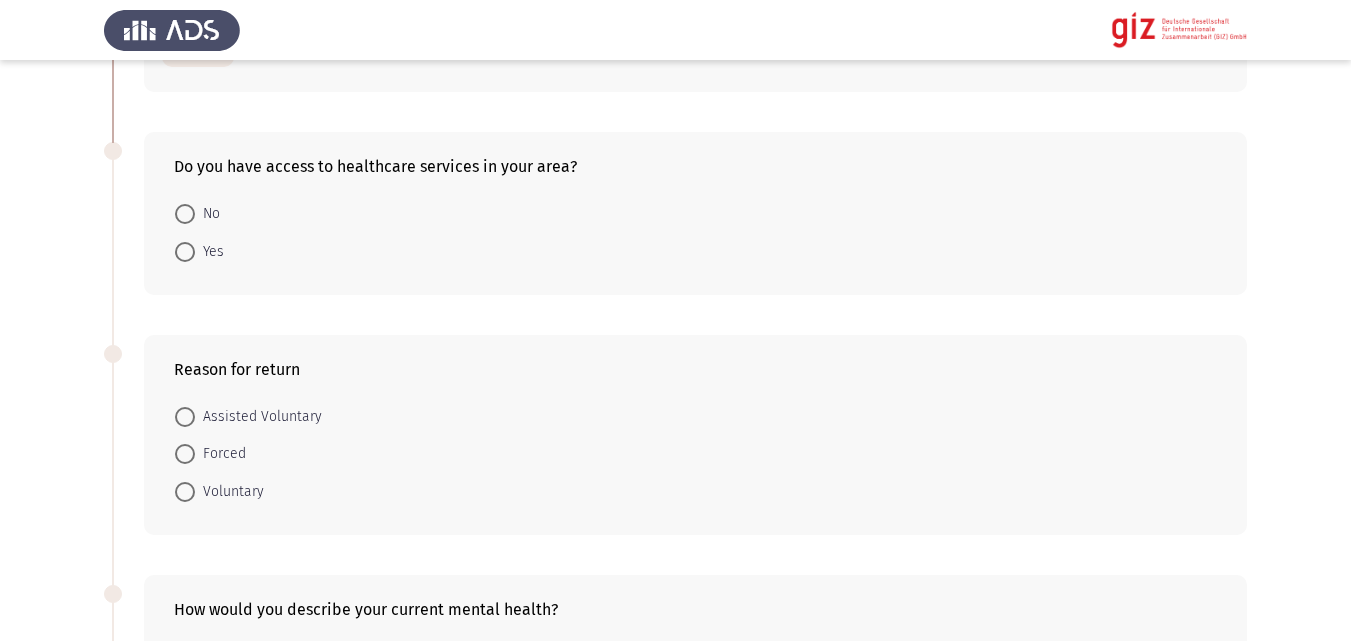 click on "Yes" at bounding box center (209, 252) 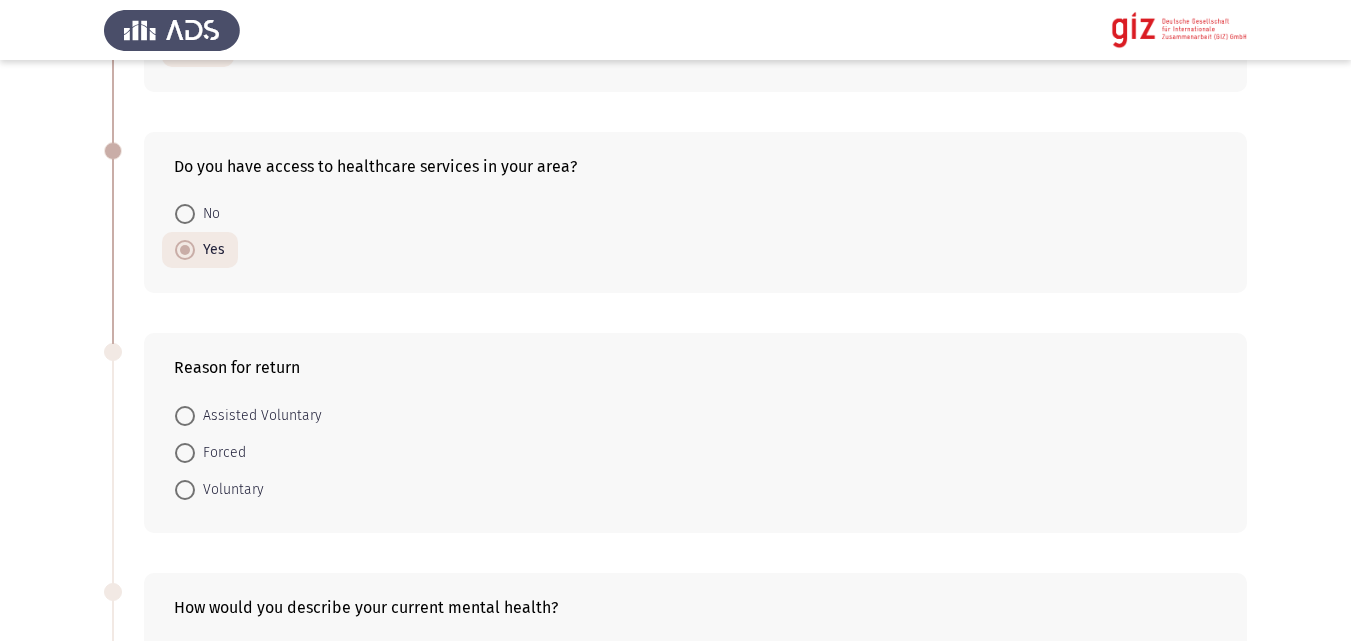 click at bounding box center (185, 453) 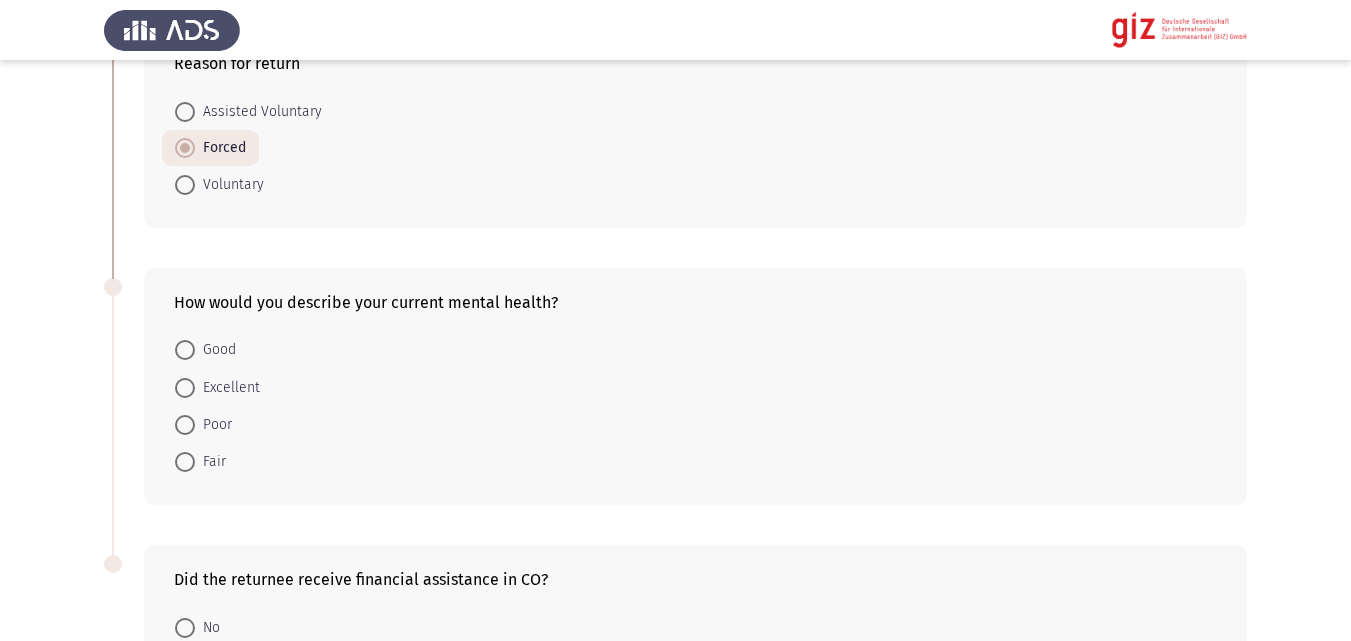scroll, scrollTop: 1016, scrollLeft: 0, axis: vertical 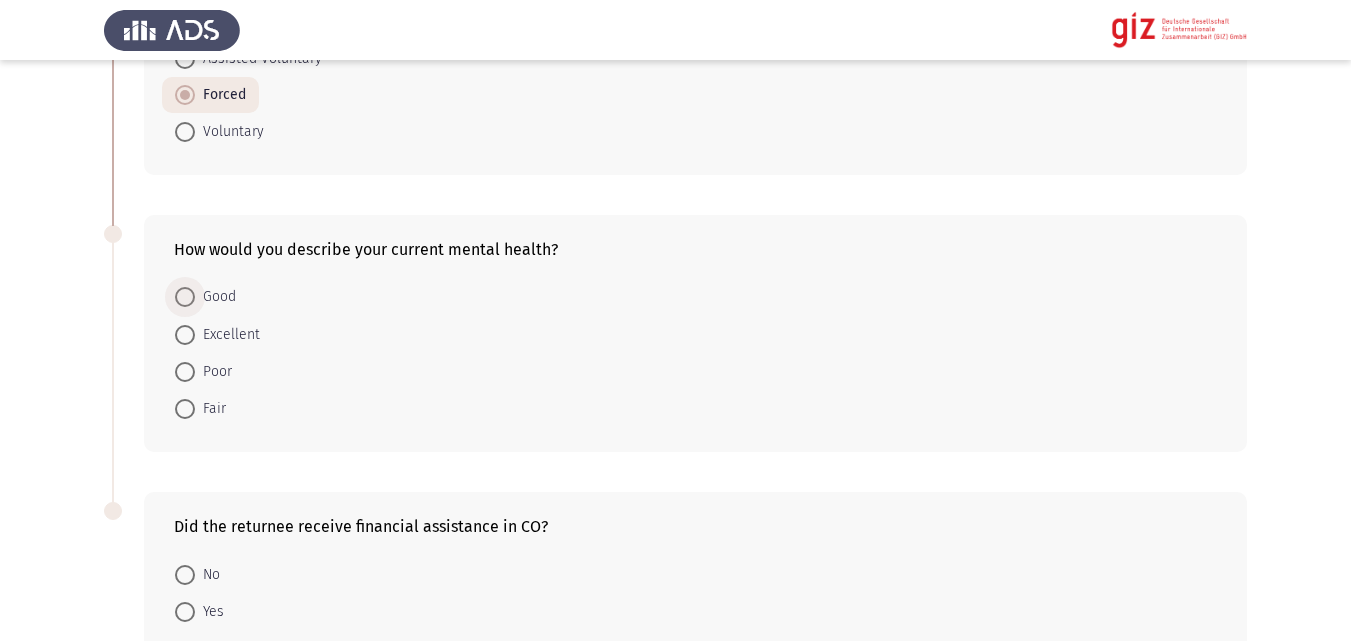 click at bounding box center (185, 297) 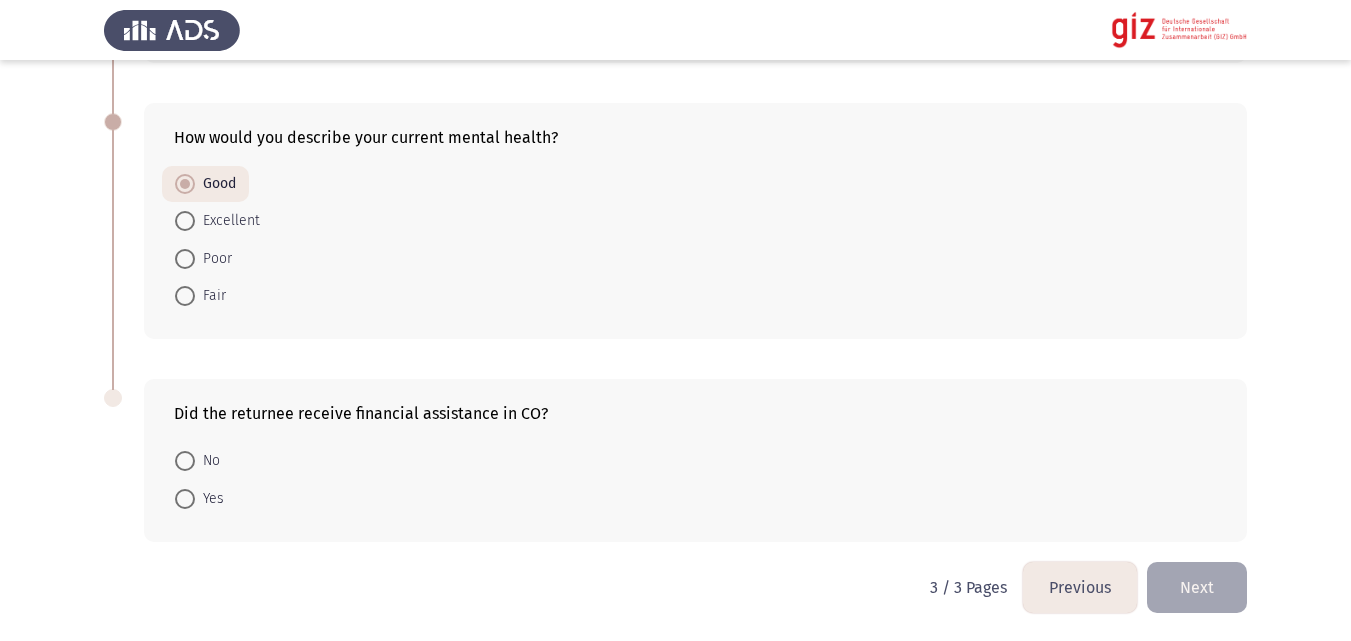 scroll, scrollTop: 1129, scrollLeft: 0, axis: vertical 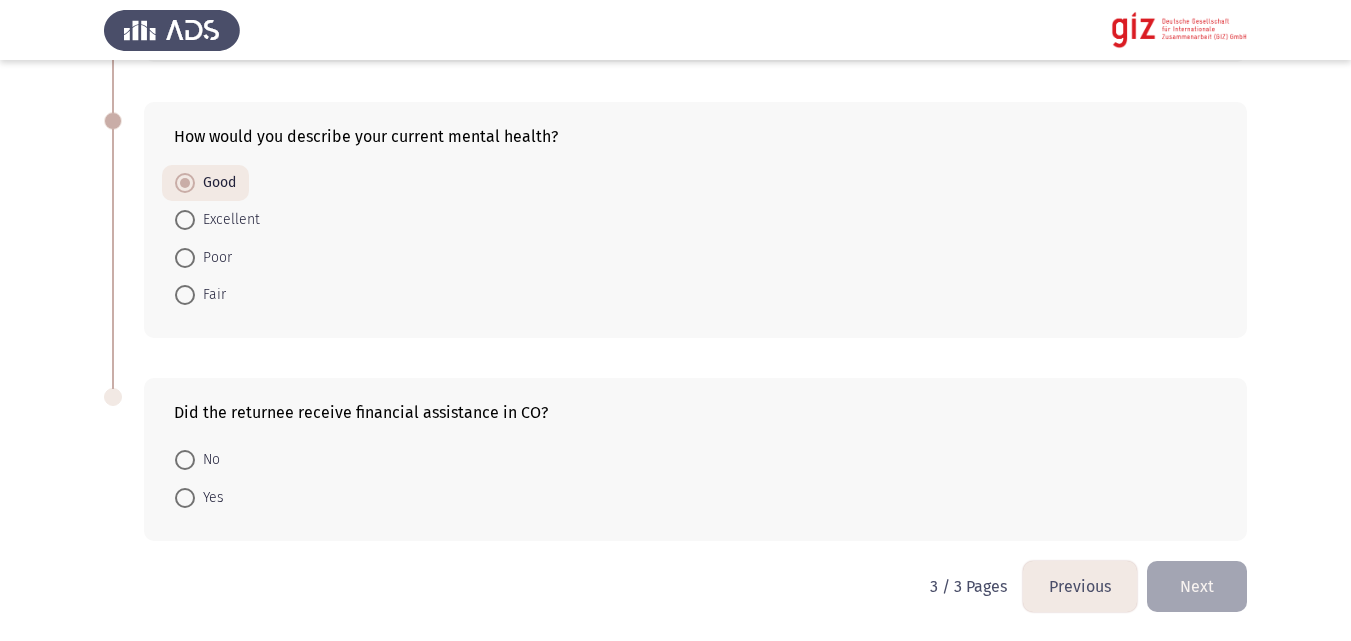 click on "No" at bounding box center (197, 459) 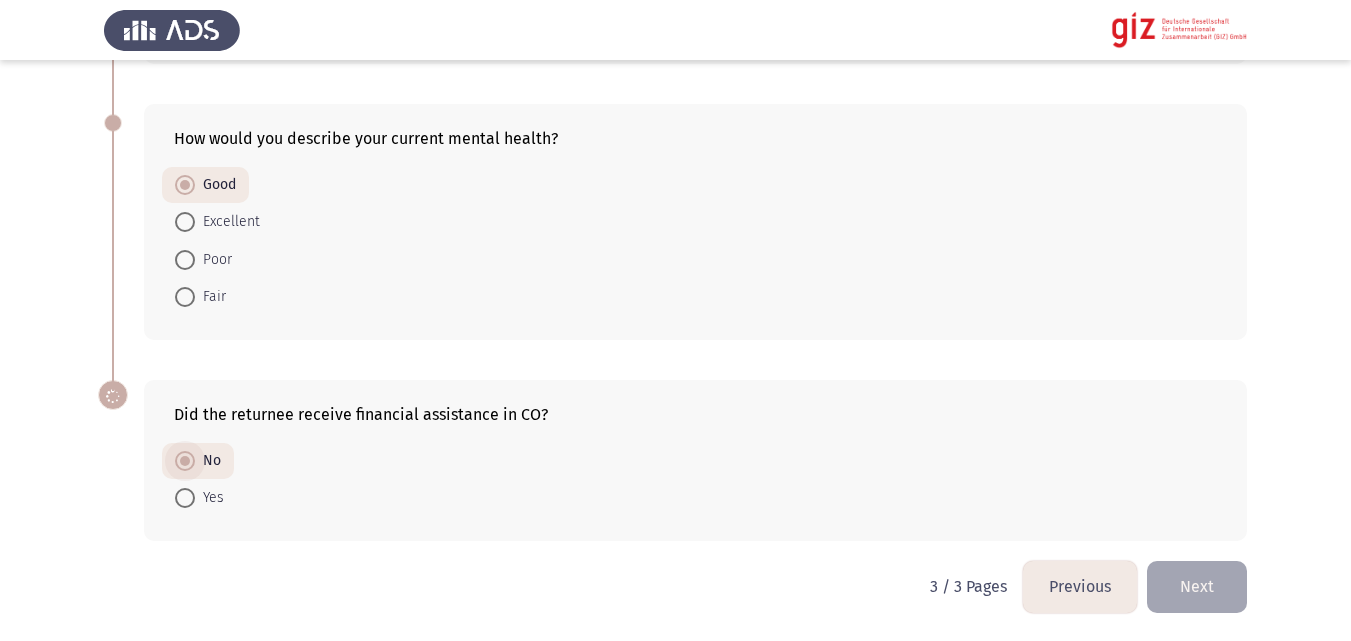 scroll, scrollTop: 1127, scrollLeft: 0, axis: vertical 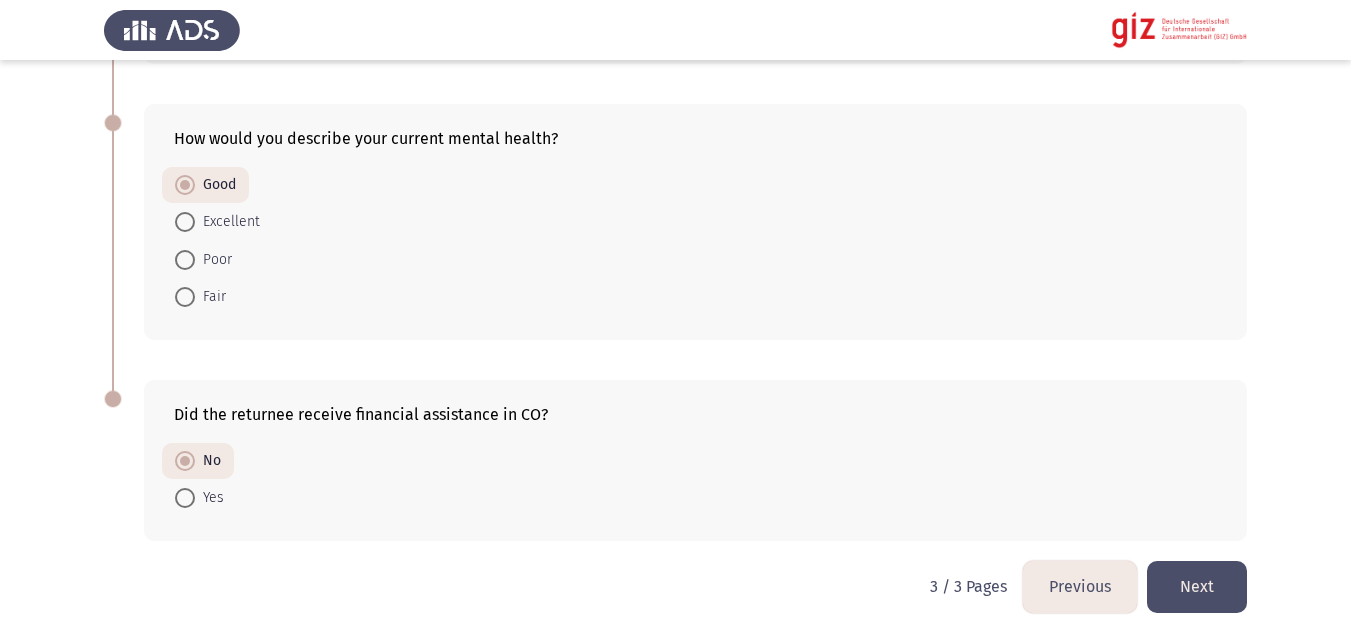 click on "Did the returnee receive financial assistance in CO?    No     Yes" 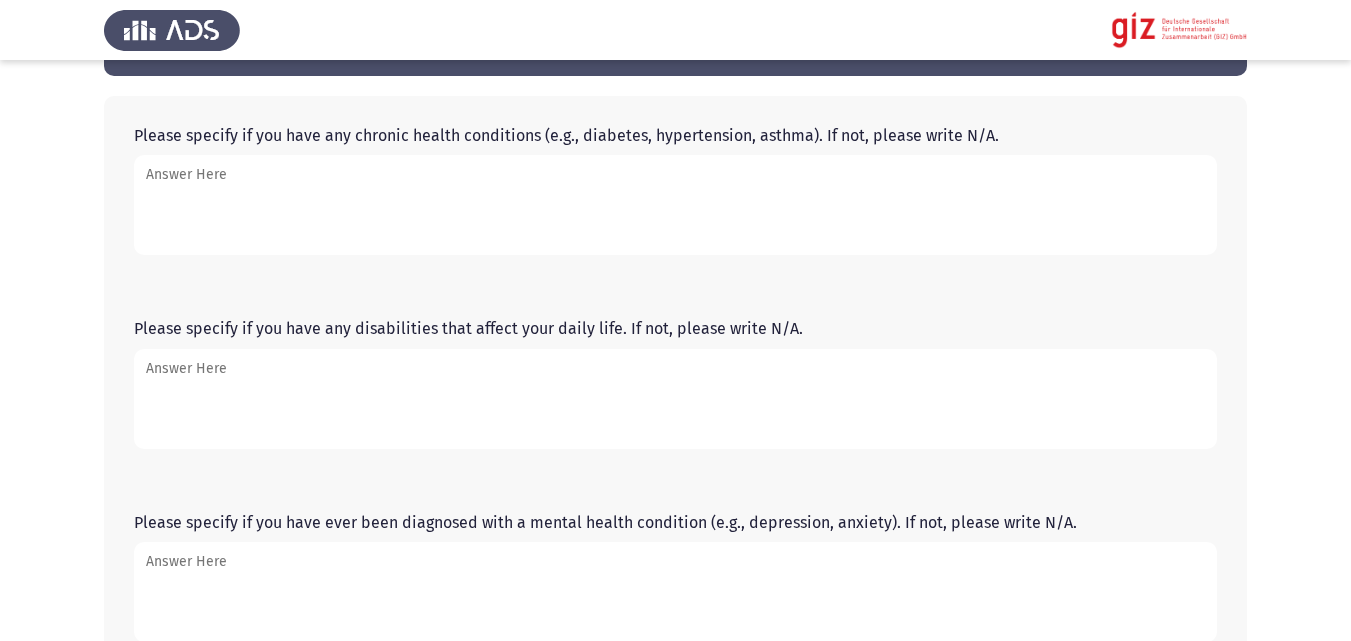 scroll, scrollTop: 73, scrollLeft: 0, axis: vertical 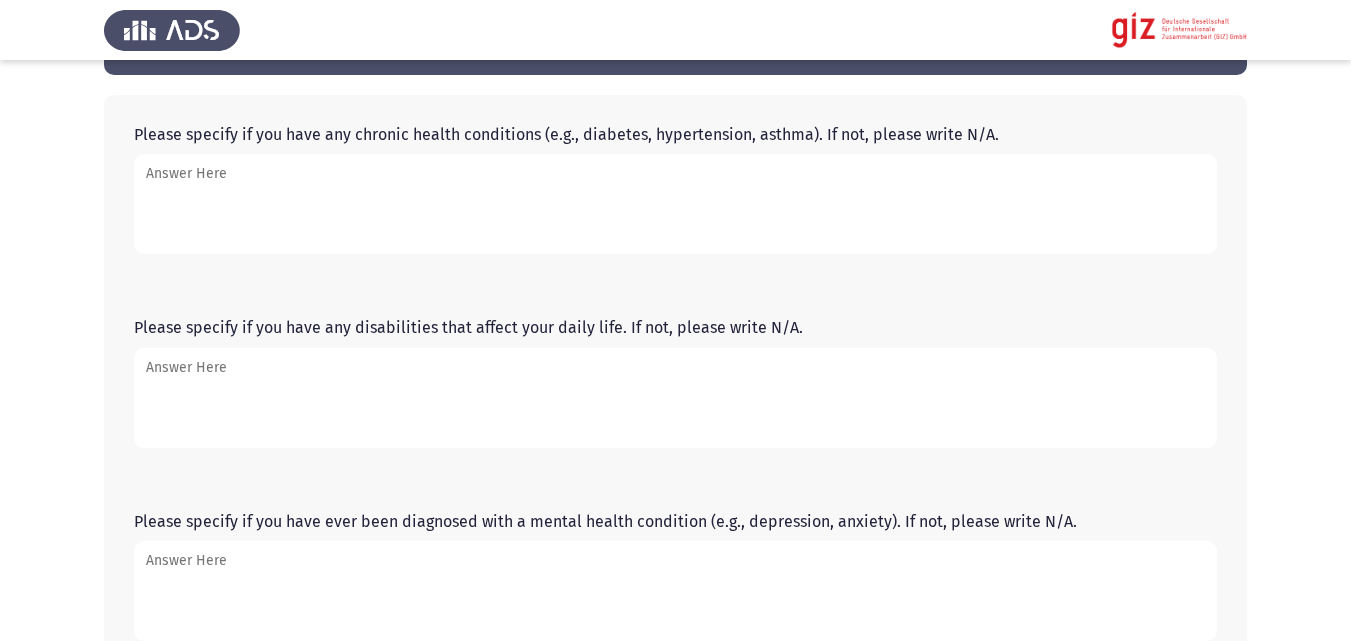 click on "Please specify if you have any chronic health conditions (e.g., diabetes, hypertension, asthma). If not, please write N/A." at bounding box center [675, 204] 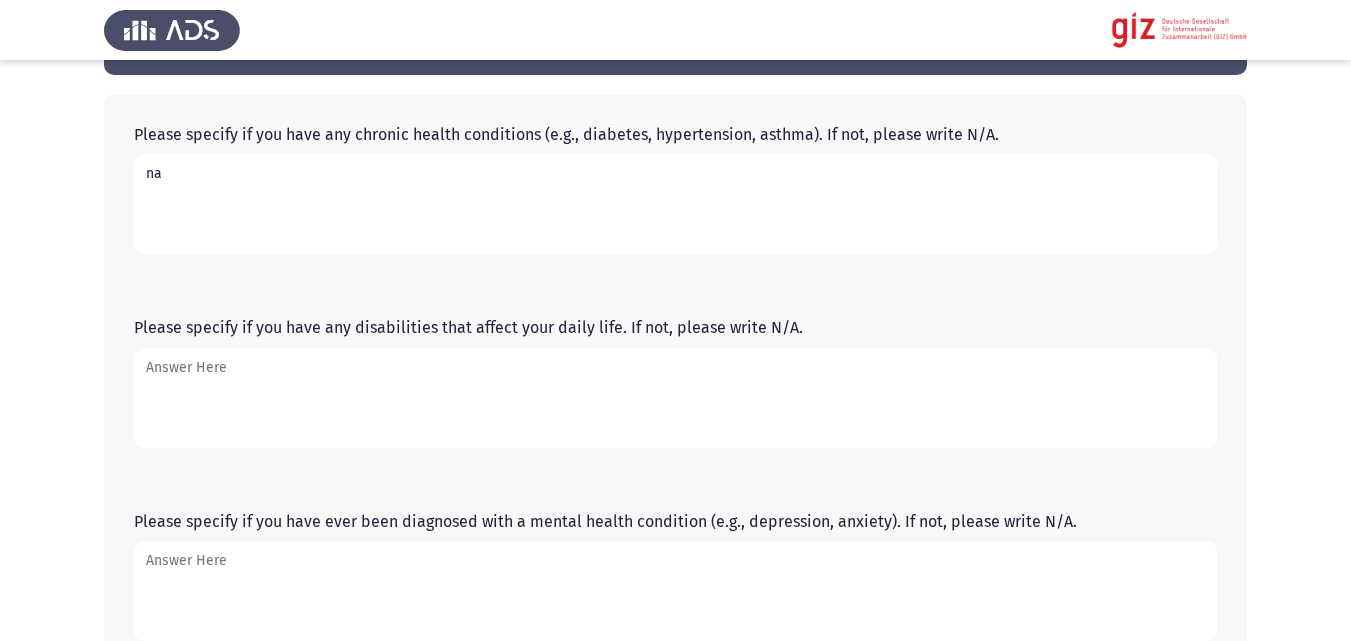 type on "na" 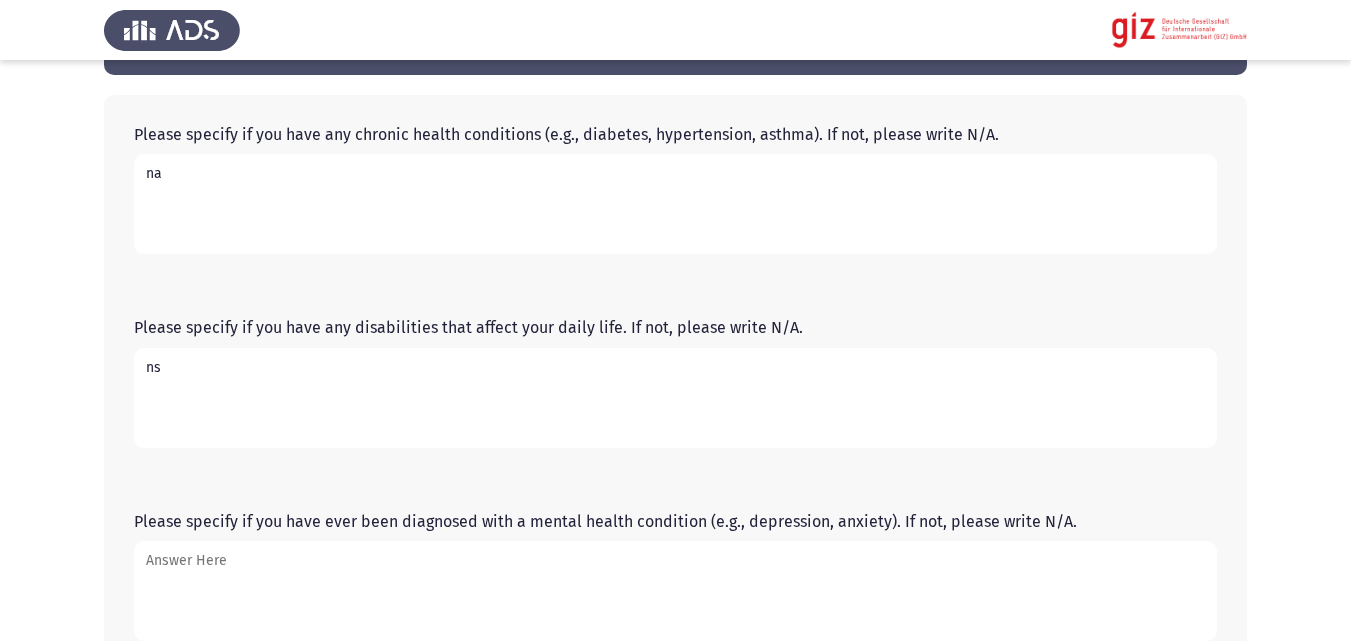 type on "ns" 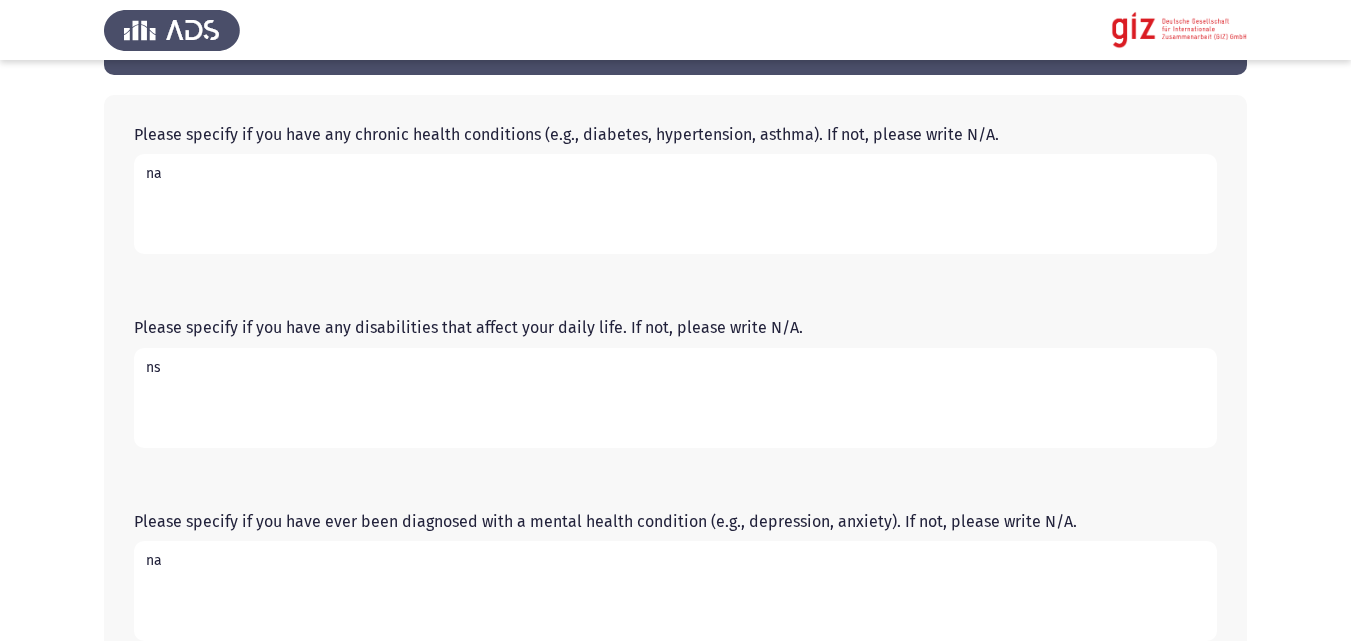 type on "na" 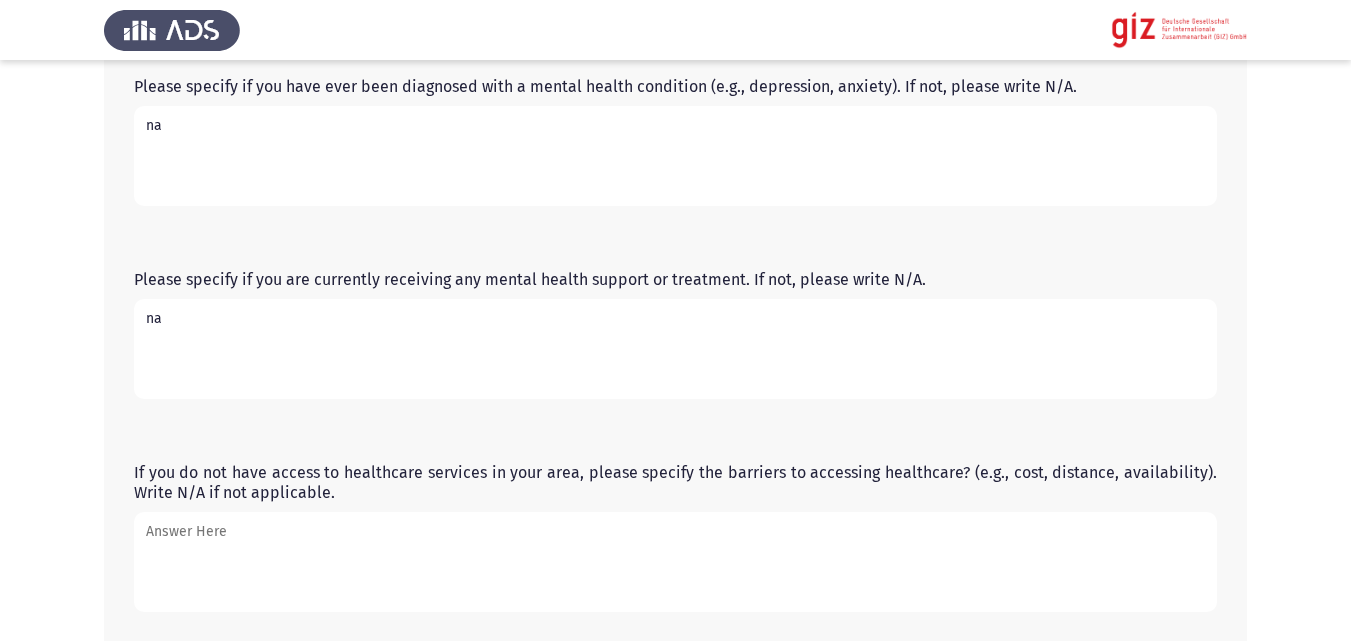 type on "na" 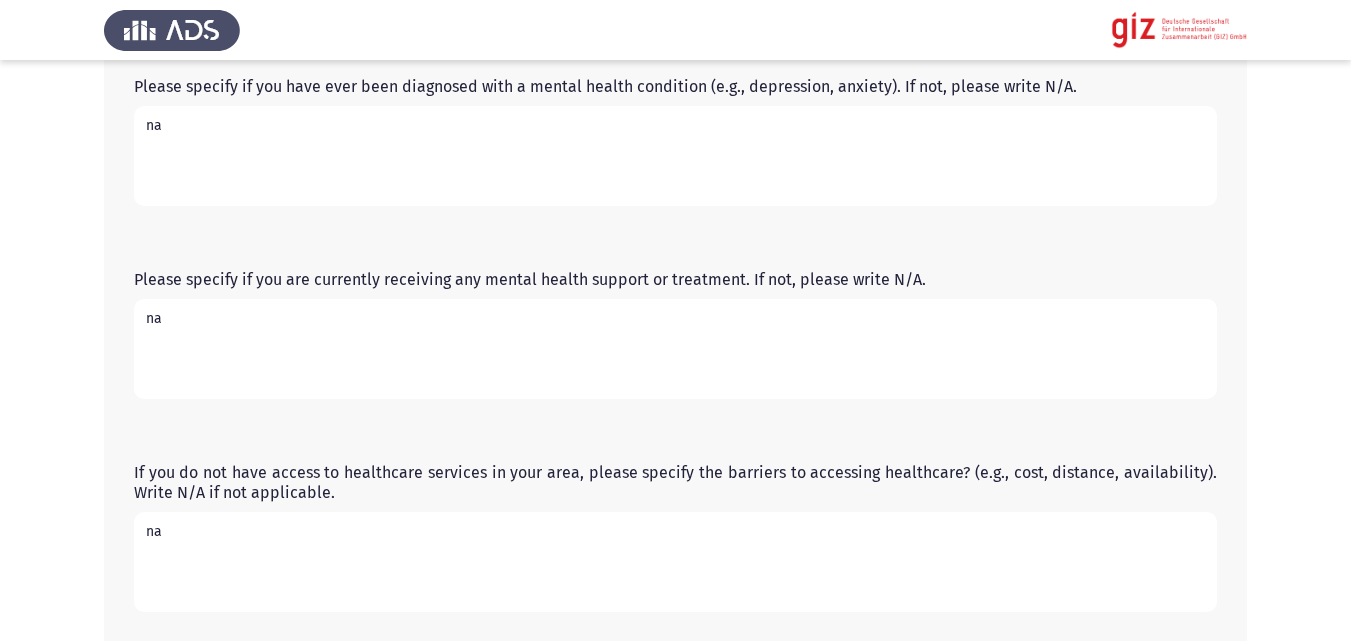 type on "na" 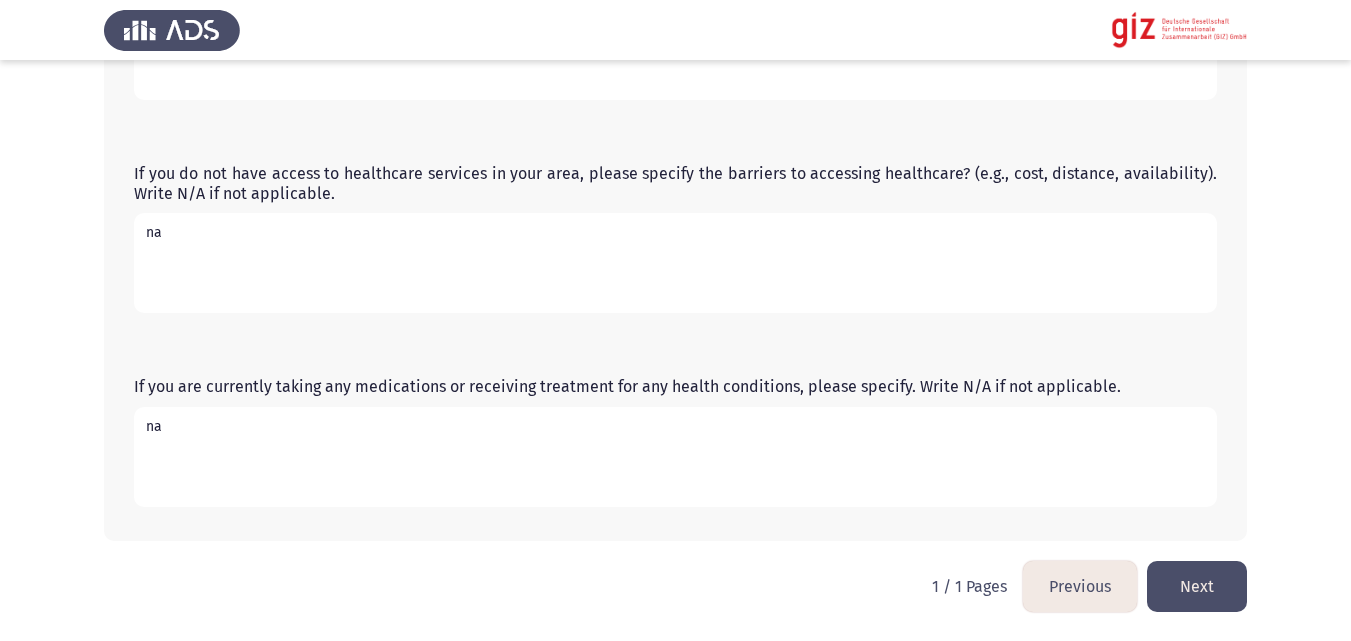 type on "na" 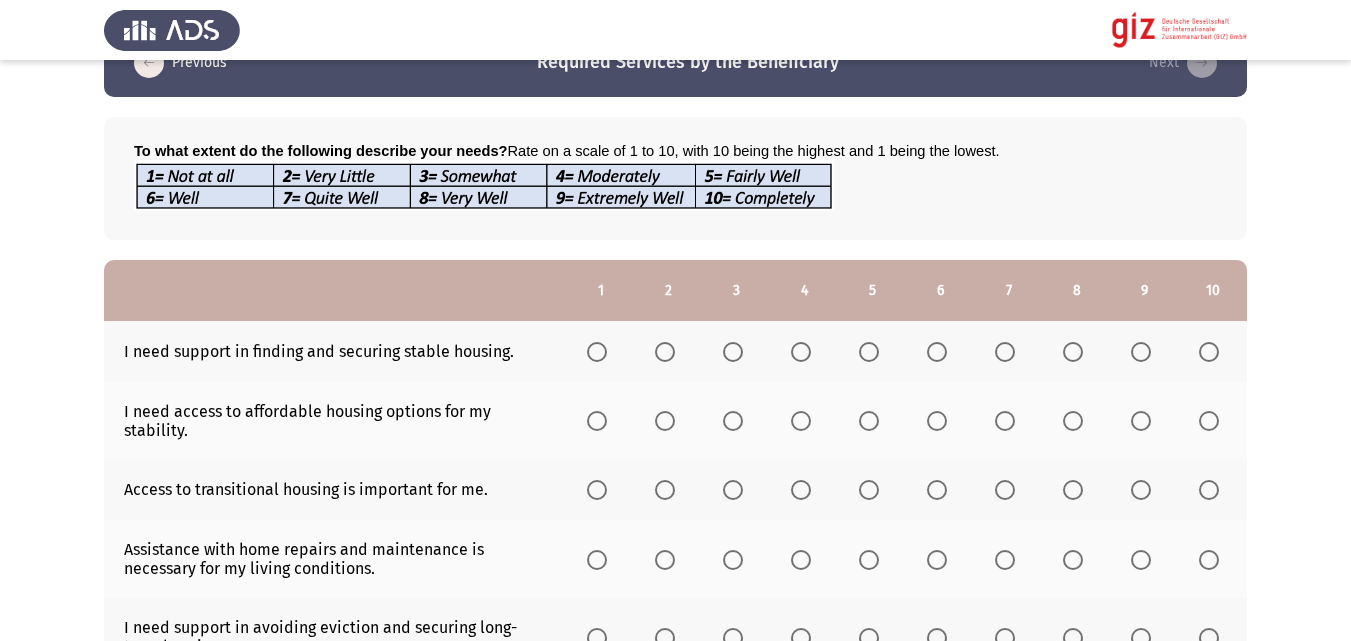 scroll, scrollTop: 99, scrollLeft: 0, axis: vertical 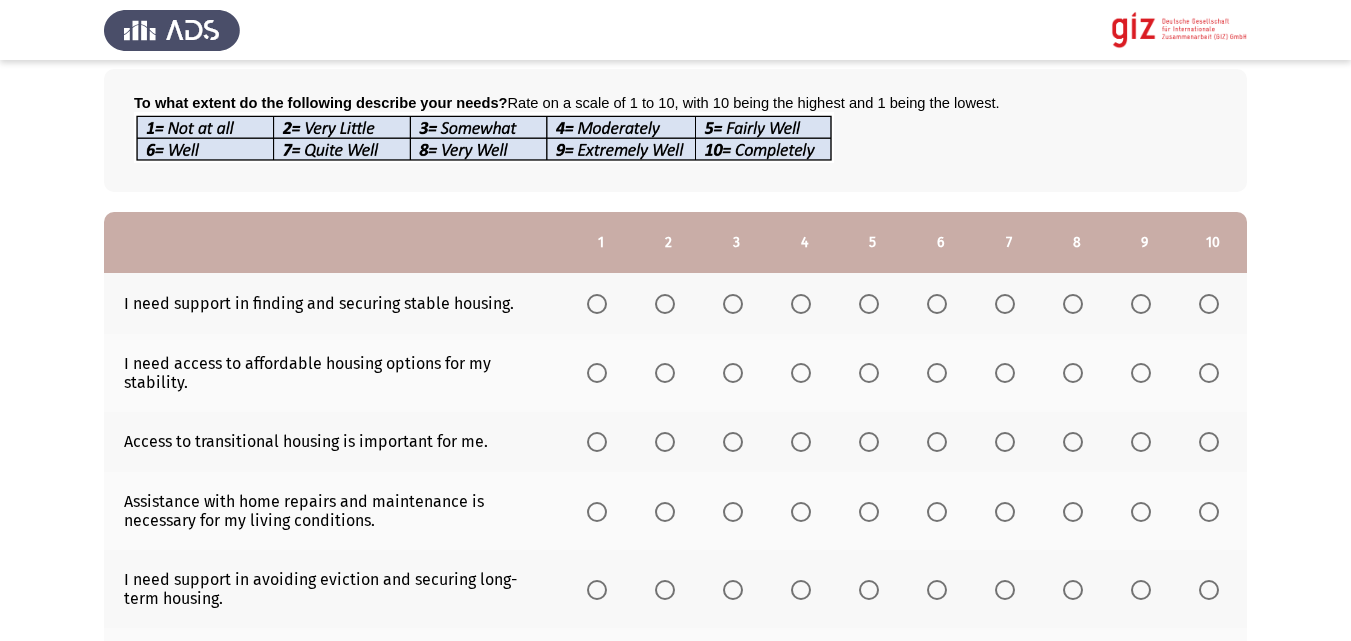 click at bounding box center (597, 304) 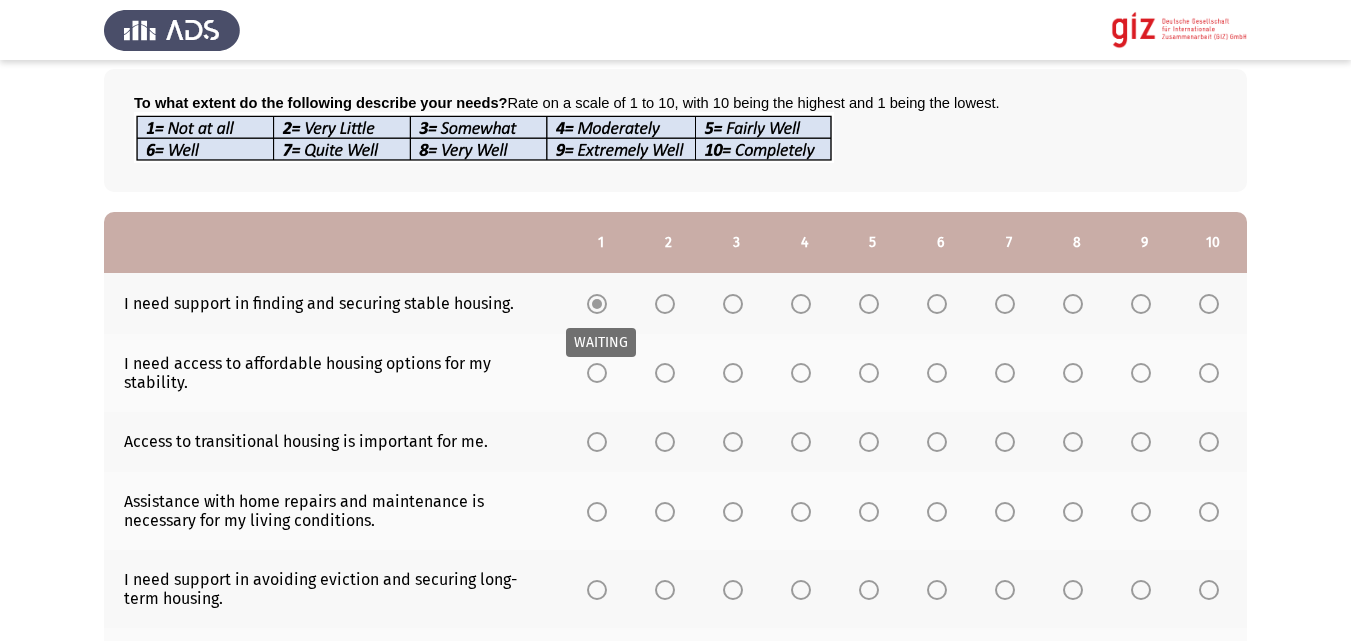 click on "WAITING" at bounding box center (601, 342) 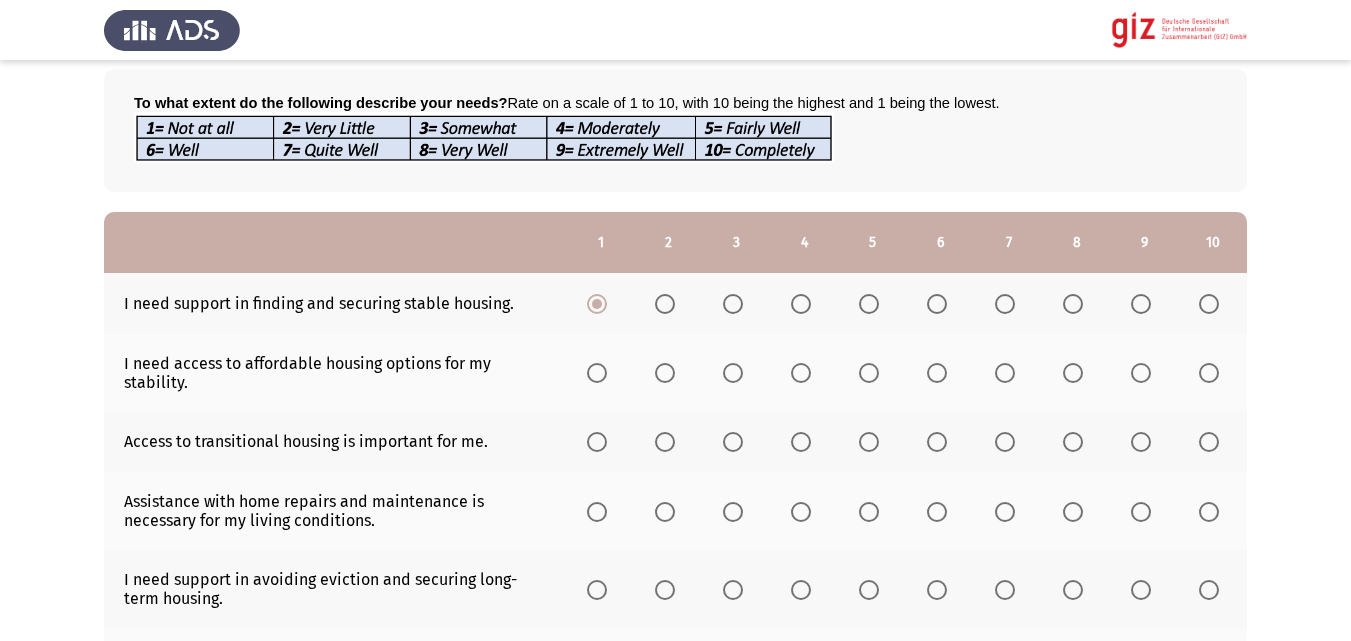 click at bounding box center (597, 373) 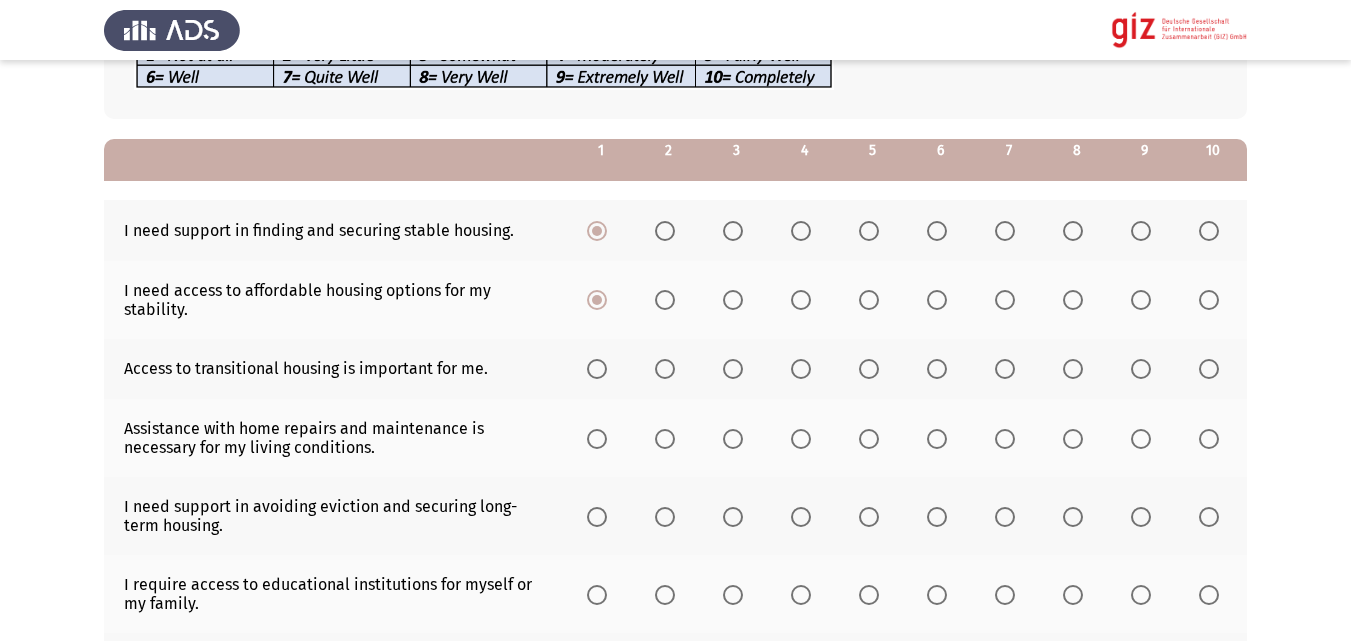 scroll, scrollTop: 232, scrollLeft: 0, axis: vertical 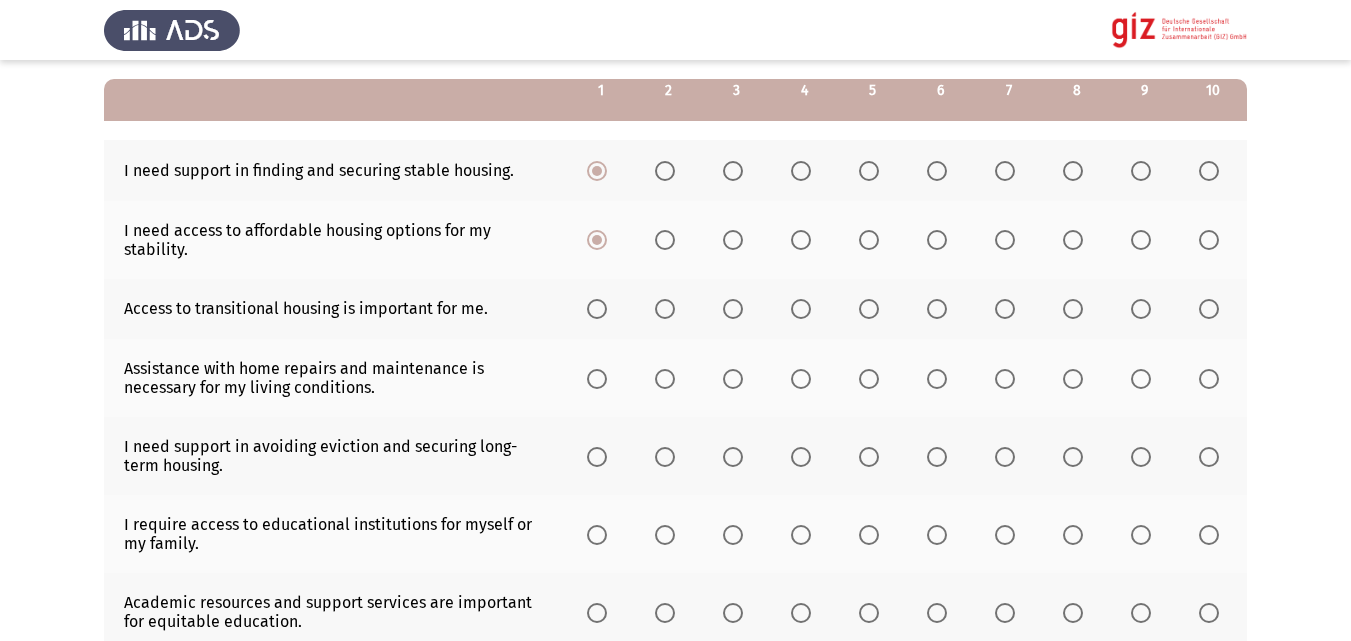 click at bounding box center [601, 309] 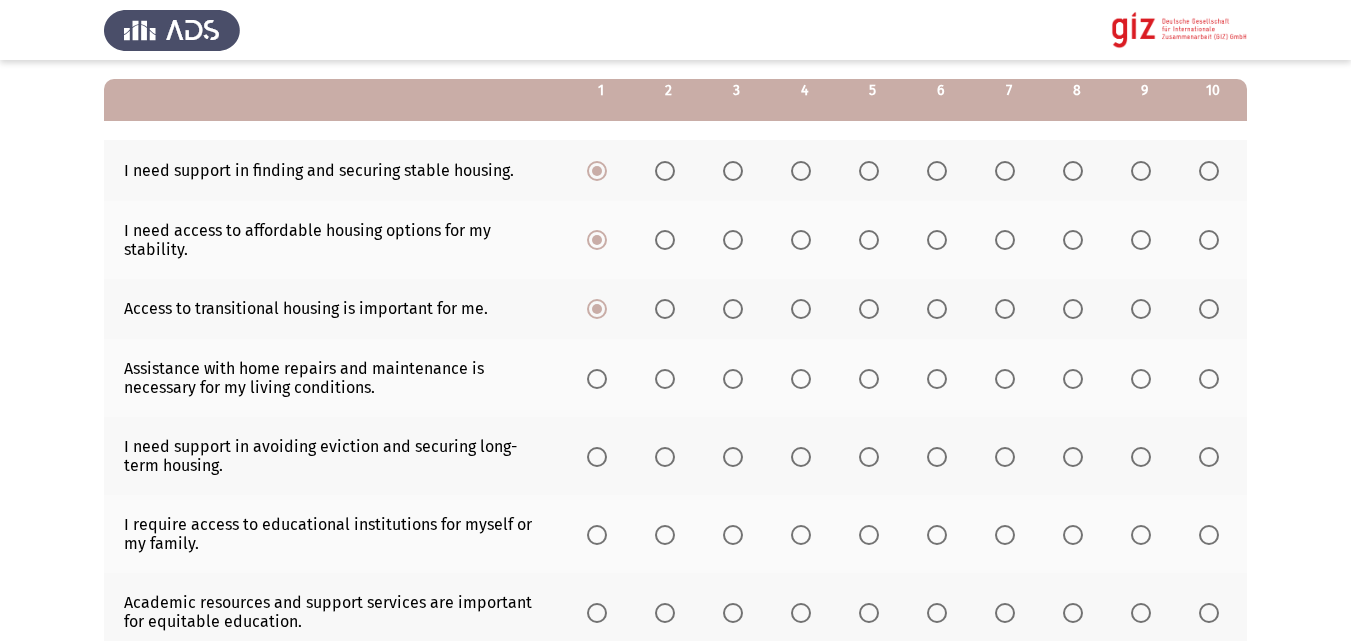 click 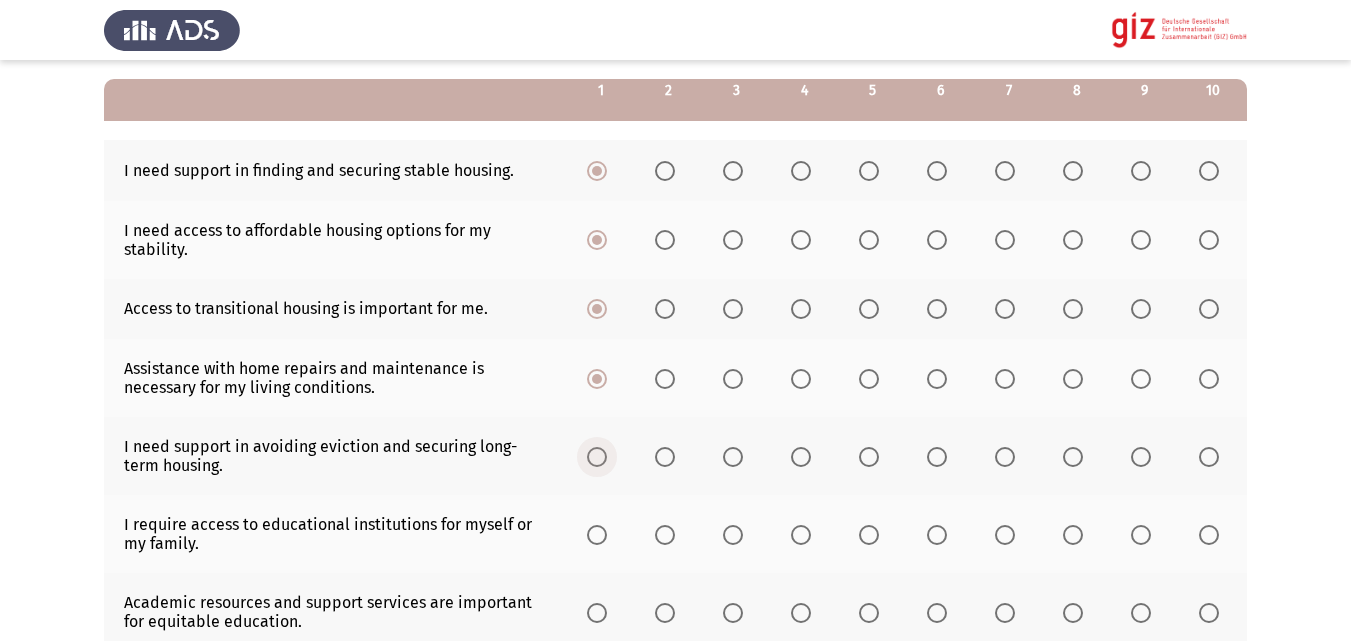 click at bounding box center [597, 457] 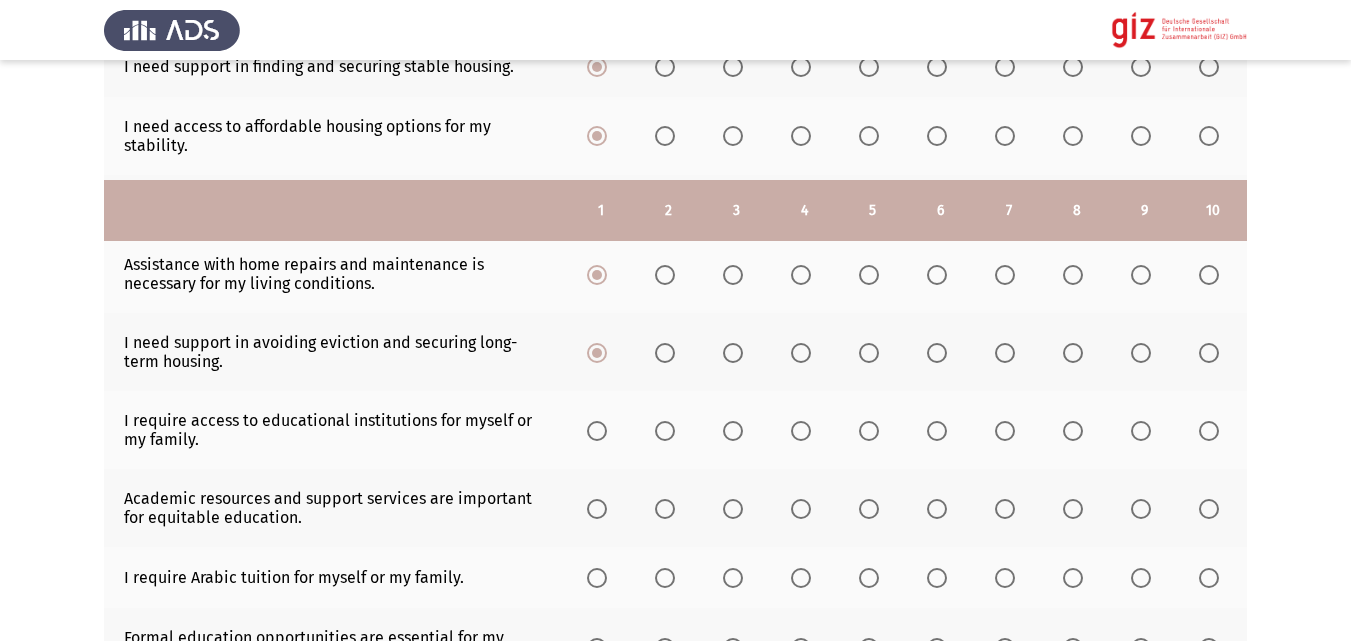 scroll, scrollTop: 459, scrollLeft: 0, axis: vertical 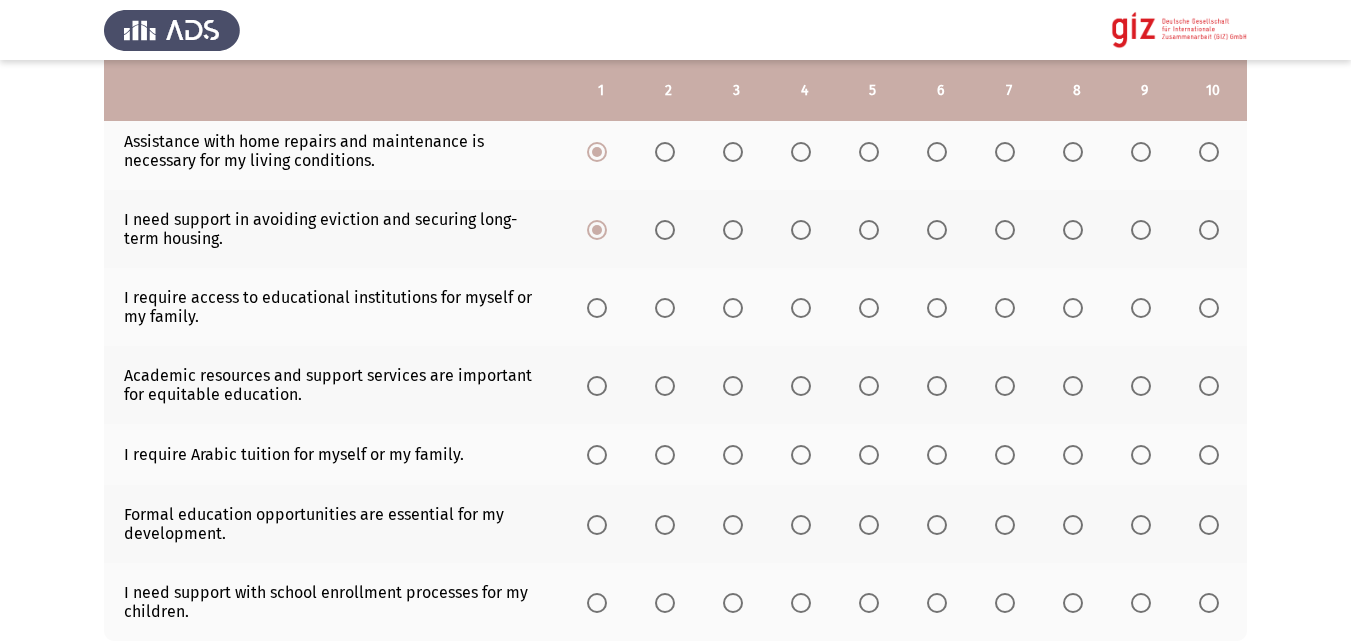 click 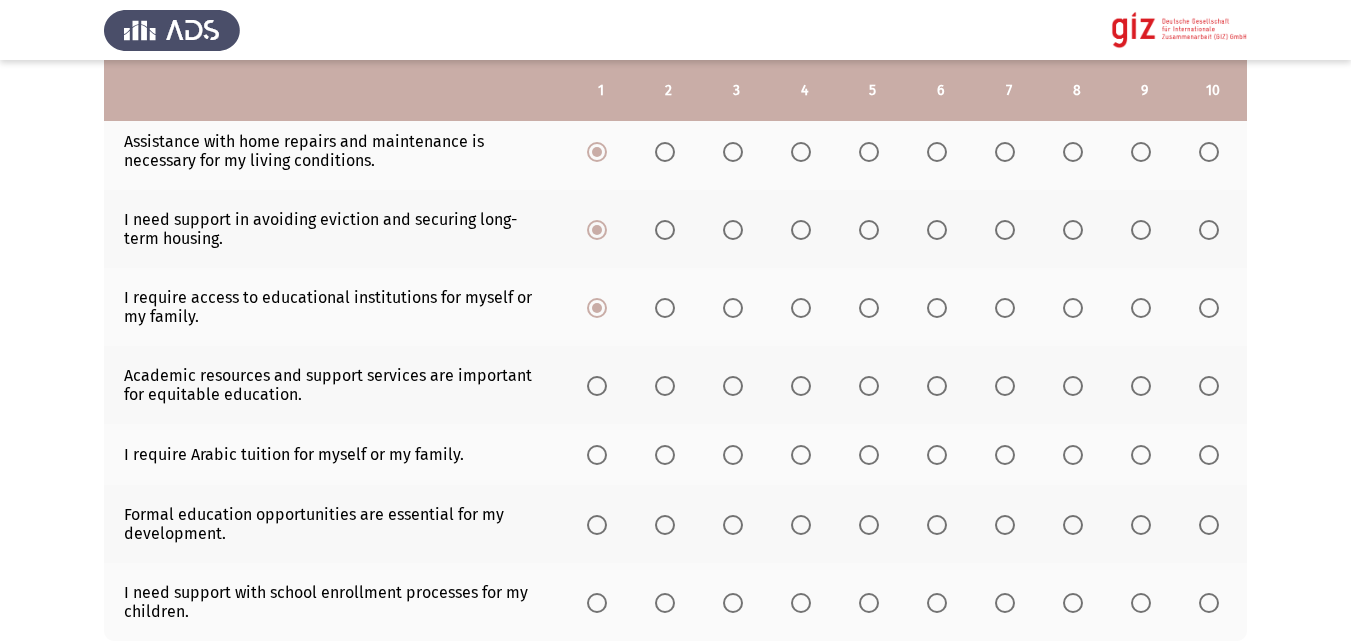 click at bounding box center (597, 386) 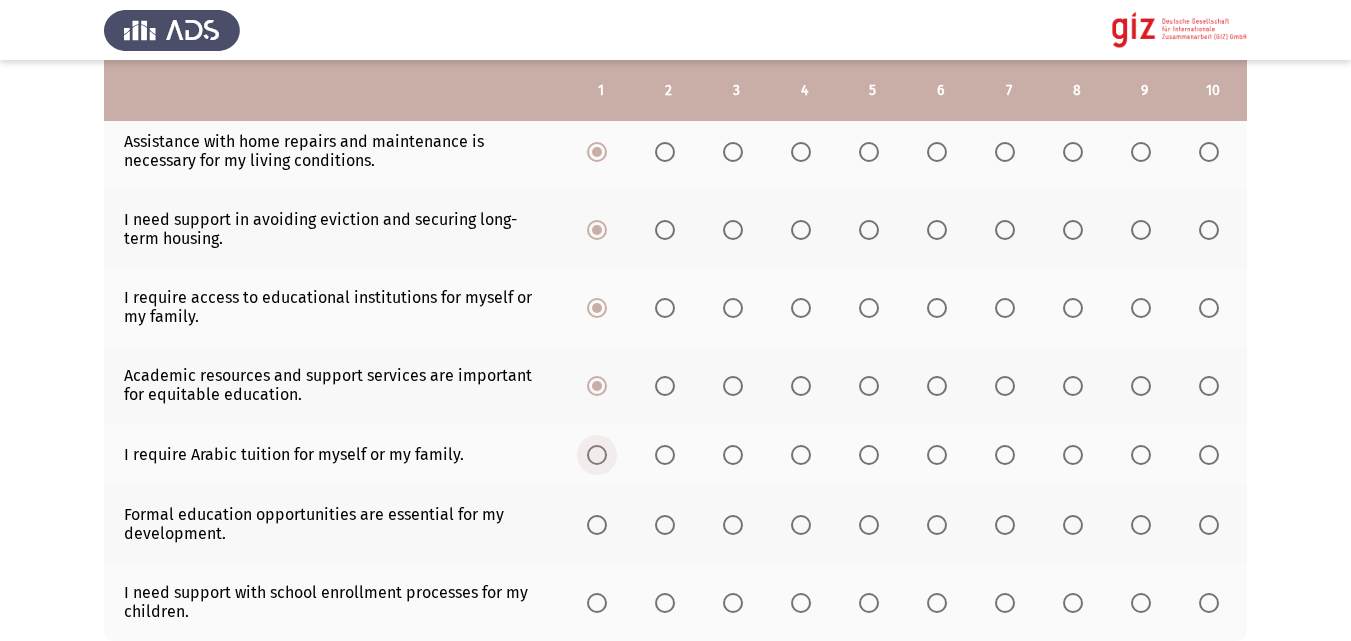 click at bounding box center [597, 455] 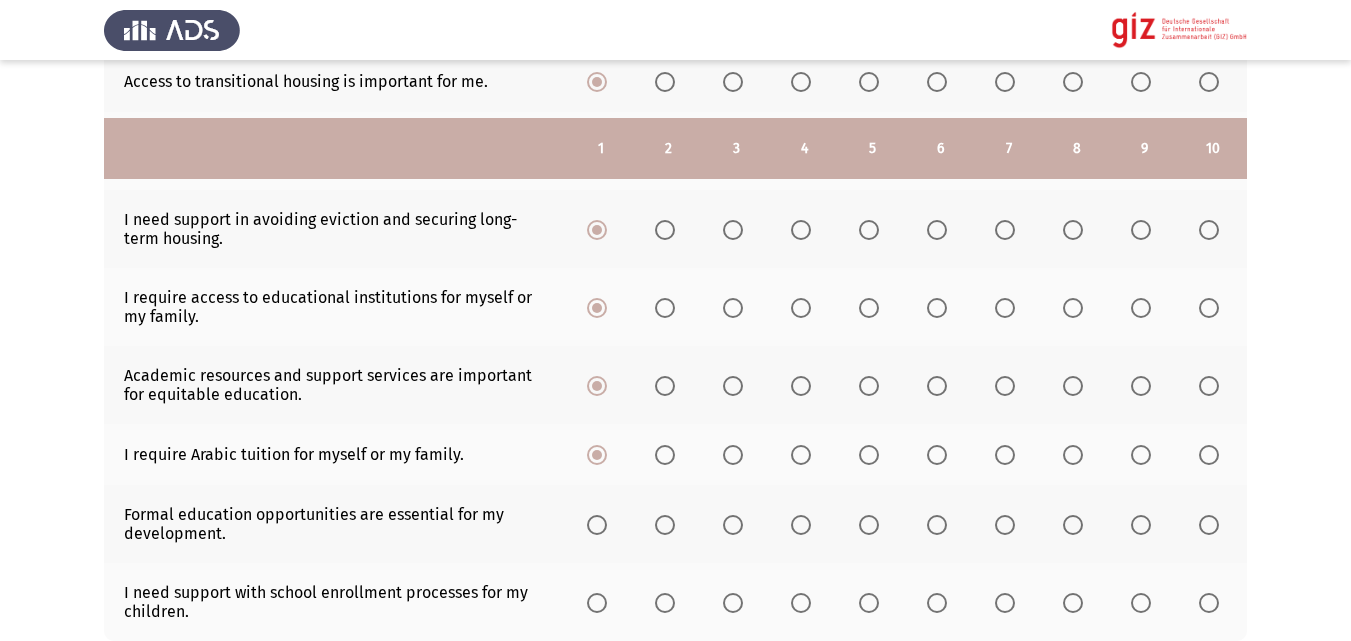 scroll, scrollTop: 599, scrollLeft: 0, axis: vertical 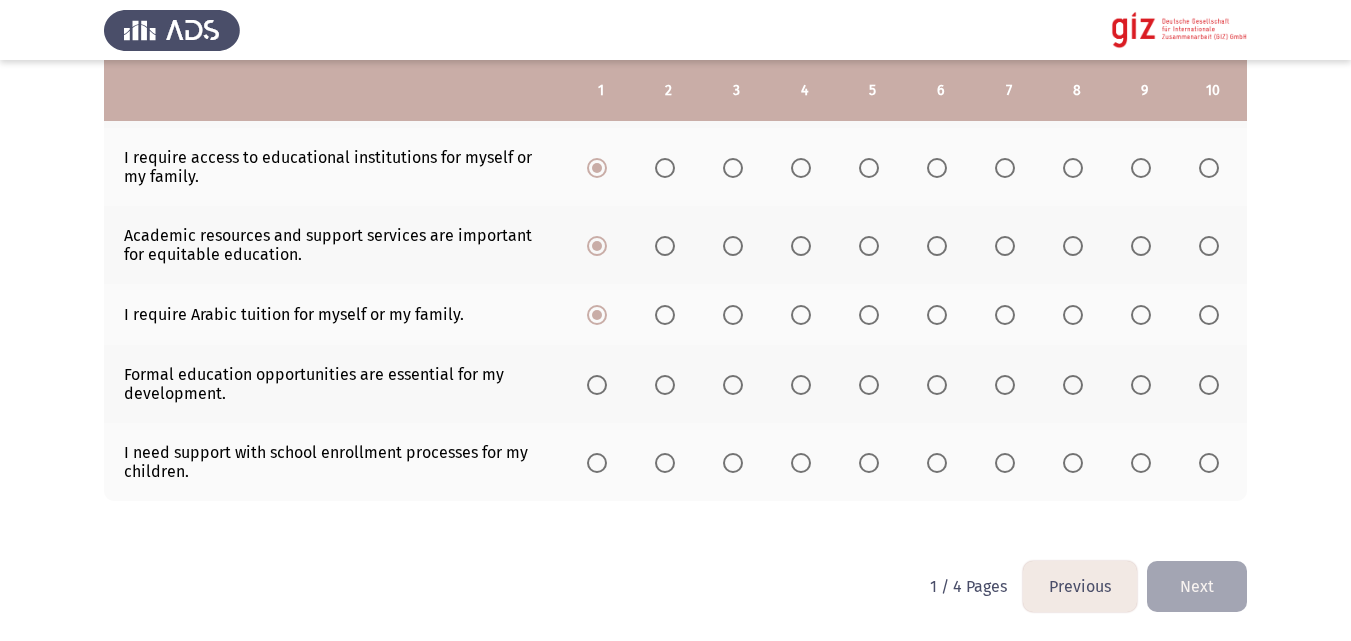 click at bounding box center (601, 384) 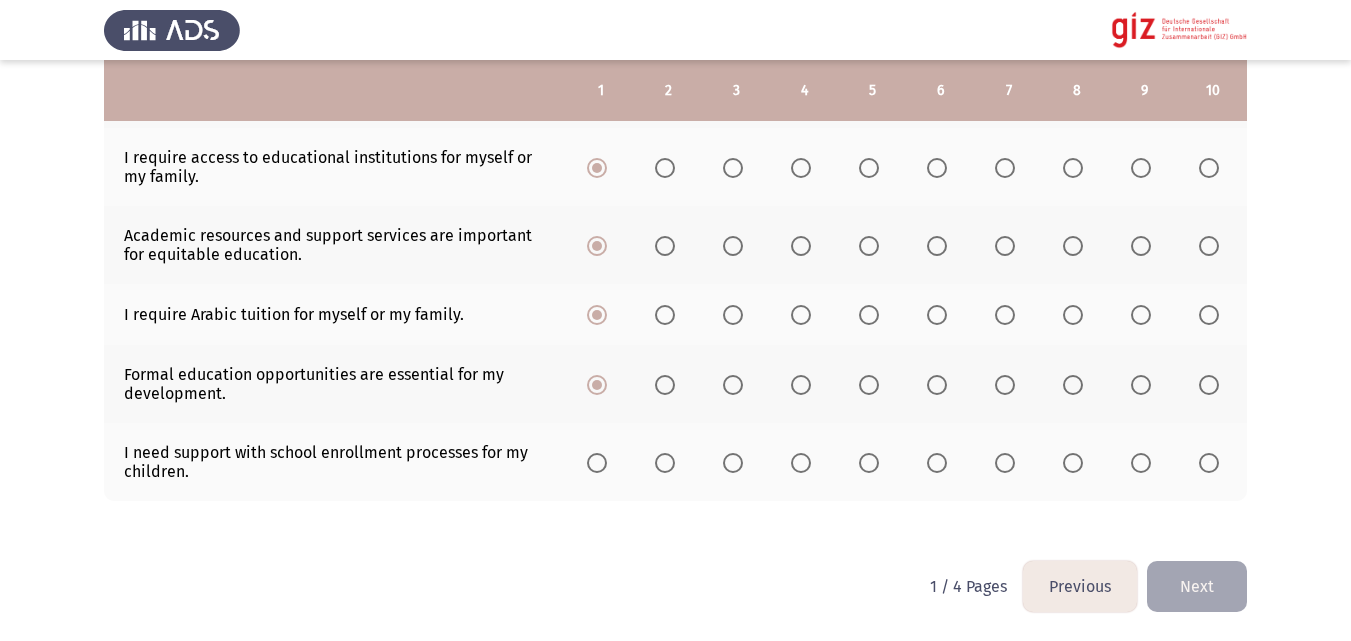 click at bounding box center [597, 463] 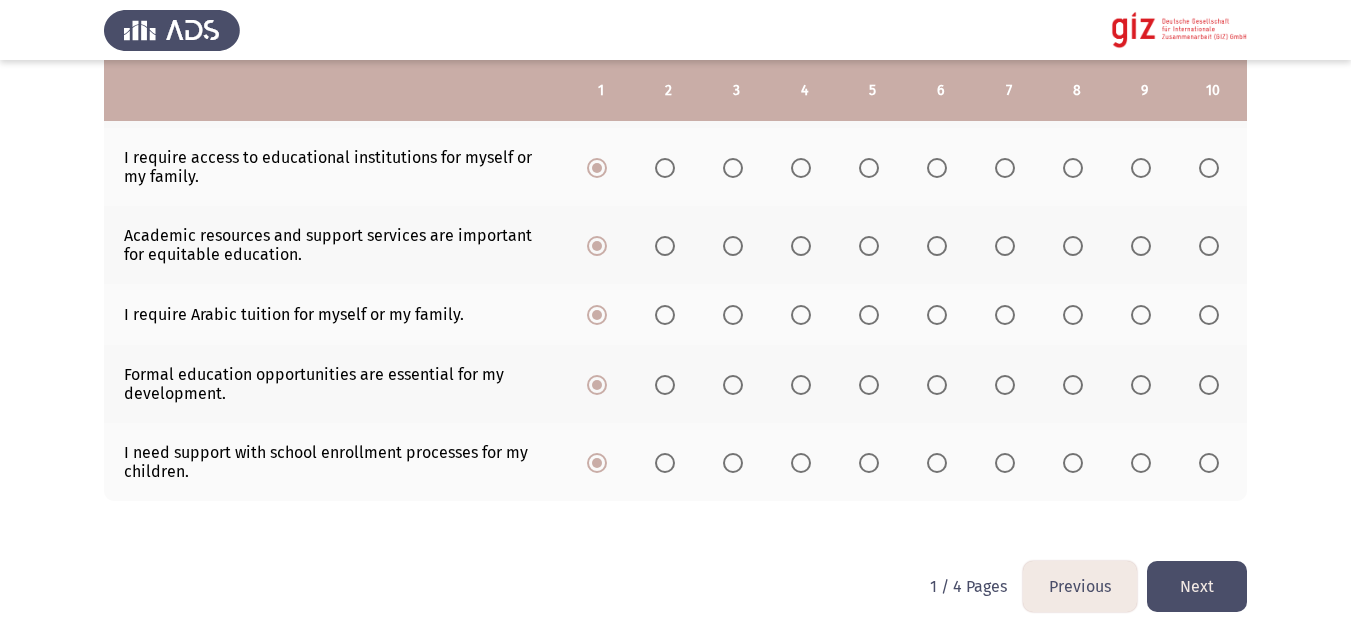 click on "Next" 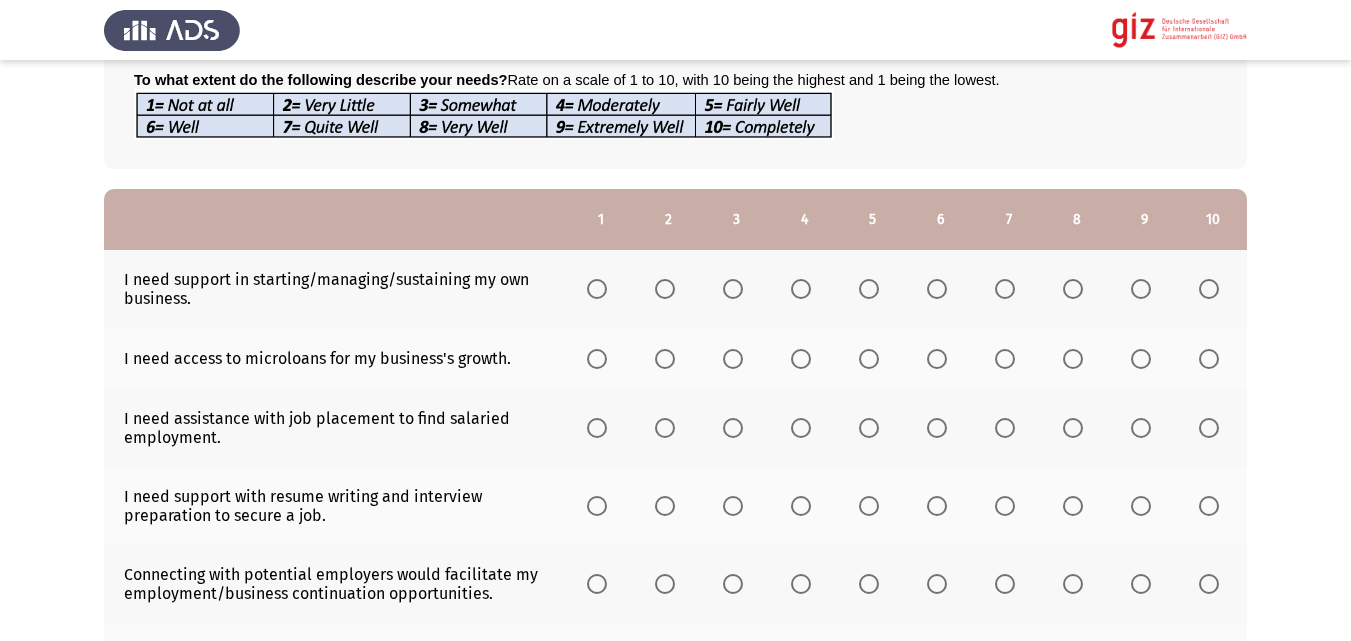 scroll, scrollTop: 146, scrollLeft: 0, axis: vertical 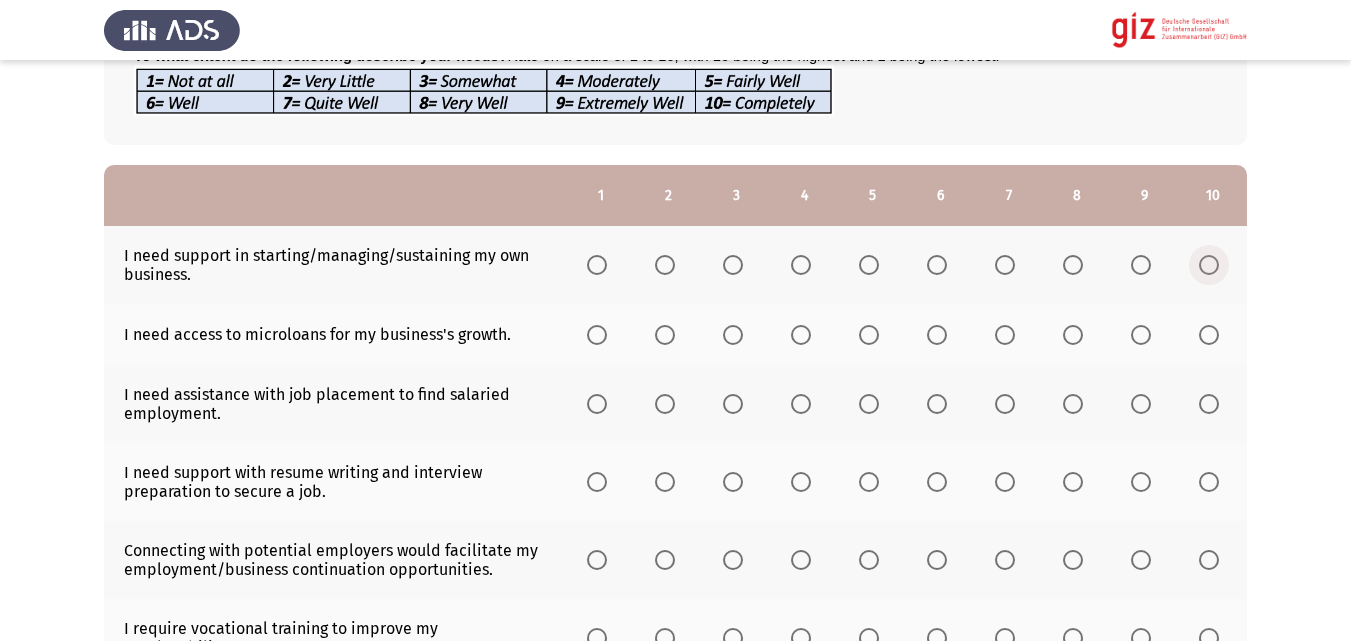 click at bounding box center [1209, 265] 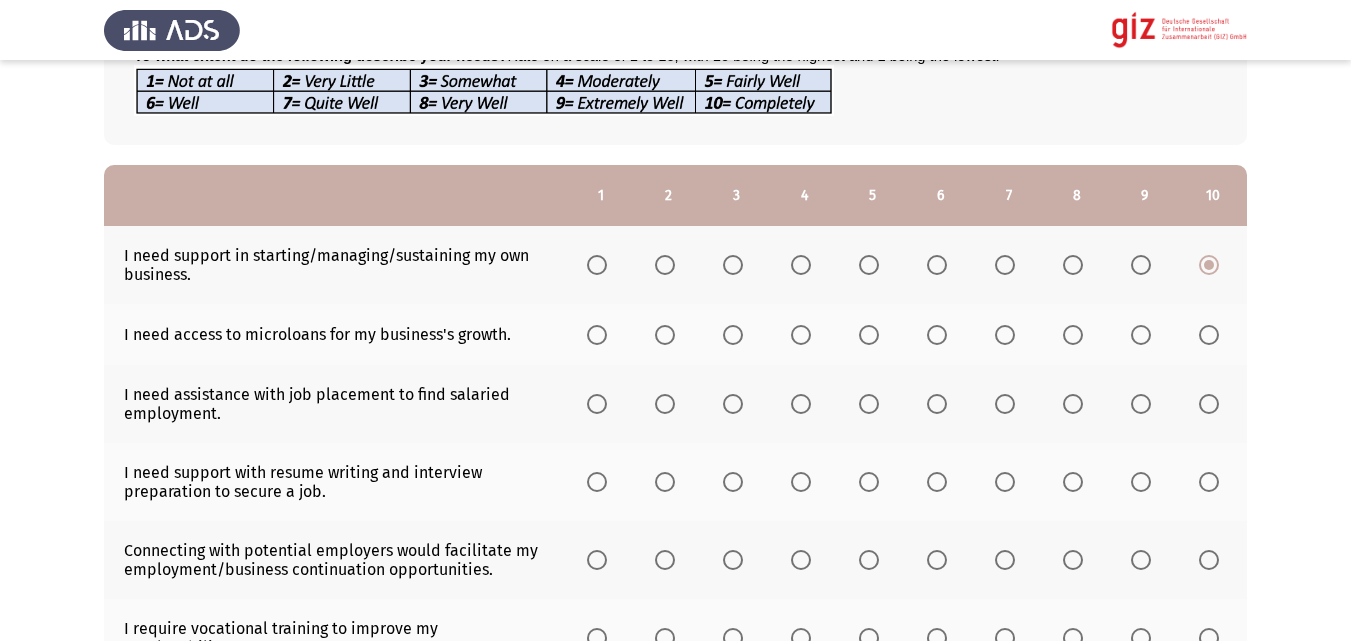 click at bounding box center [601, 335] 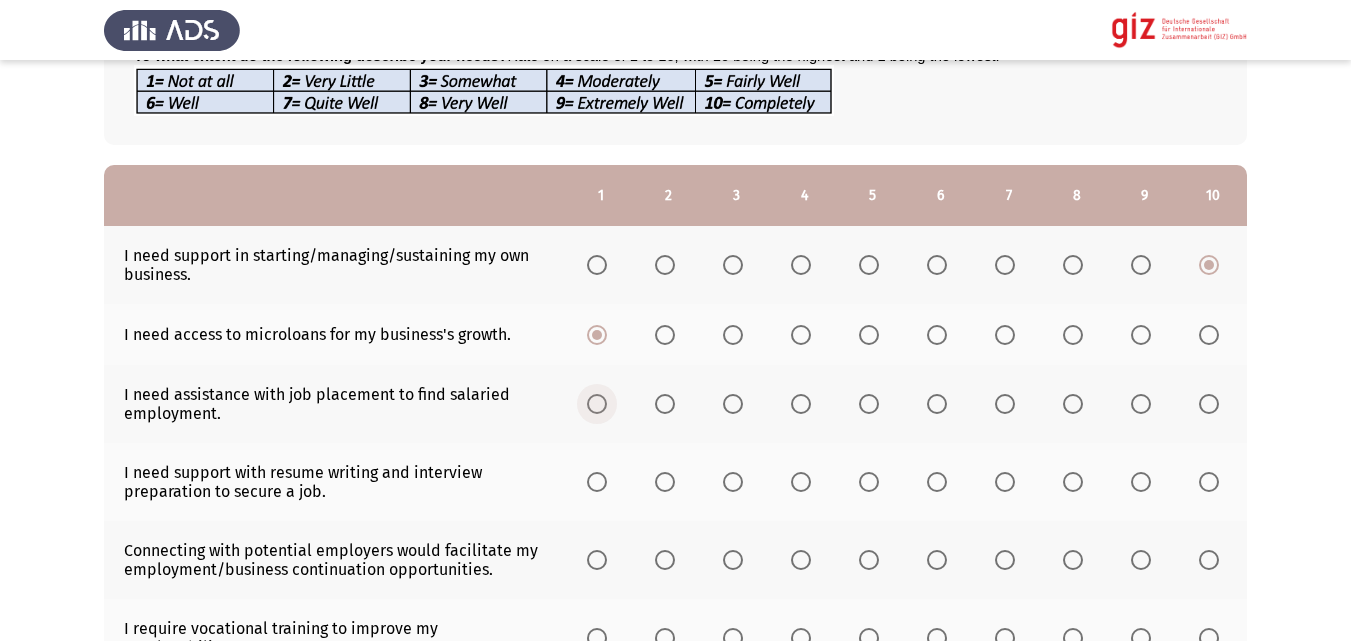 click at bounding box center [597, 404] 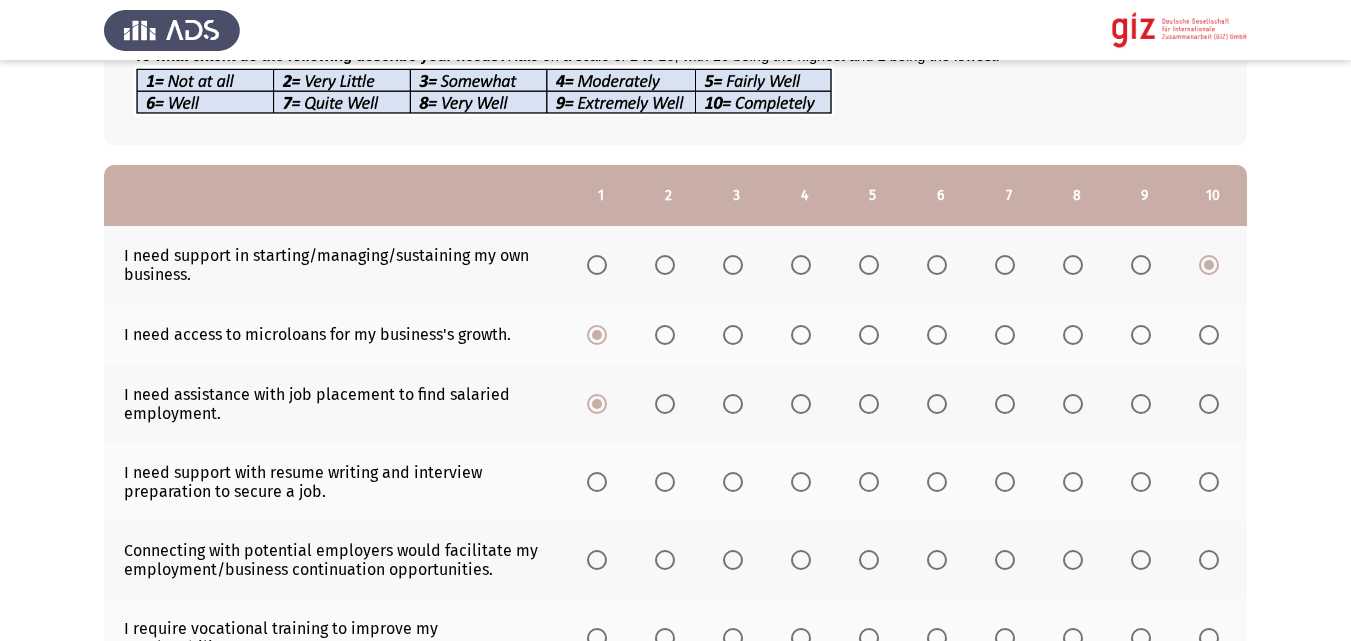click 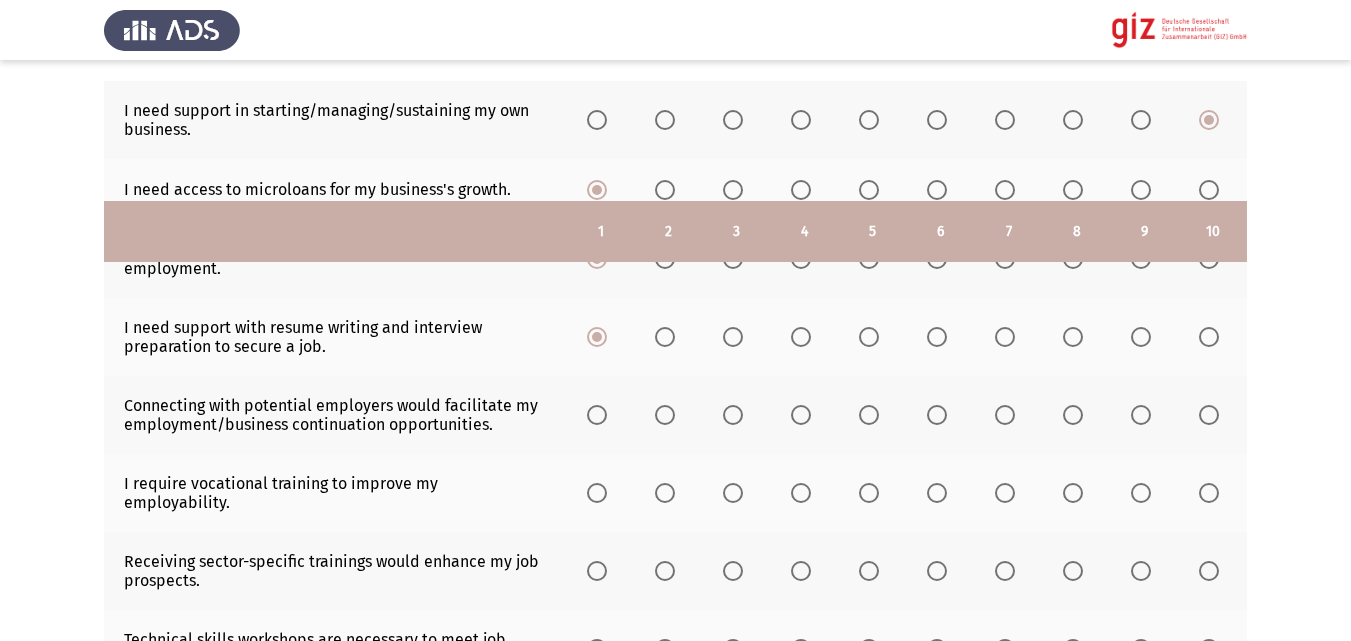 scroll, scrollTop: 458, scrollLeft: 0, axis: vertical 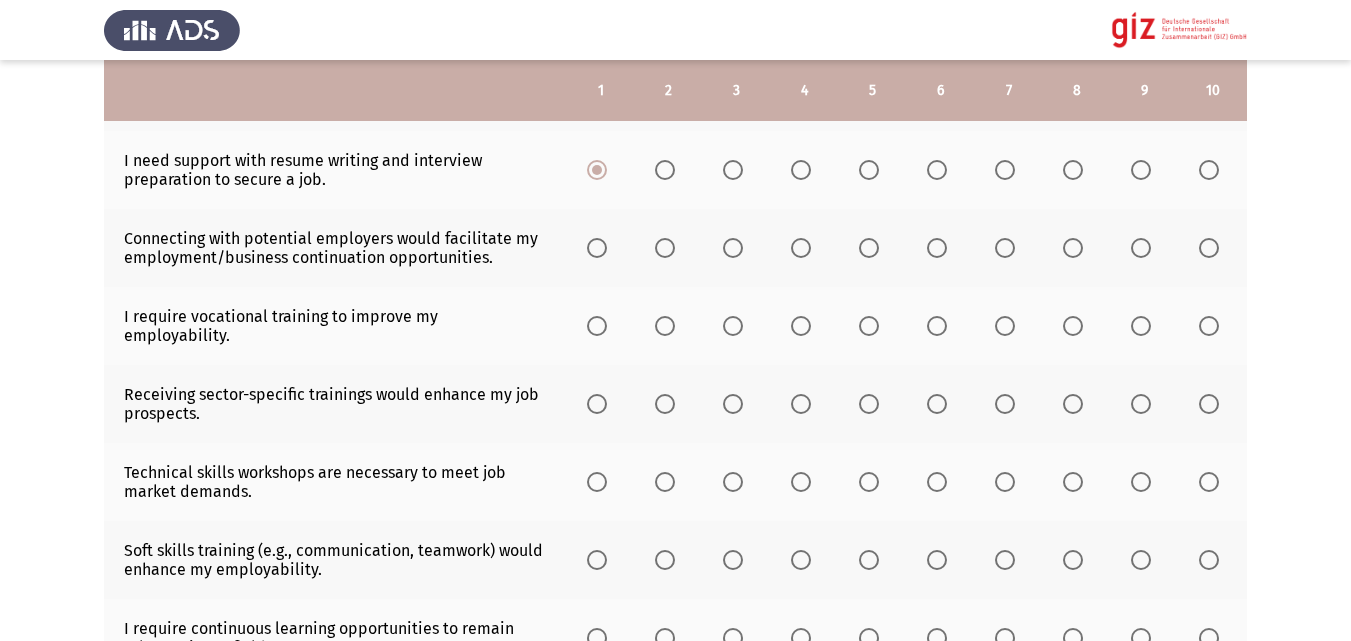 click 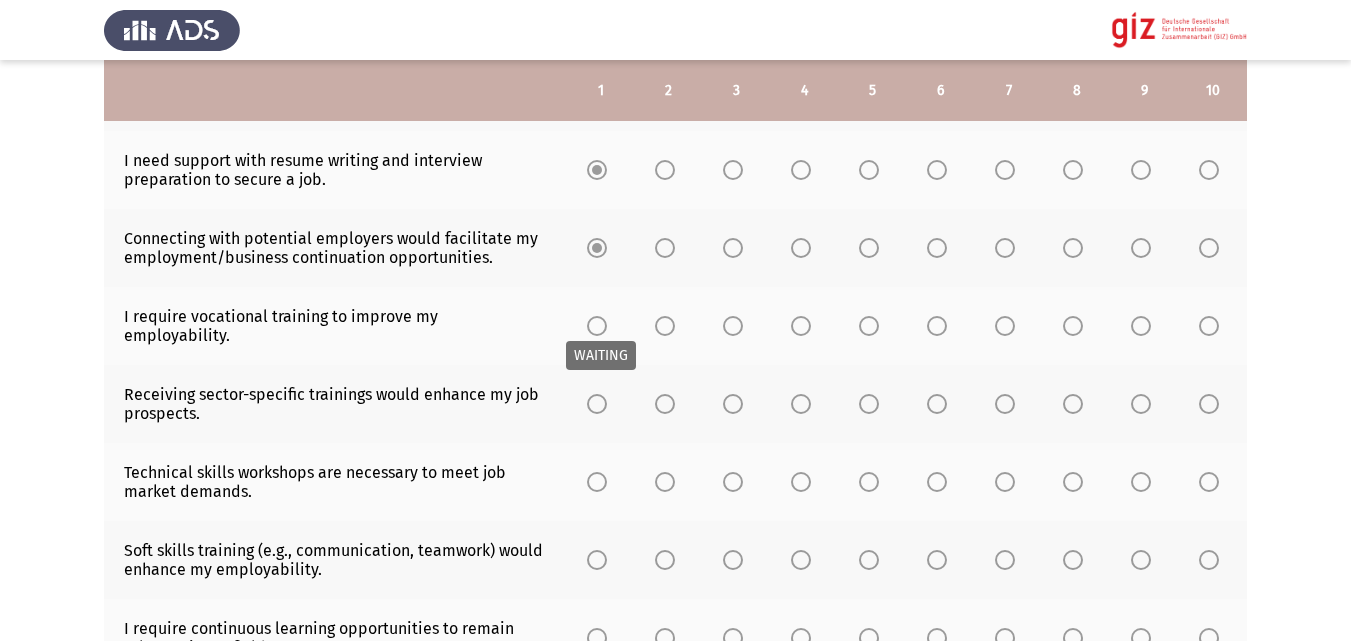 click on "WAITING" at bounding box center (601, 355) 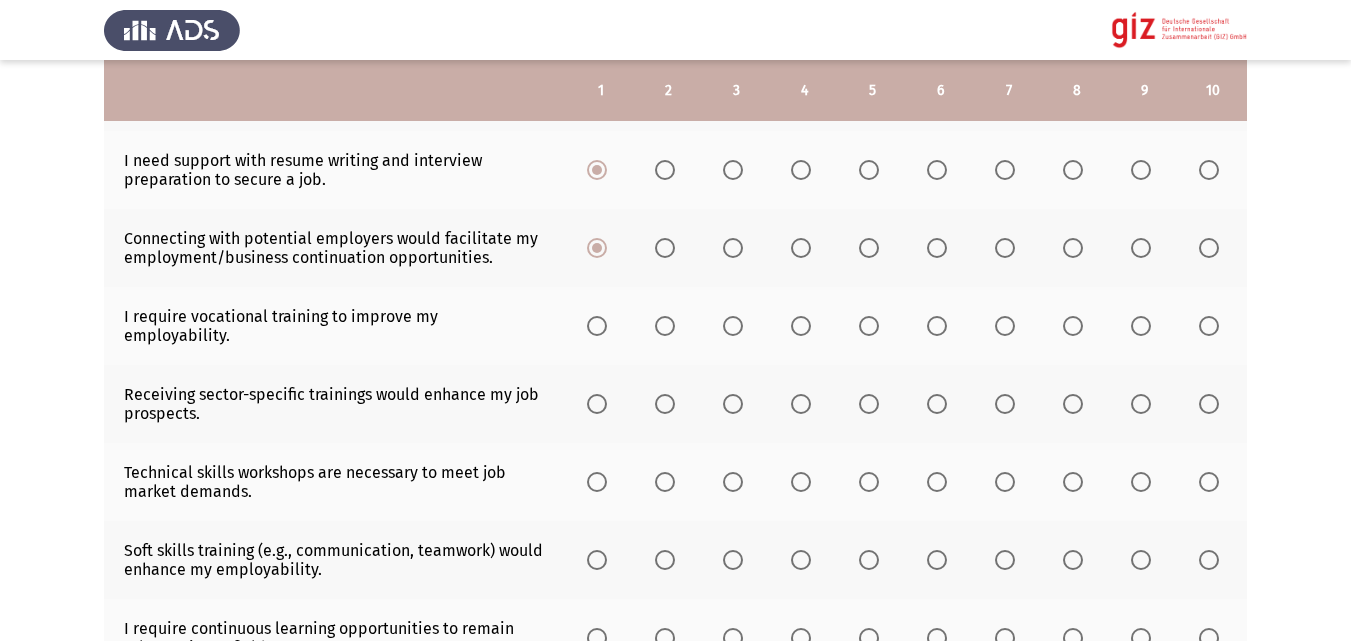 click at bounding box center [597, 326] 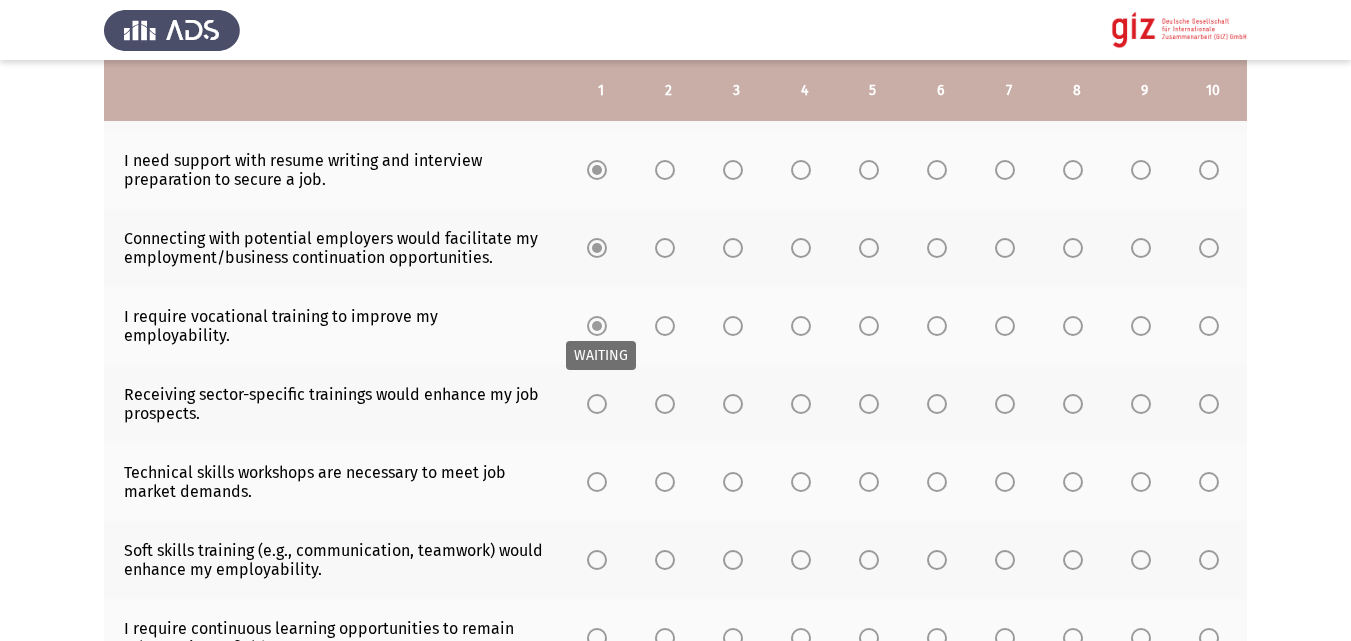 click on "WAITING" at bounding box center (601, 355) 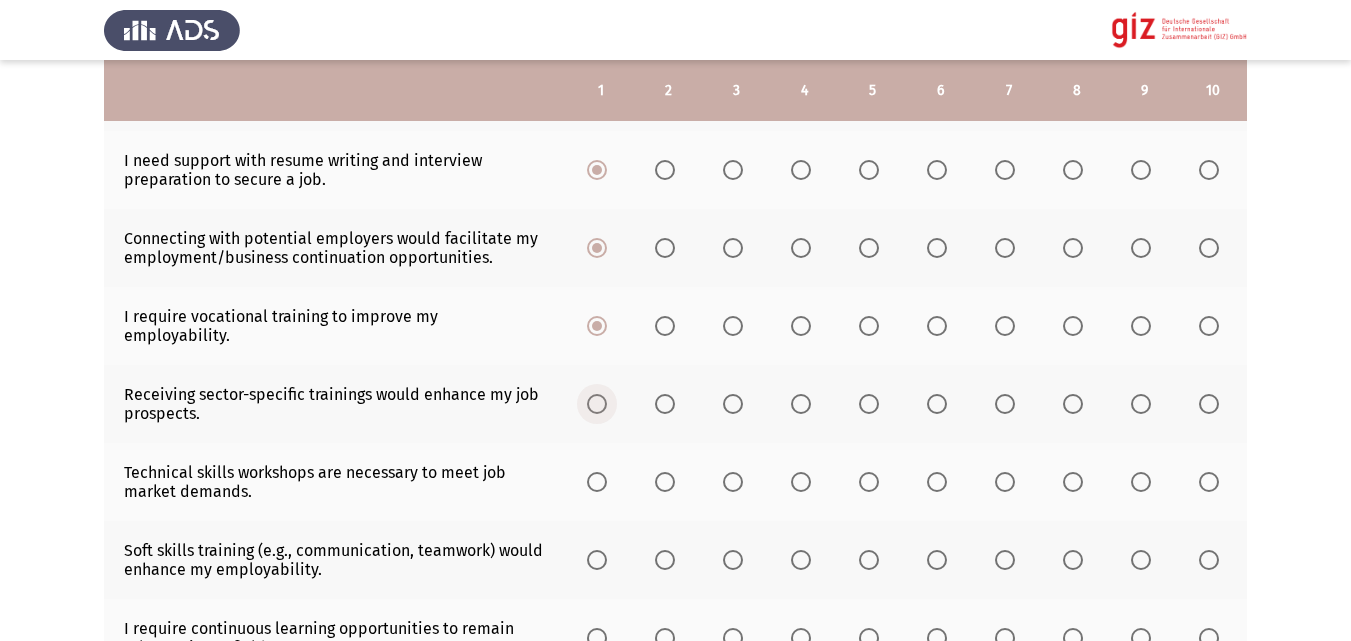 click at bounding box center [597, 404] 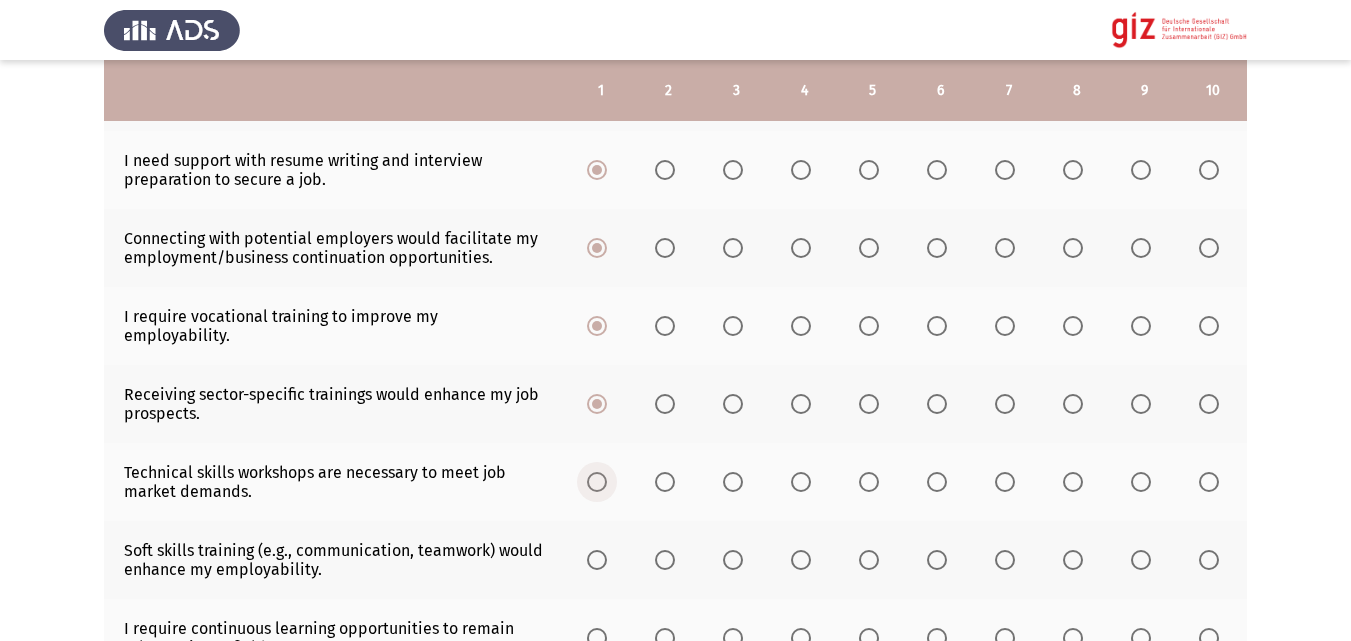click at bounding box center [597, 482] 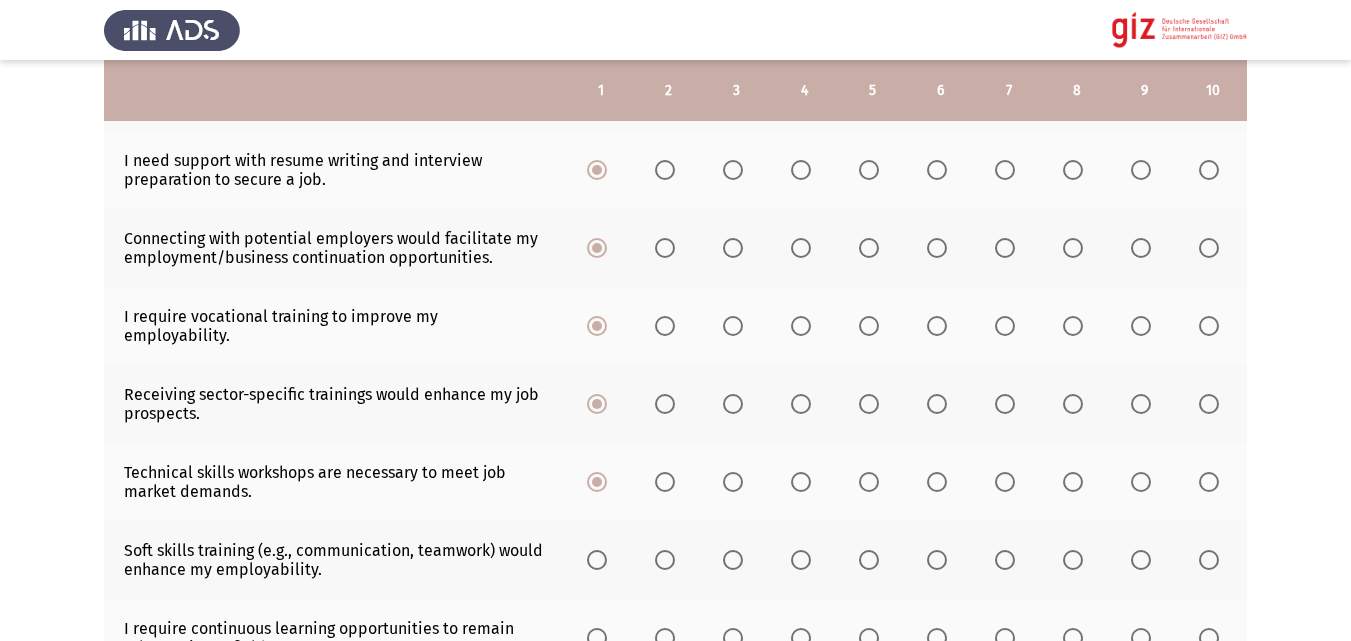 click 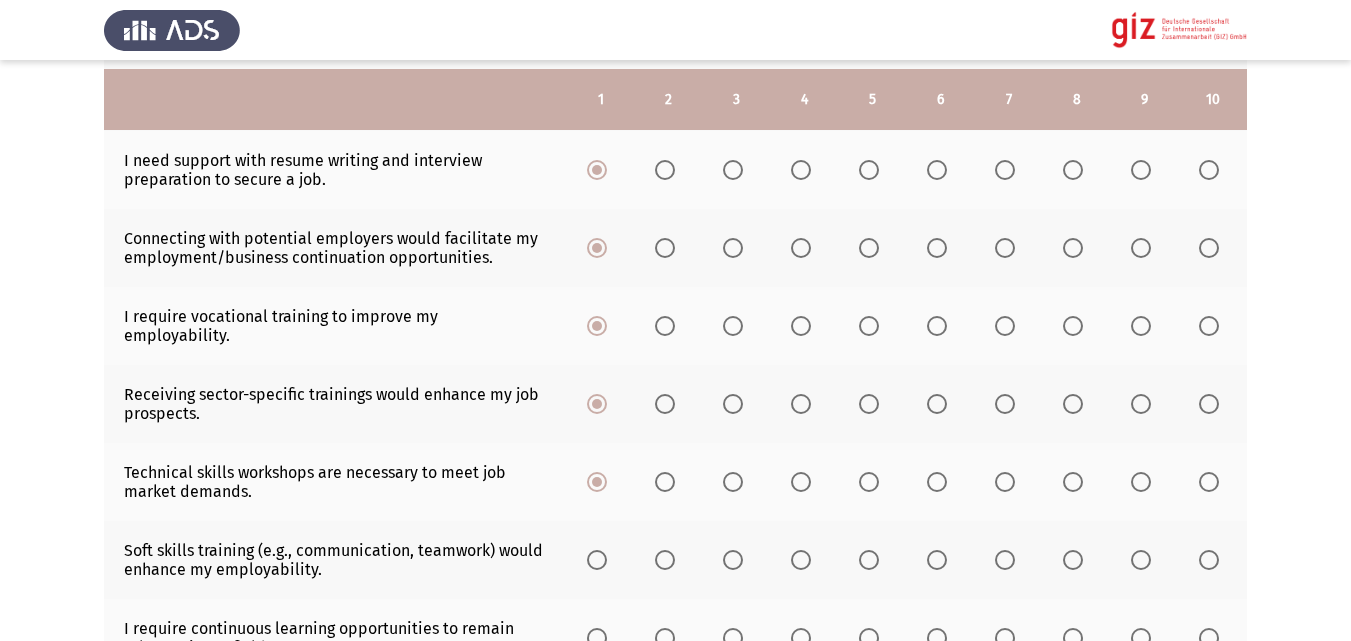 scroll, scrollTop: 616, scrollLeft: 0, axis: vertical 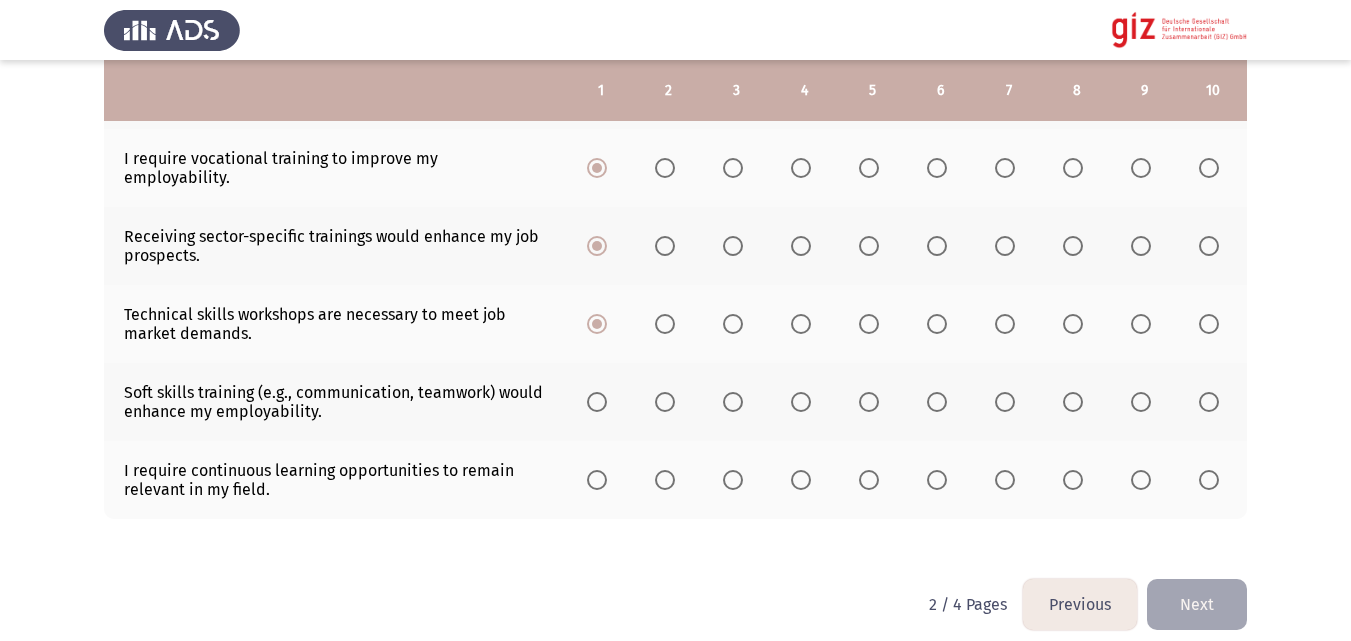 click at bounding box center (597, 402) 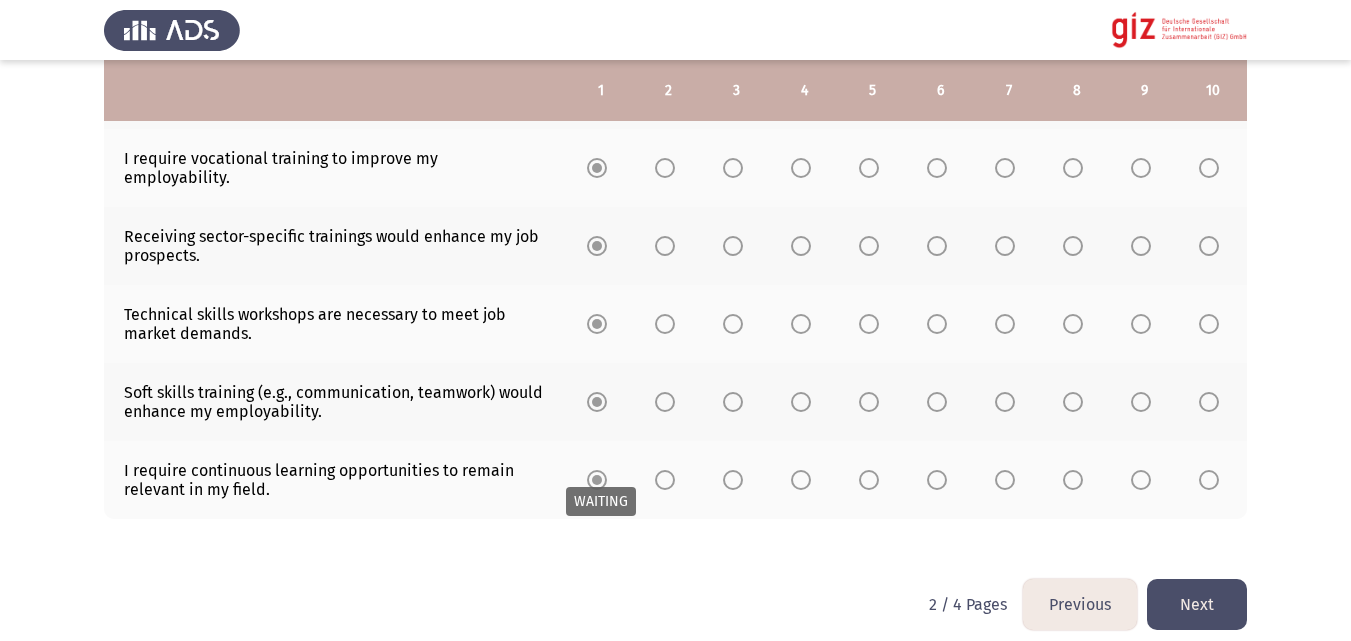 click on "WAITING" at bounding box center [601, 501] 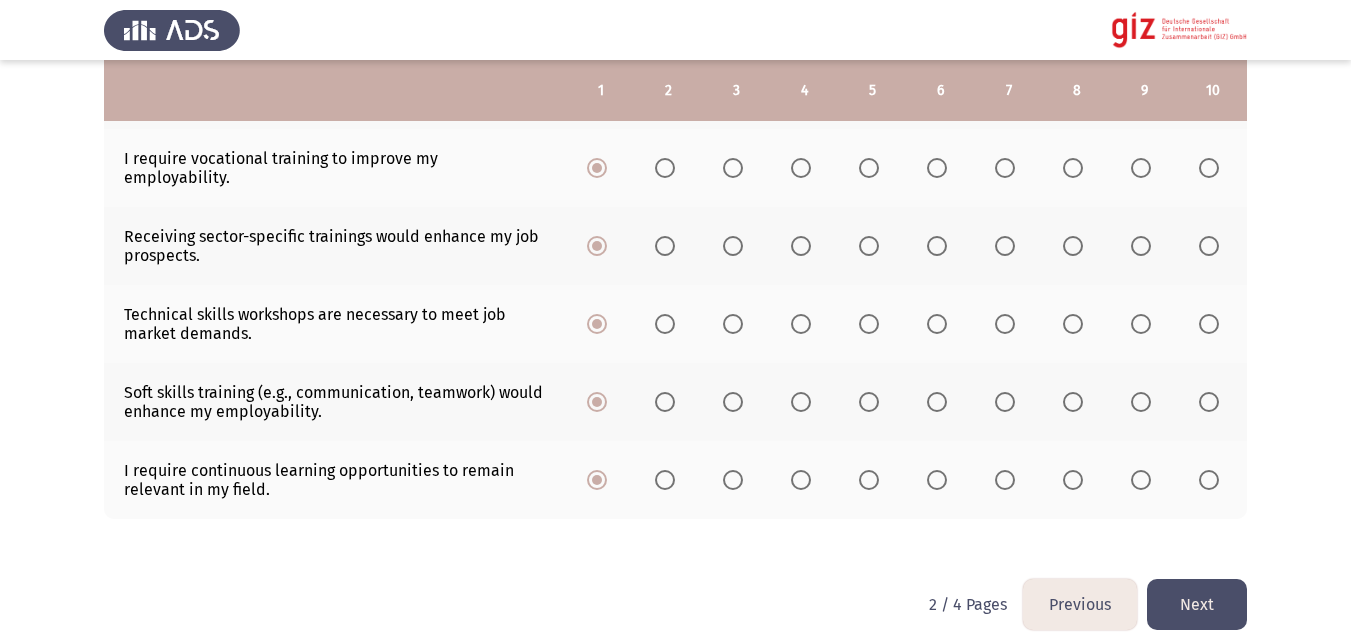 click on "Next" 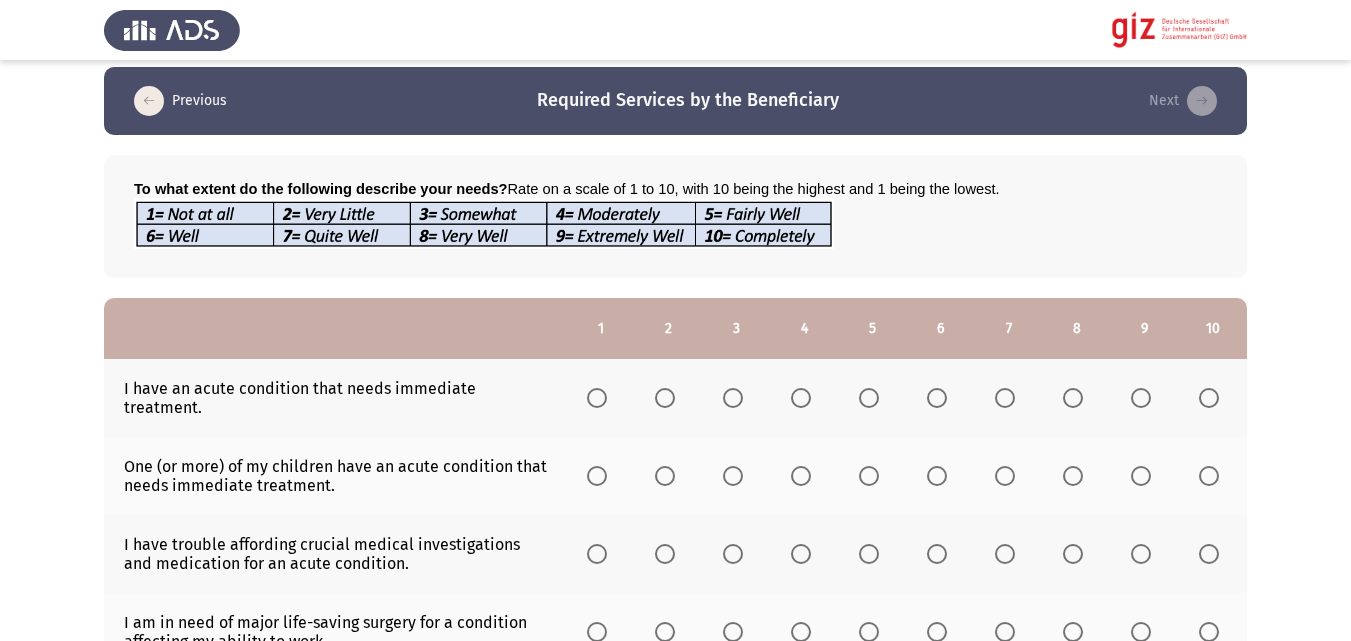 scroll, scrollTop: 18, scrollLeft: 0, axis: vertical 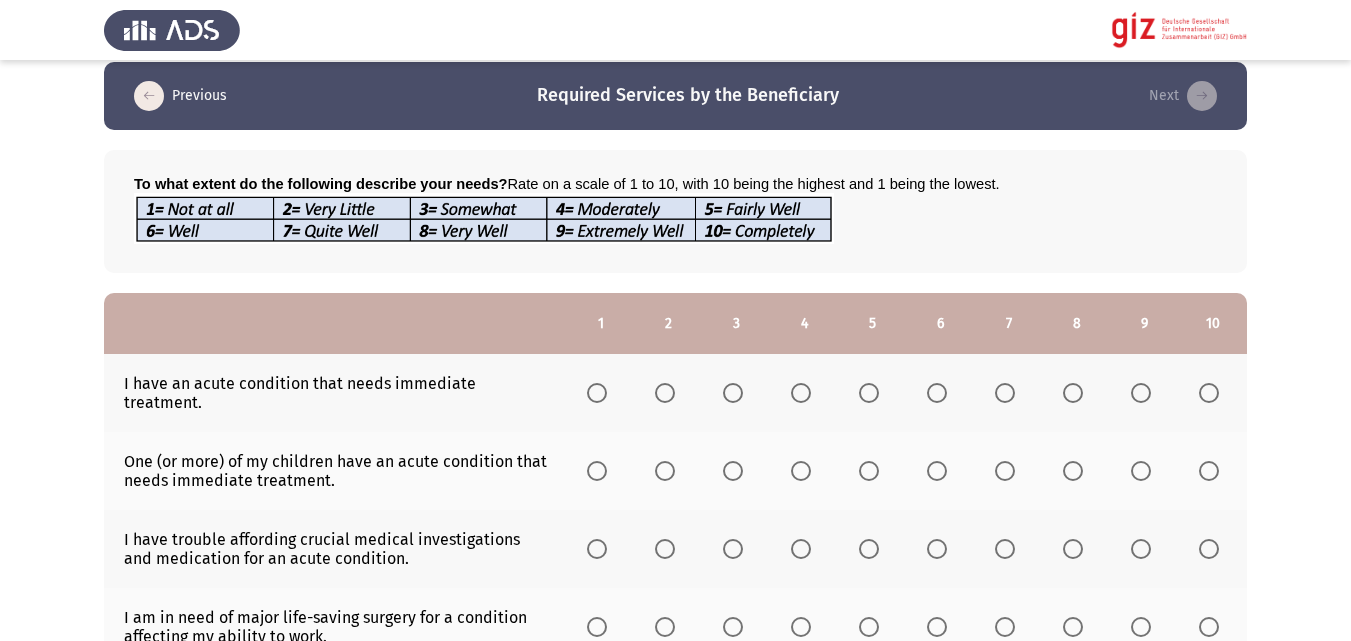 click 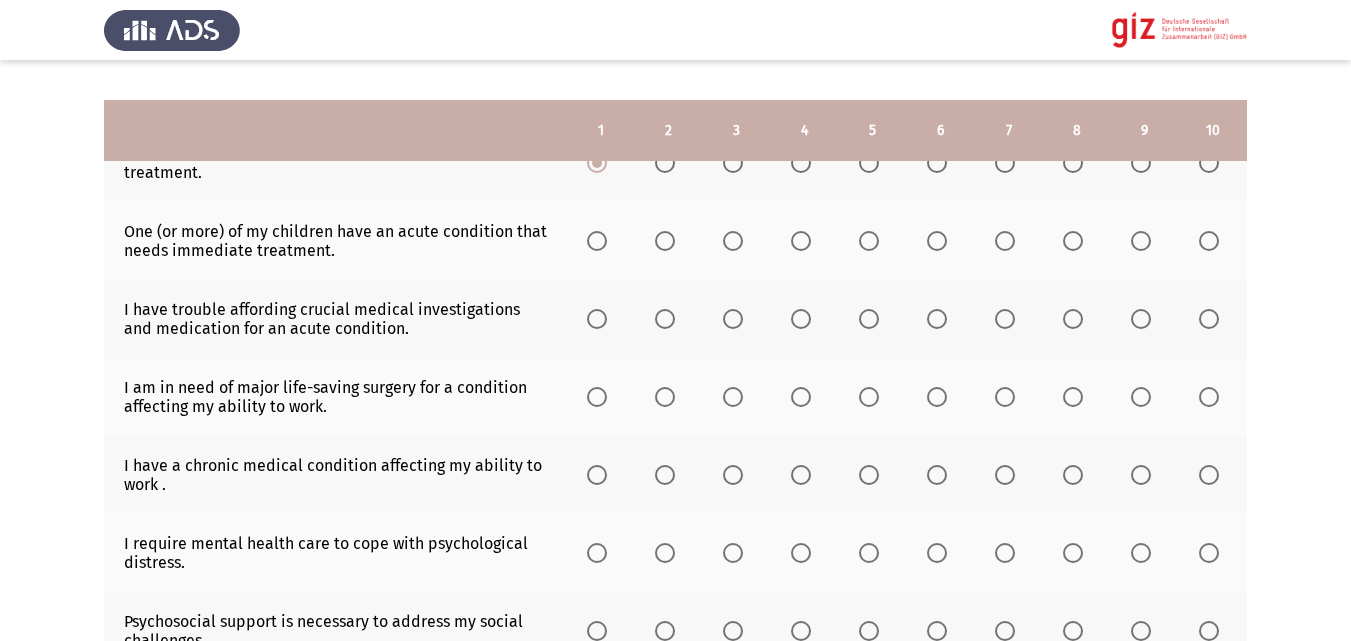 scroll, scrollTop: 289, scrollLeft: 0, axis: vertical 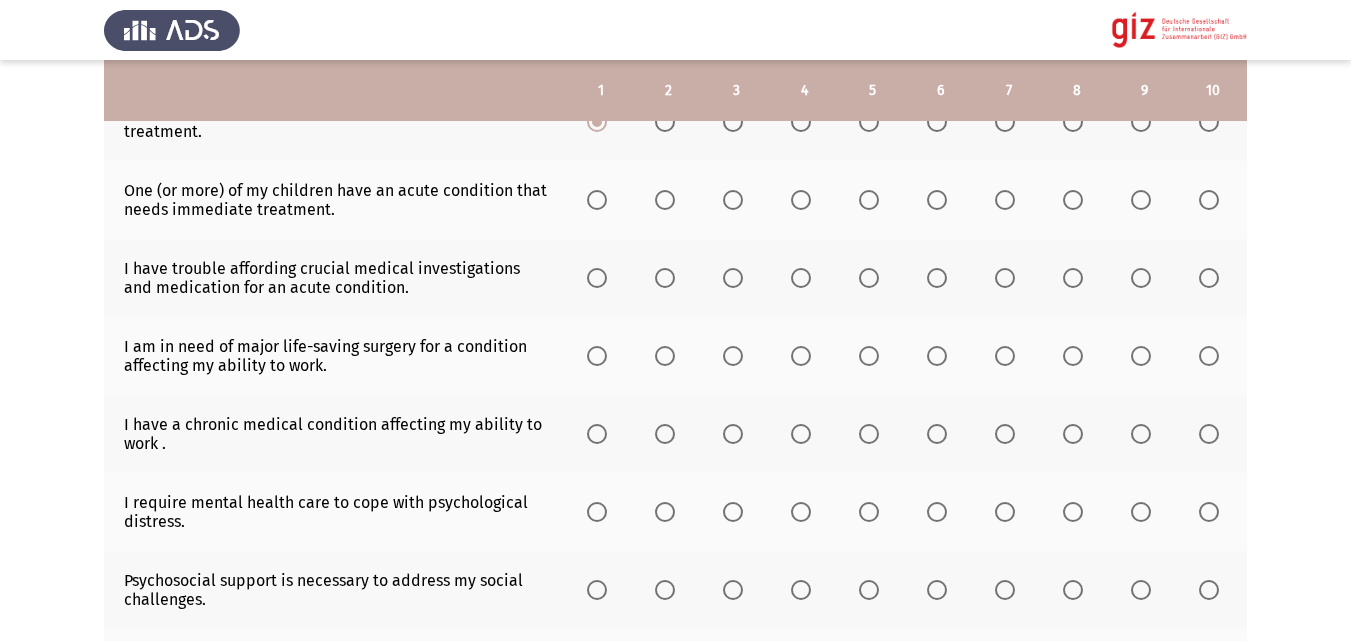 click 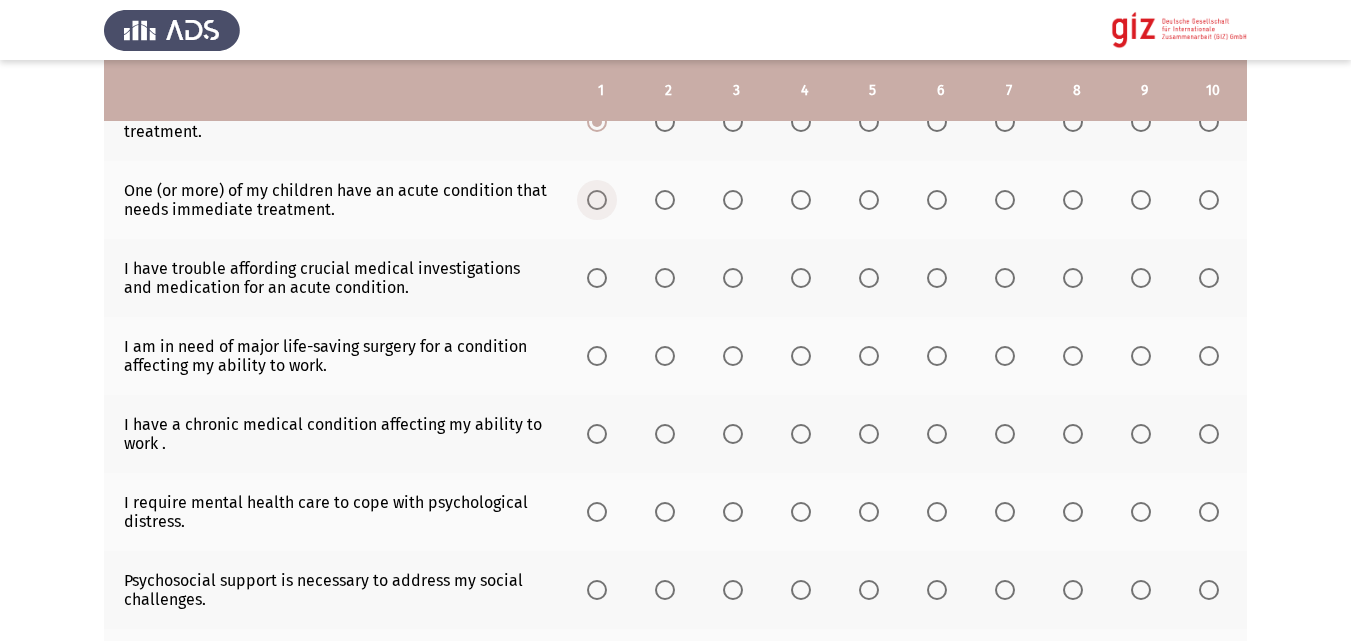 click at bounding box center [601, 200] 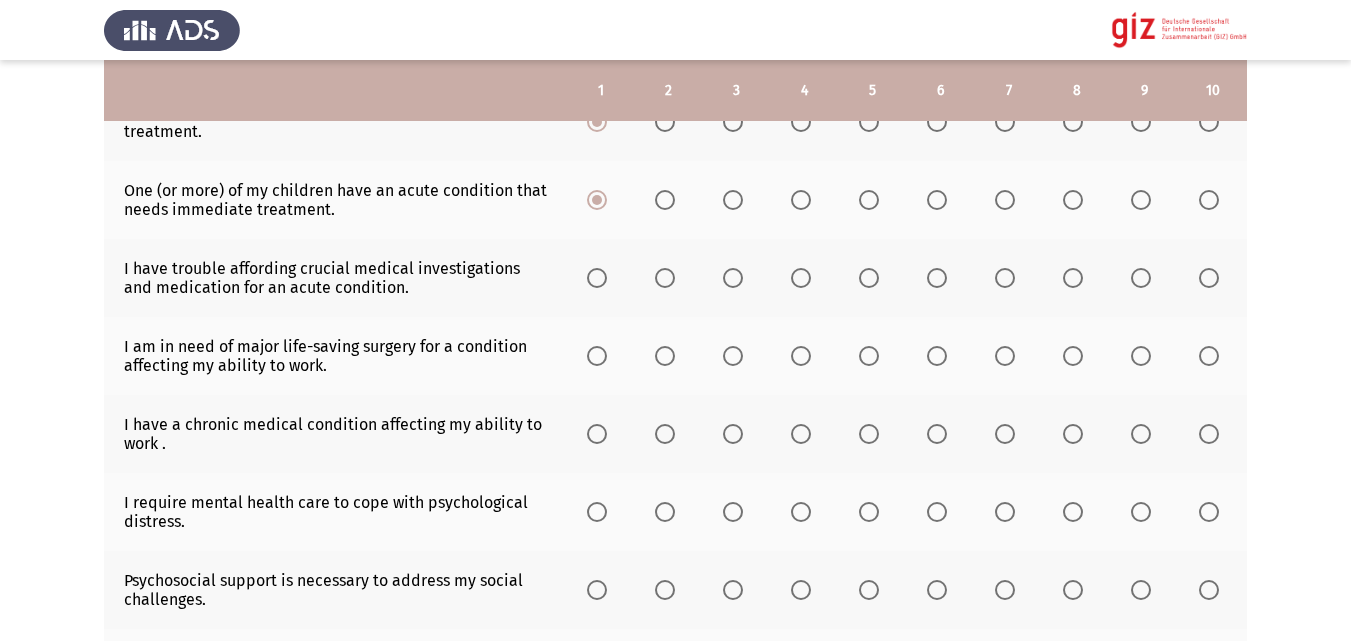 click at bounding box center (597, 278) 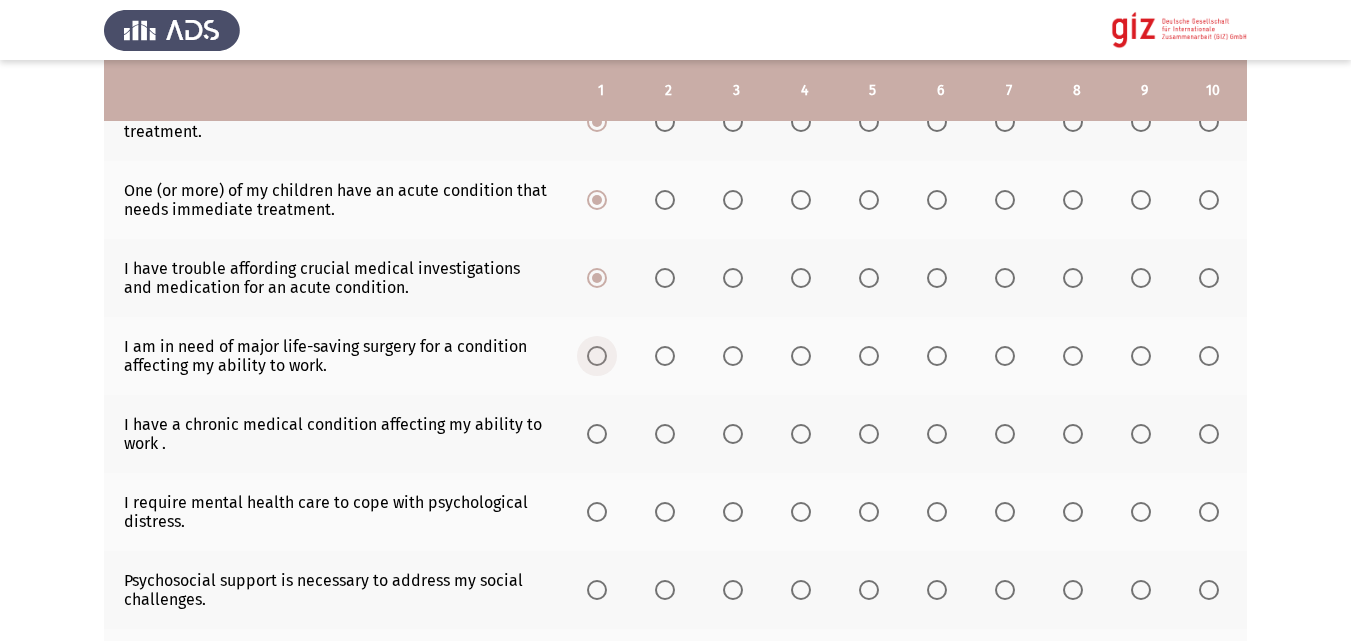 click at bounding box center [597, 356] 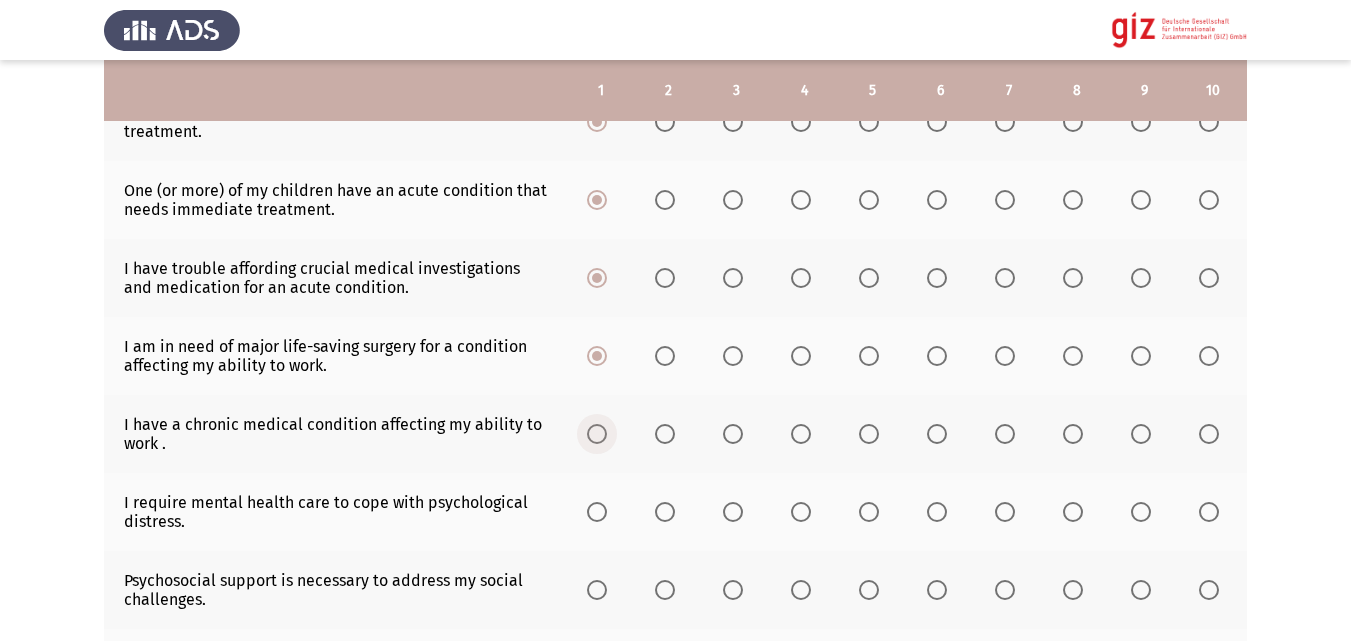 click at bounding box center [597, 434] 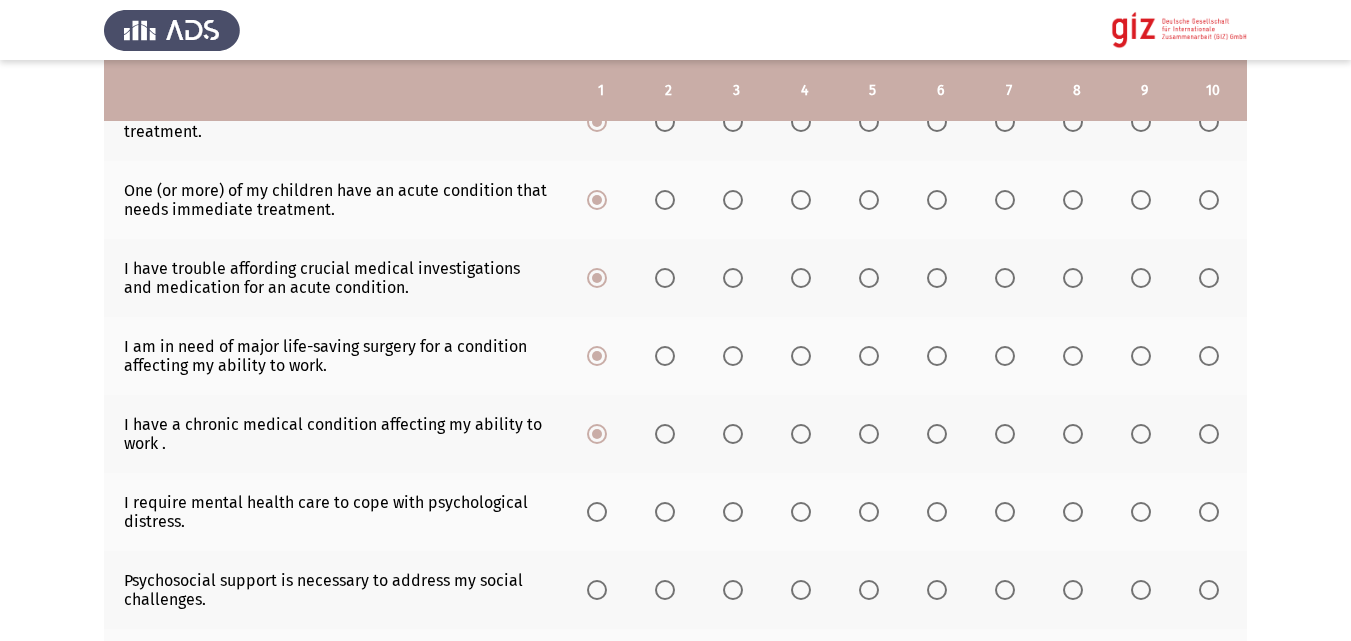 click at bounding box center (597, 512) 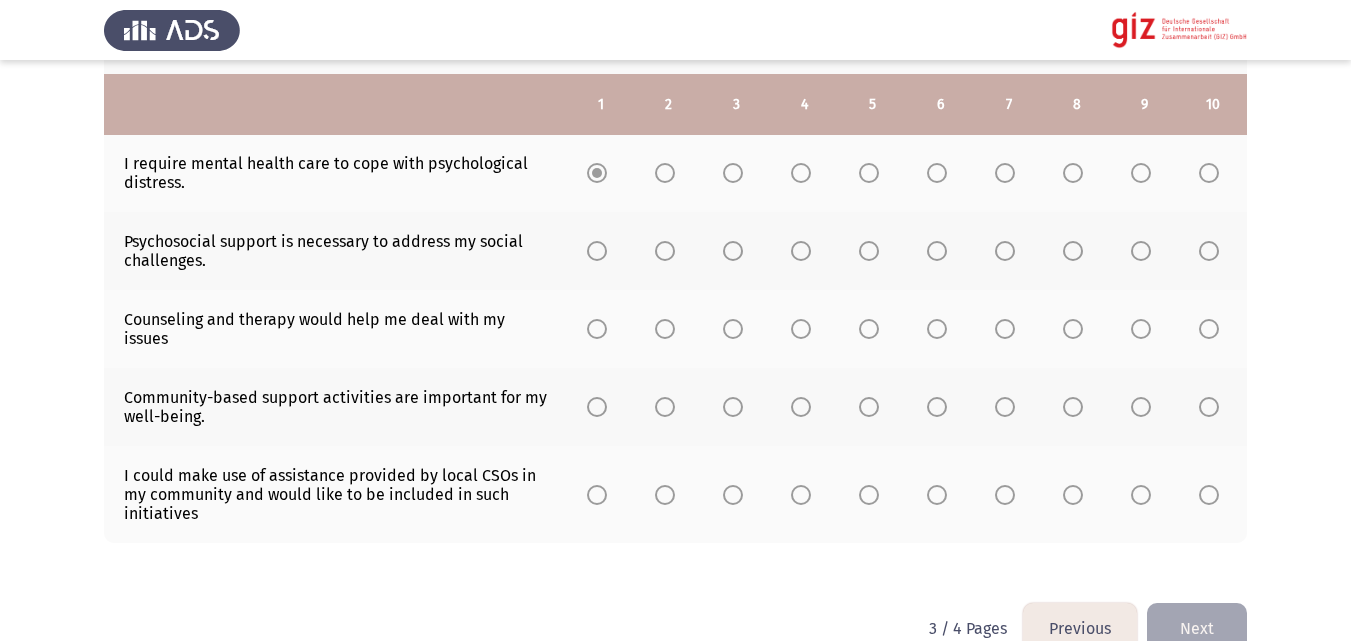scroll, scrollTop: 642, scrollLeft: 0, axis: vertical 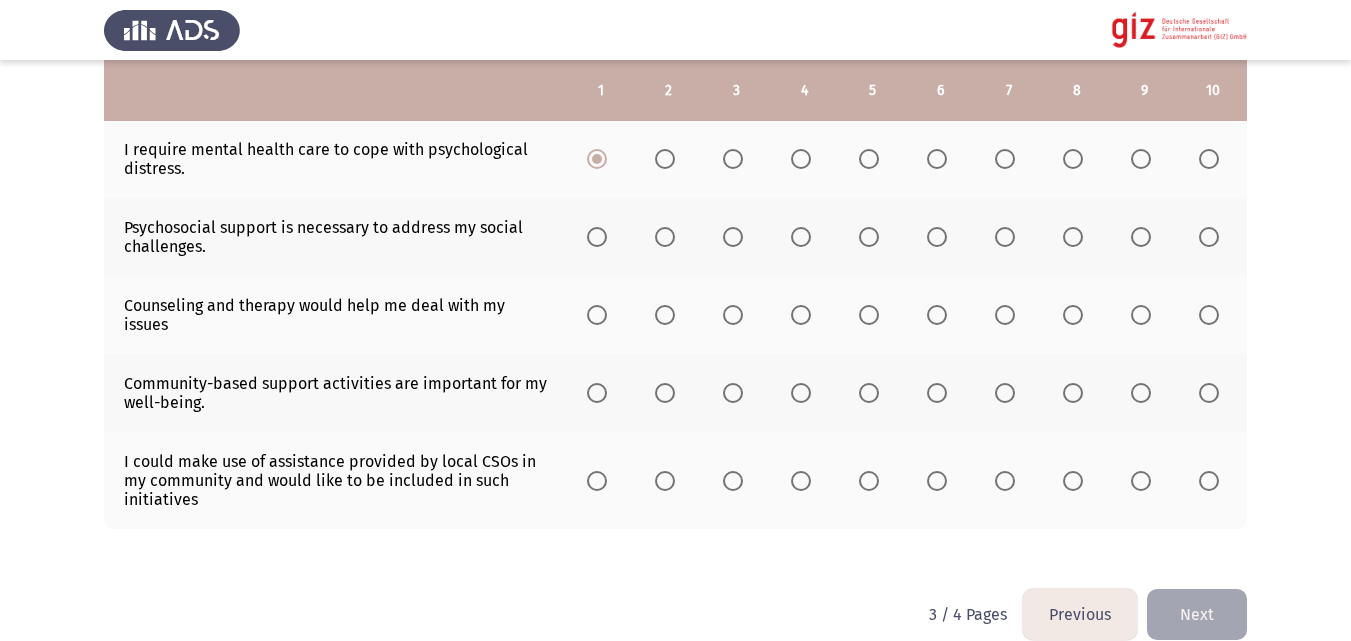 click 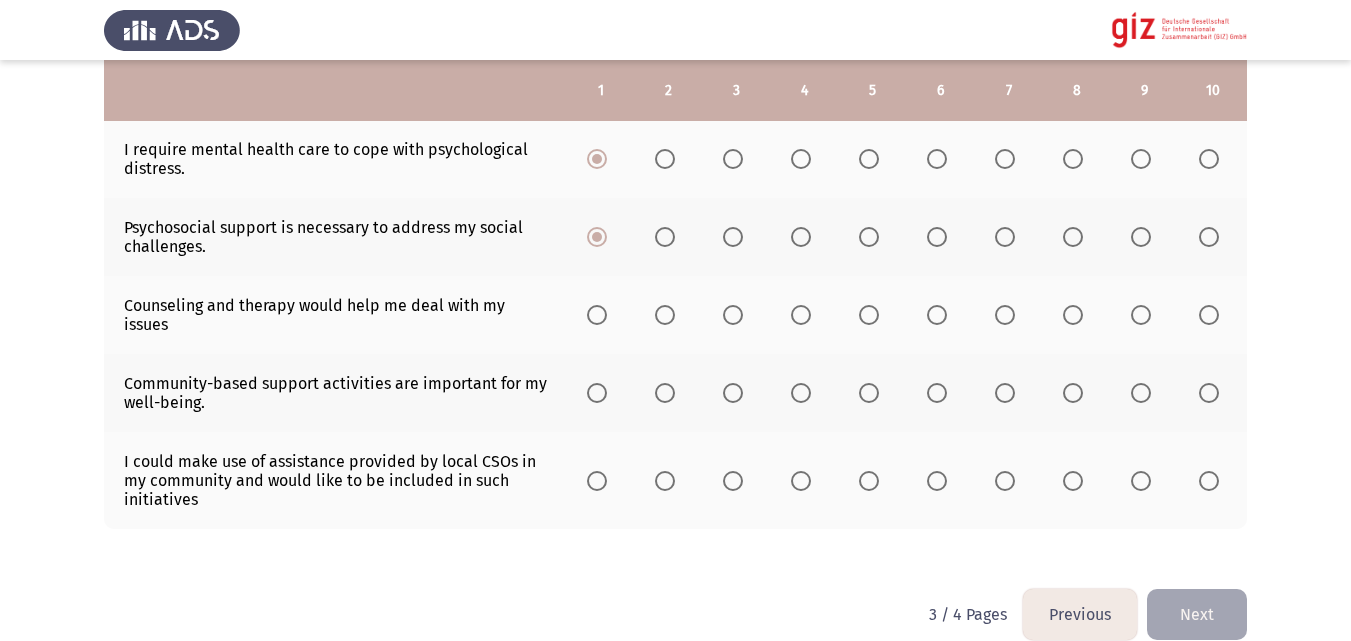 click at bounding box center (597, 315) 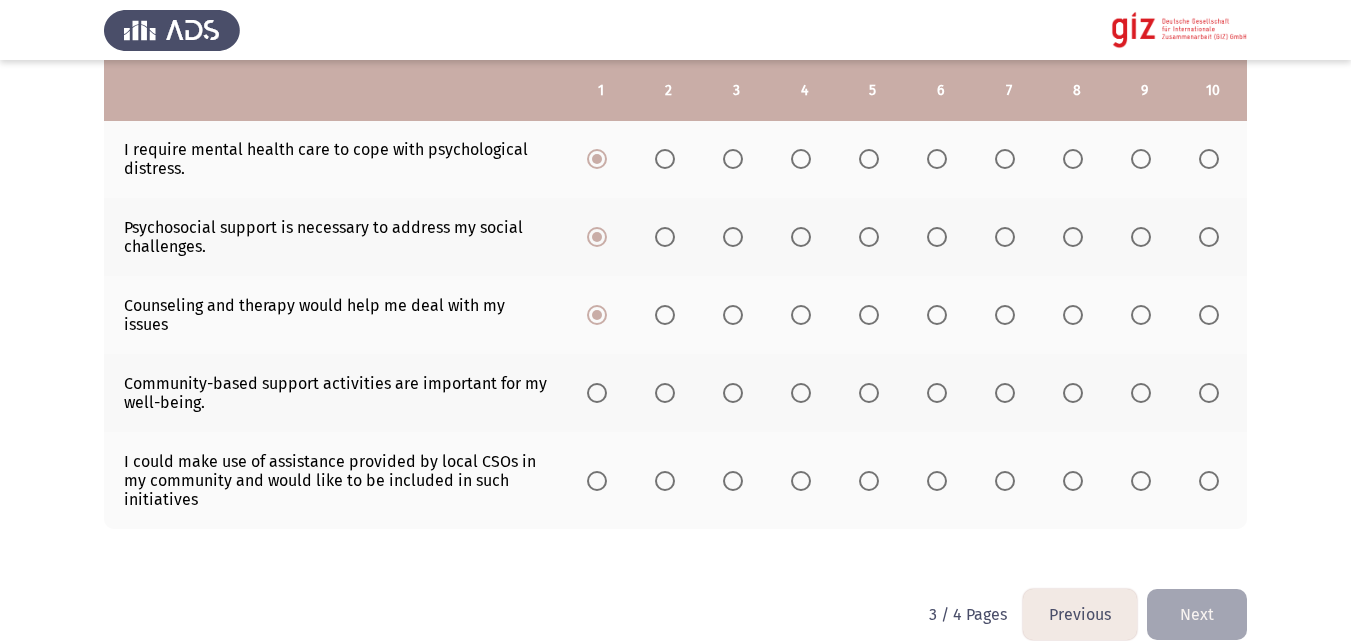 click 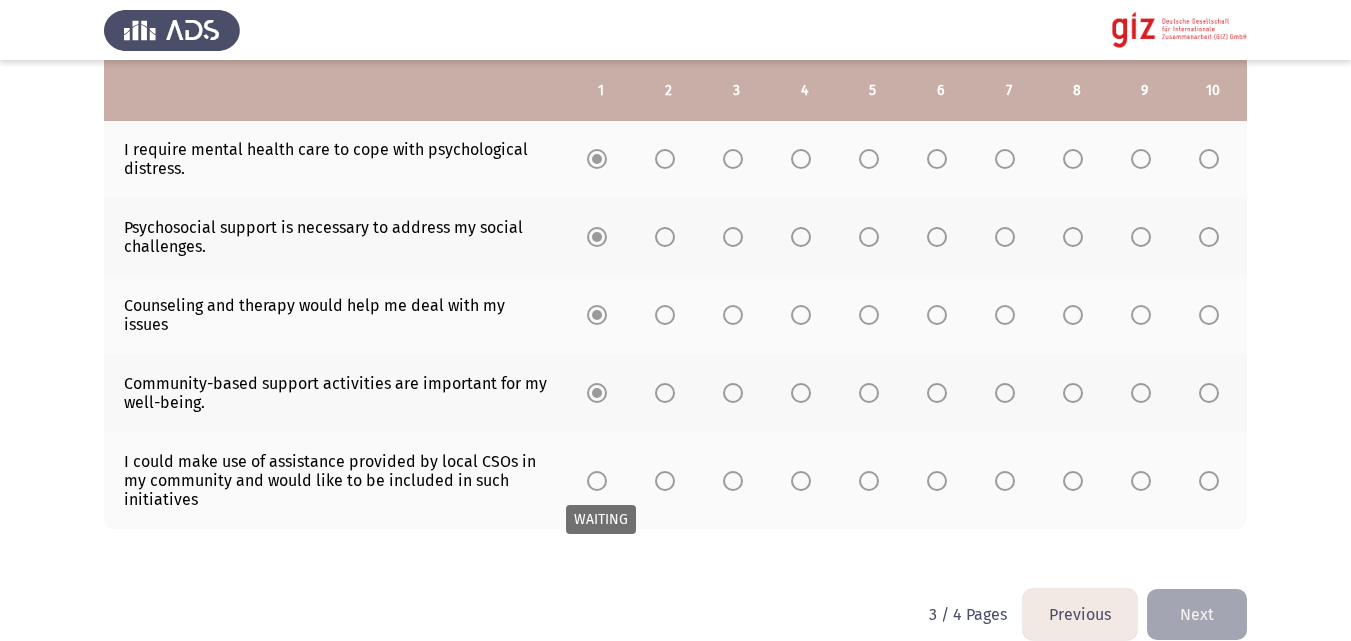 click at bounding box center (597, 481) 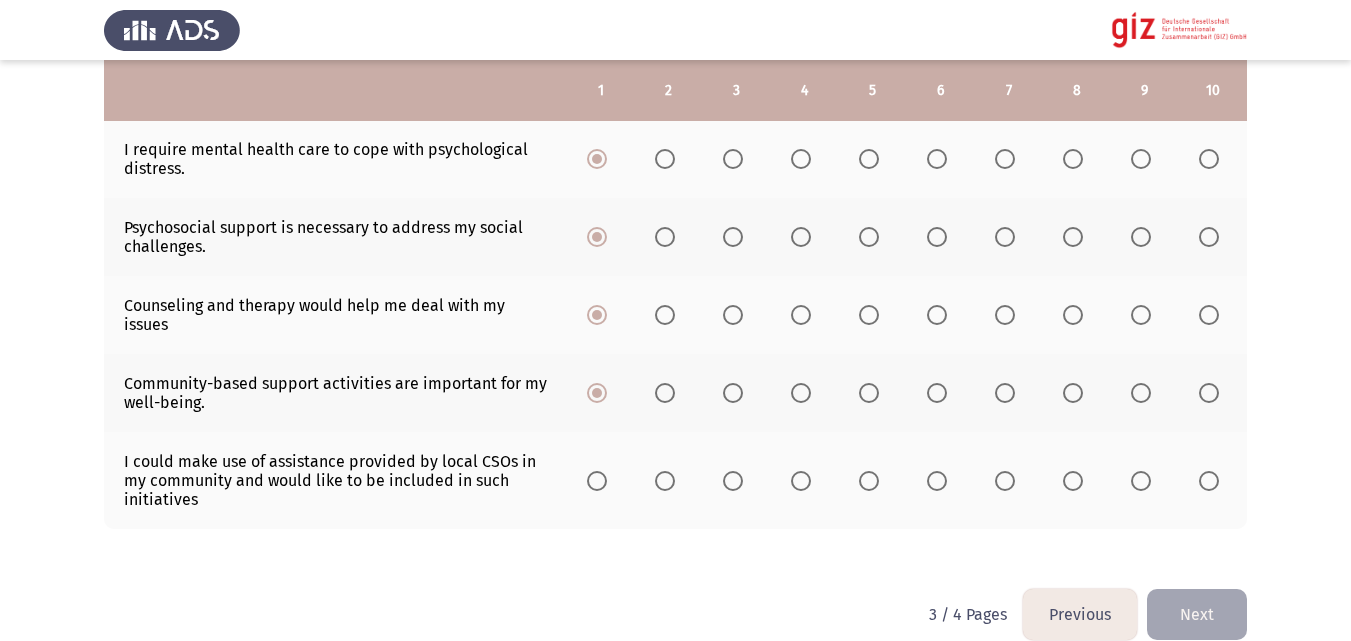 click at bounding box center [597, 481] 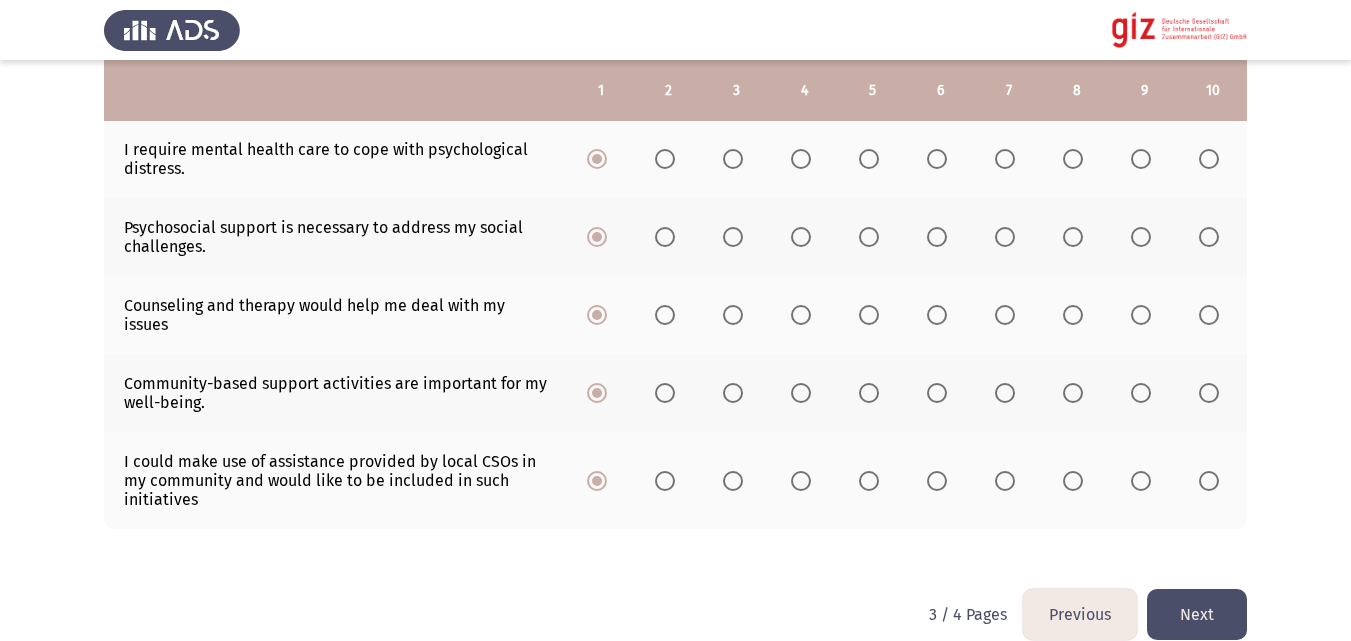 click on "Next" 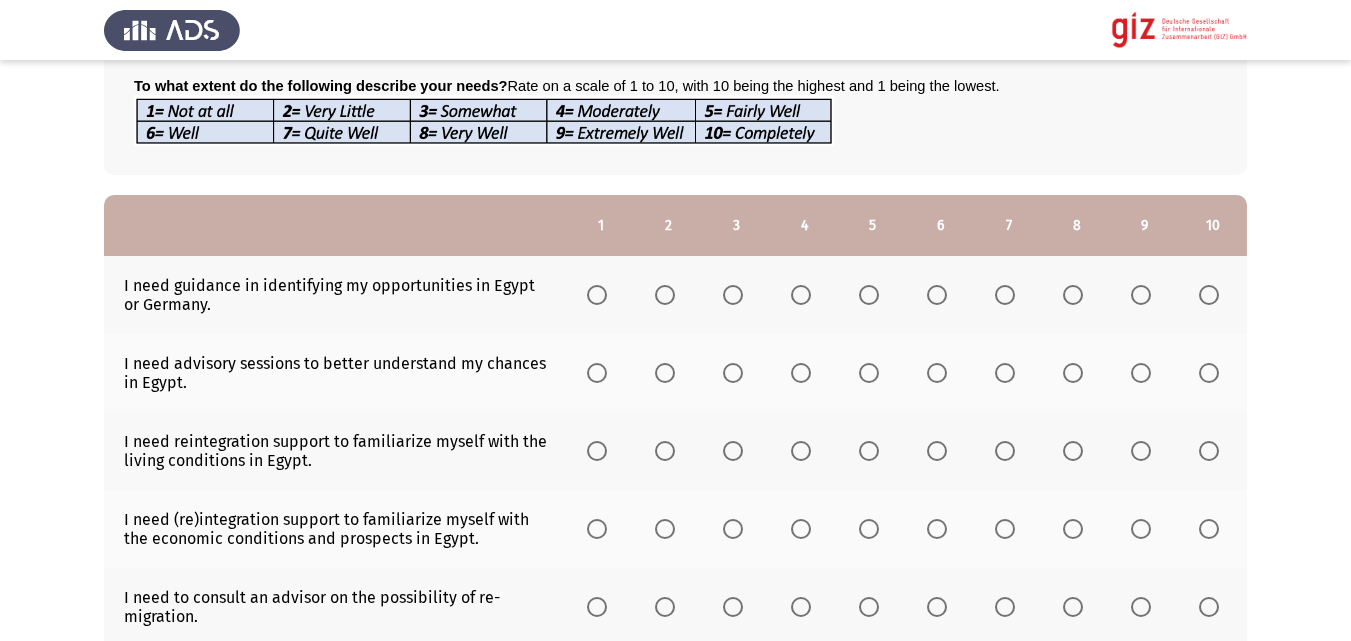 scroll, scrollTop: 147, scrollLeft: 0, axis: vertical 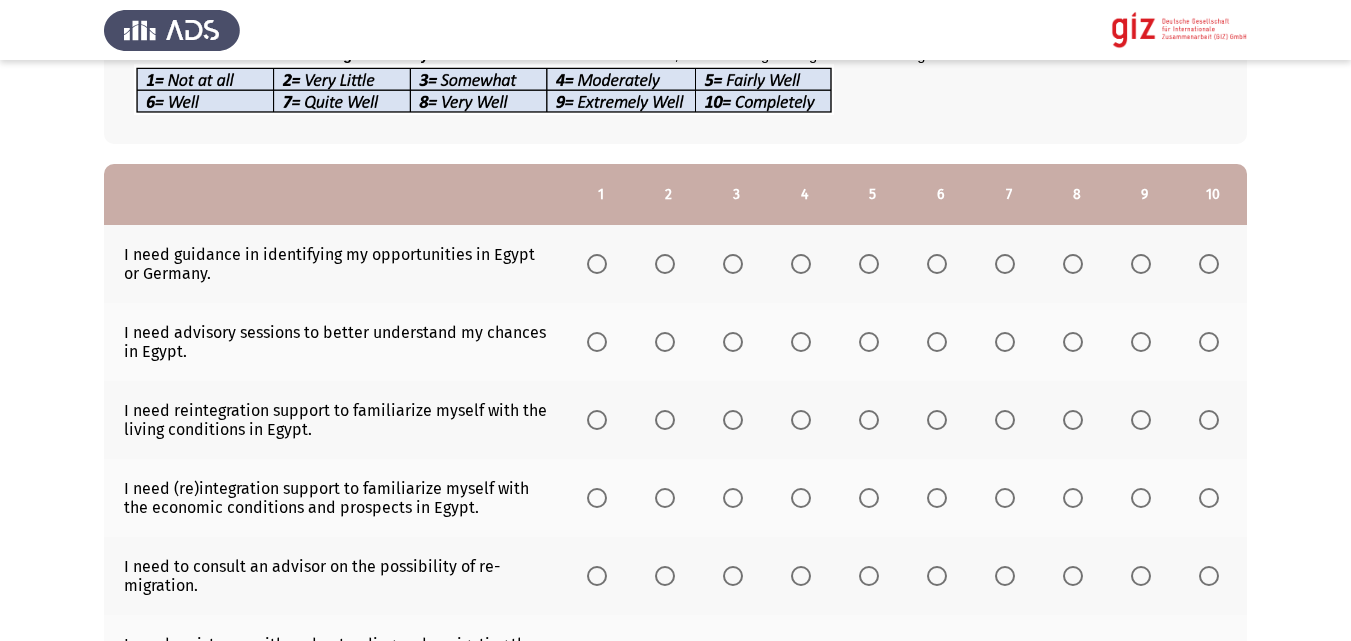 click 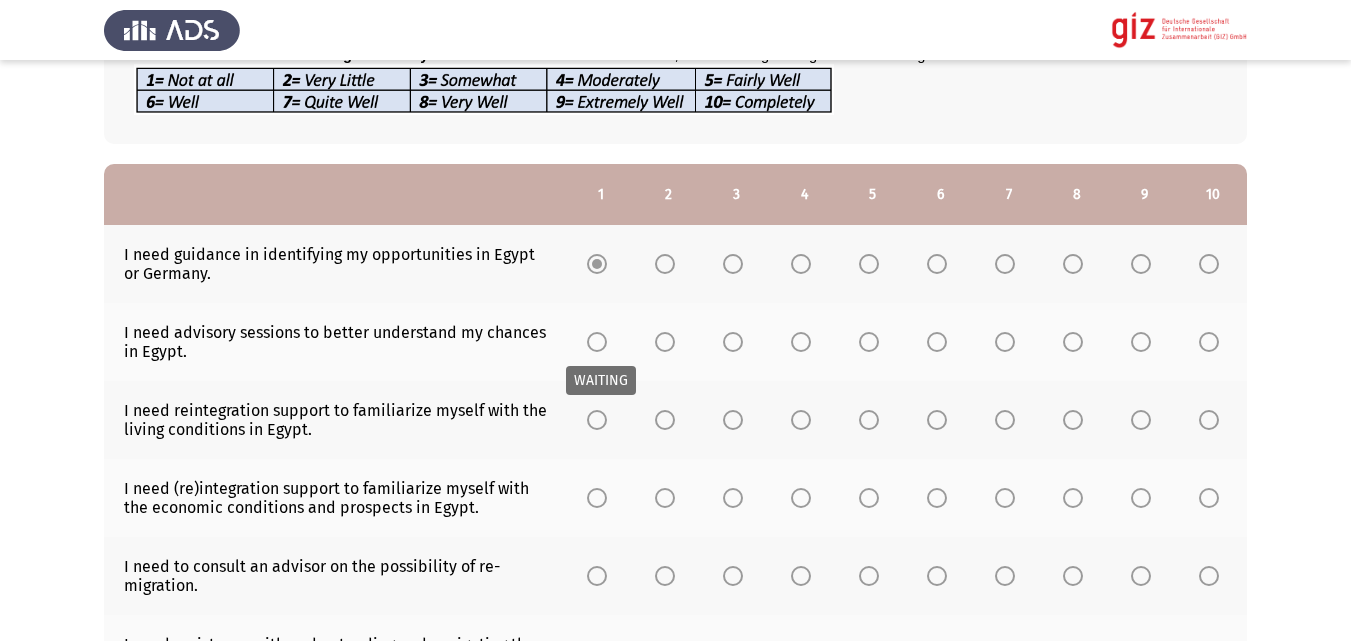 click at bounding box center [597, 342] 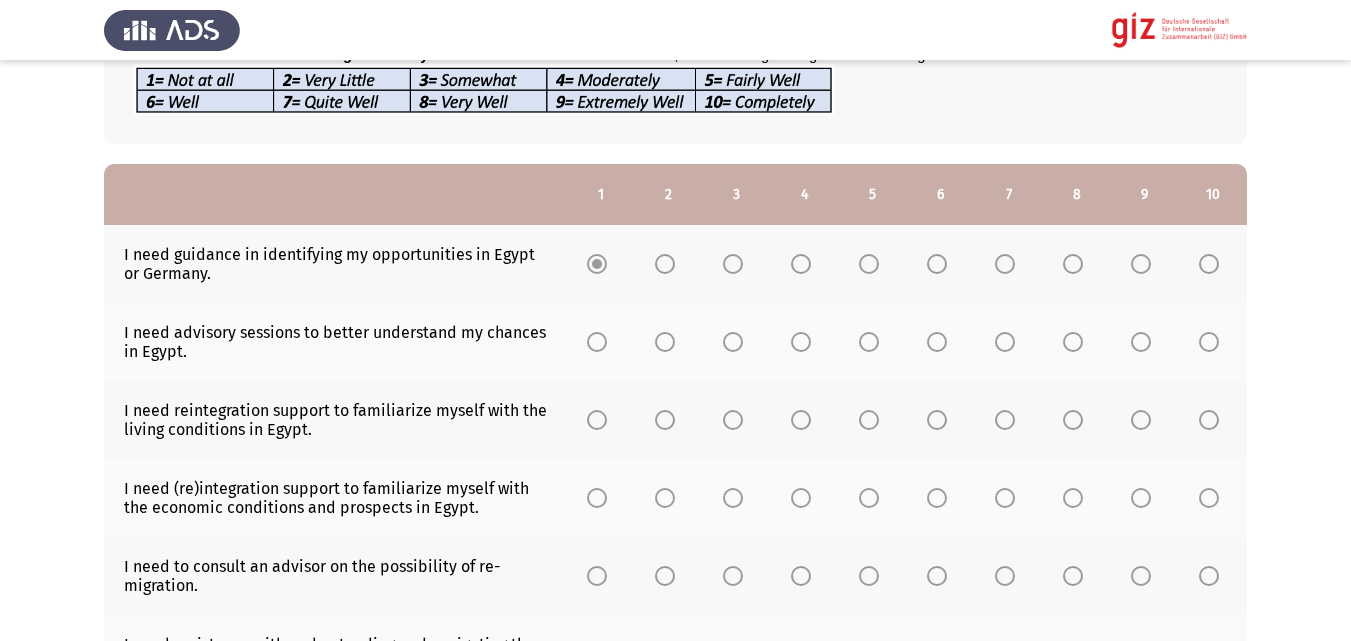 click at bounding box center [597, 342] 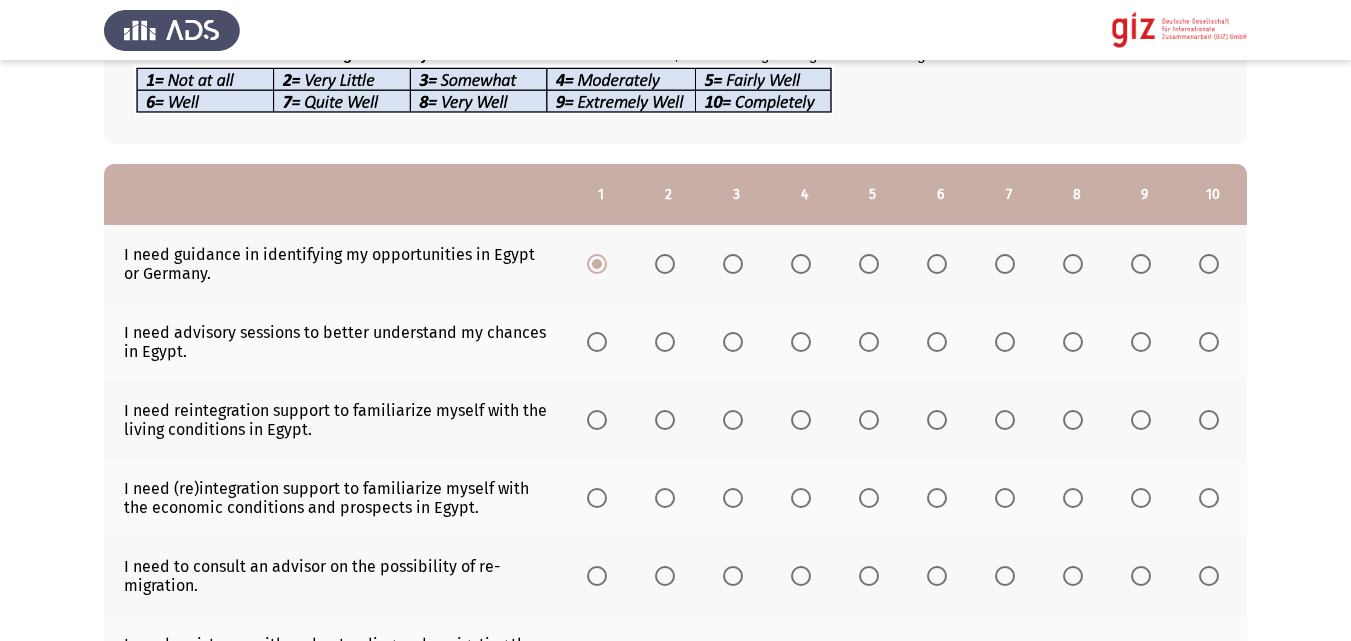 click at bounding box center [601, 342] 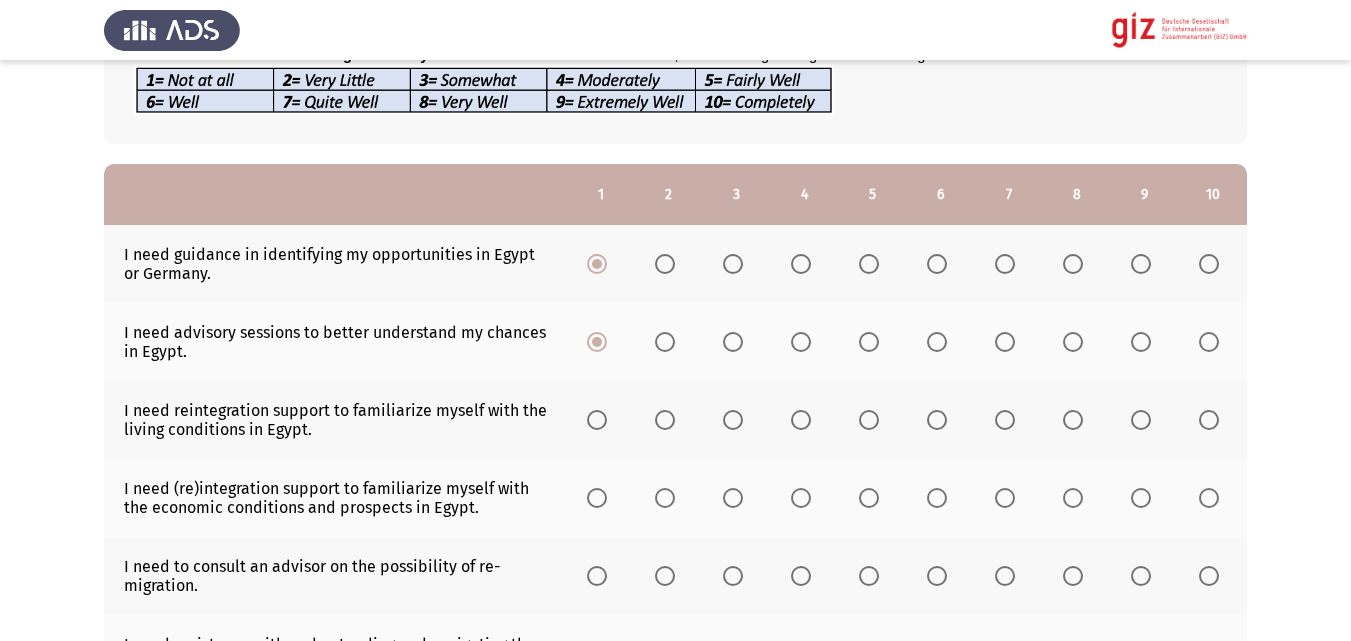 click at bounding box center (597, 420) 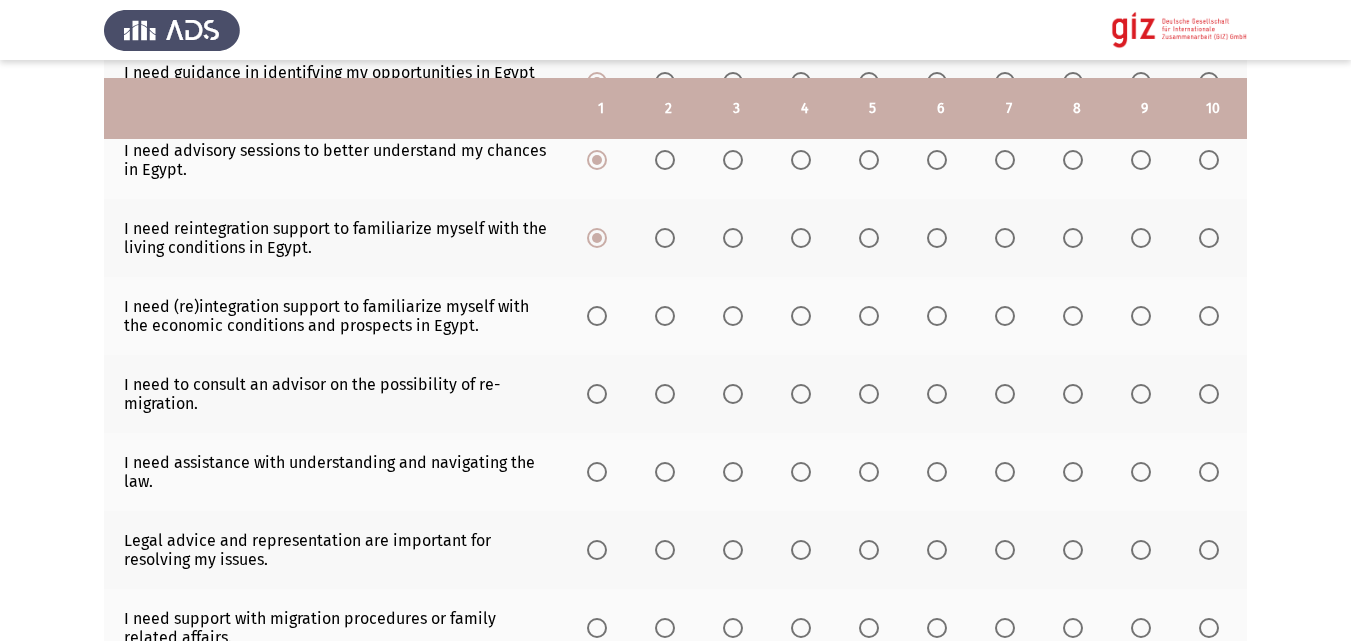 scroll, scrollTop: 391, scrollLeft: 0, axis: vertical 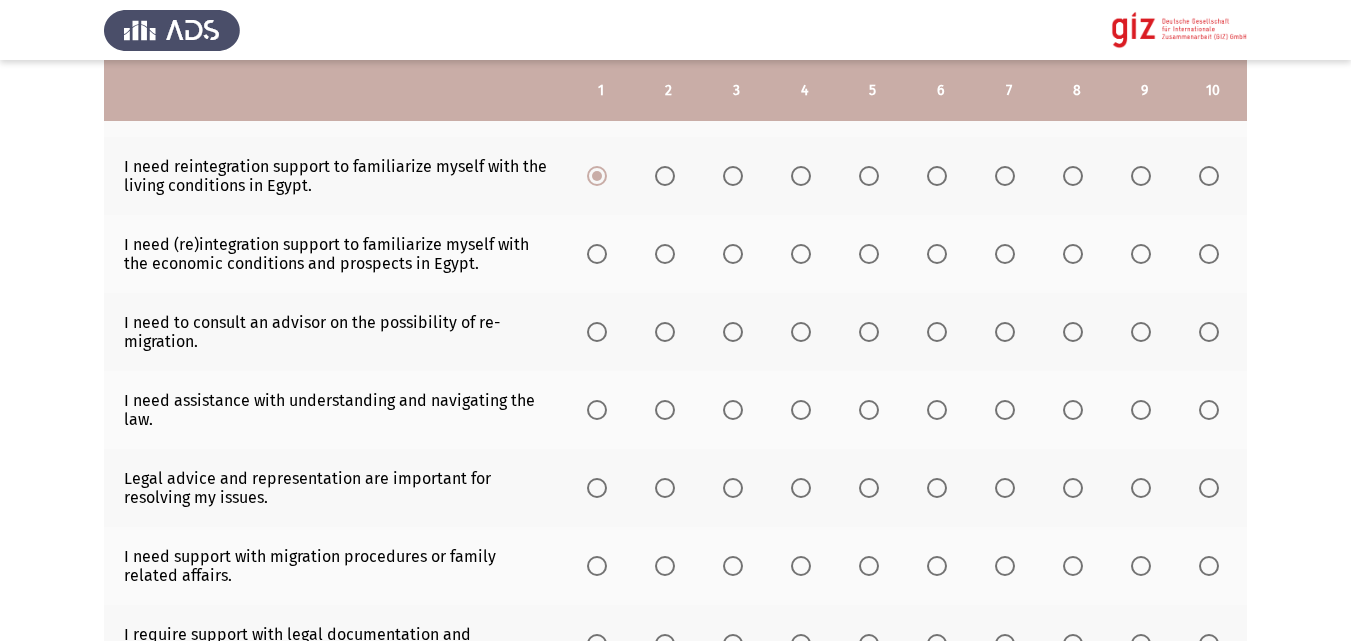 click at bounding box center (597, 254) 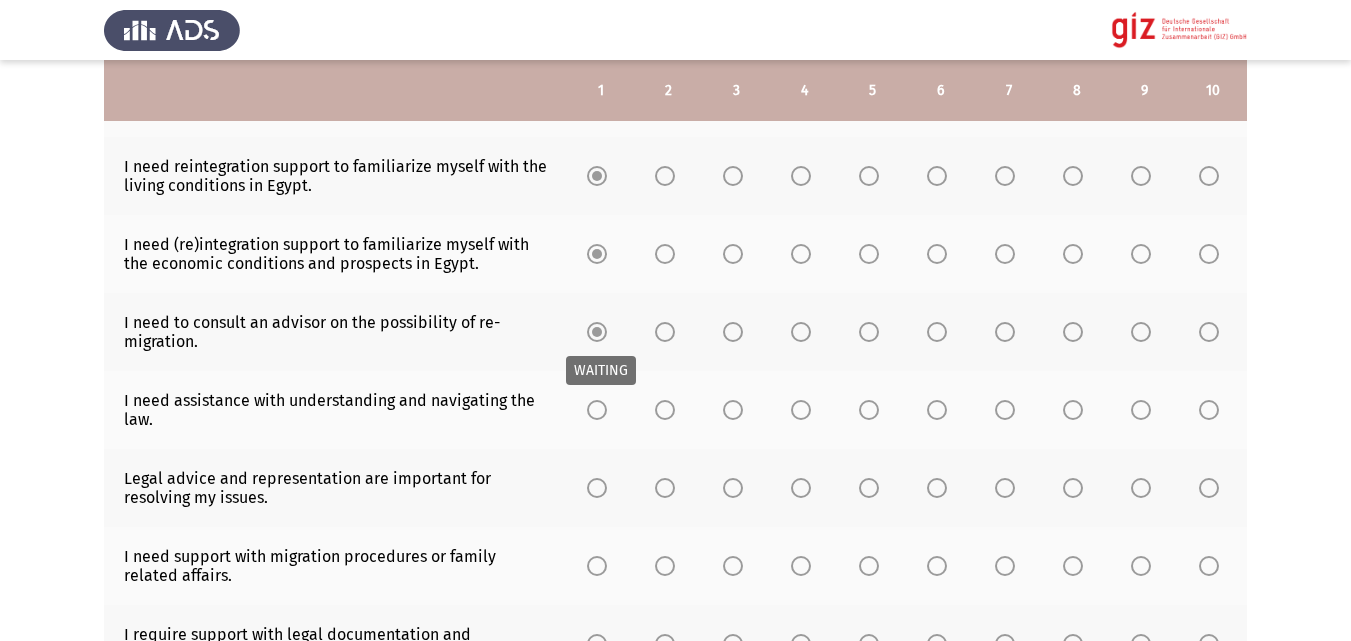 click at bounding box center [597, 332] 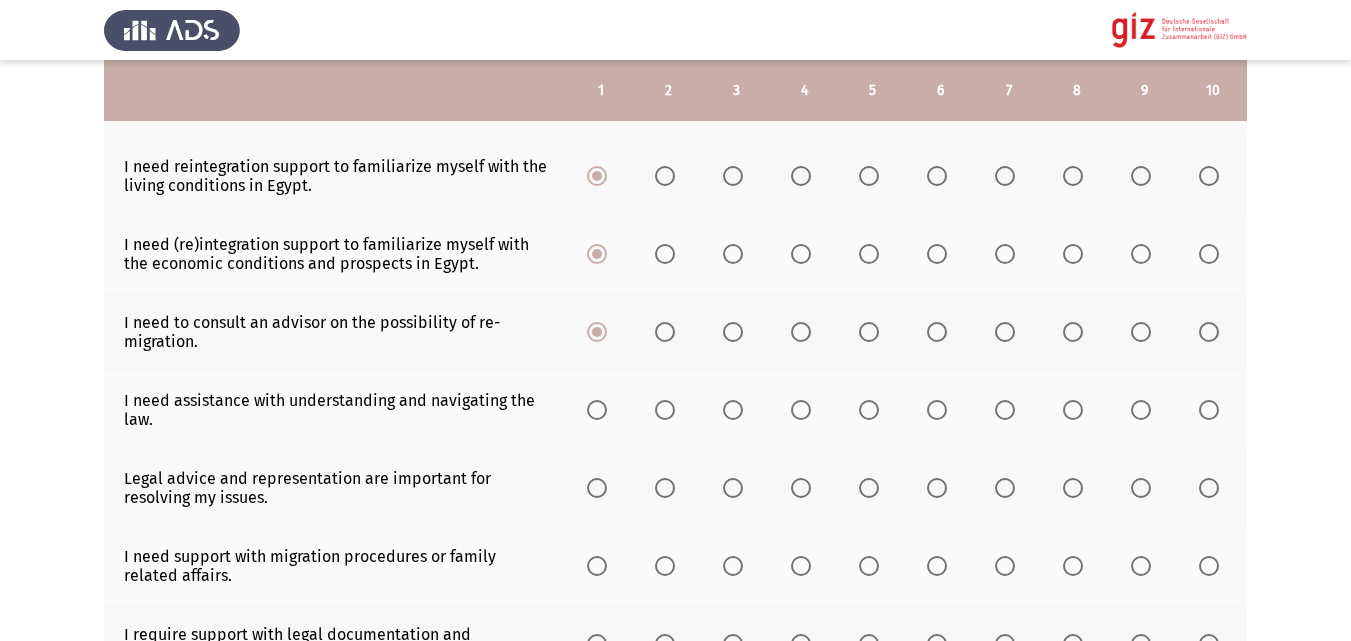 click 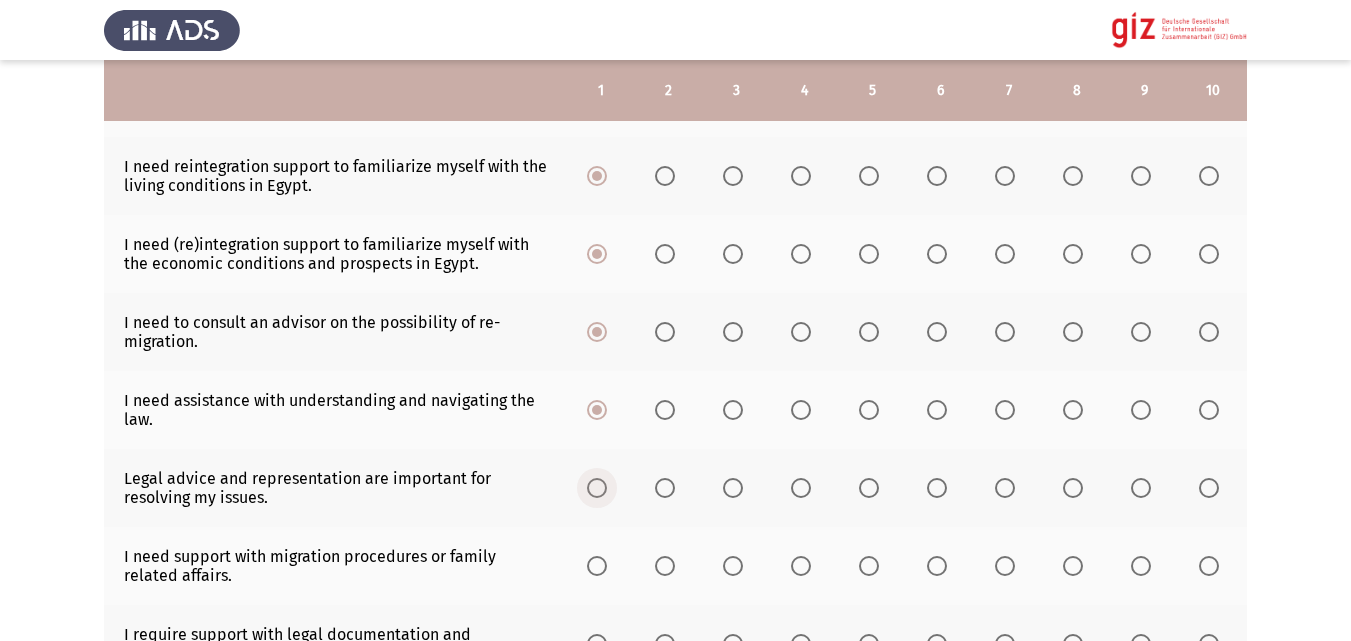 click at bounding box center (597, 488) 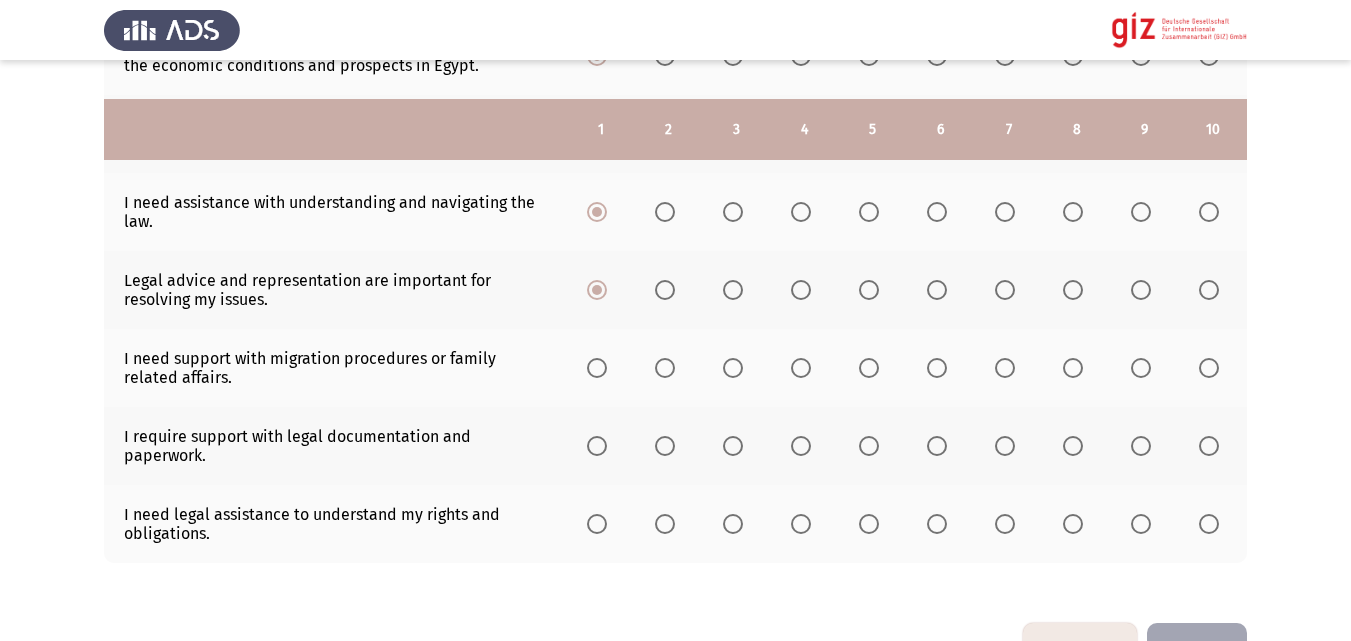 scroll, scrollTop: 651, scrollLeft: 0, axis: vertical 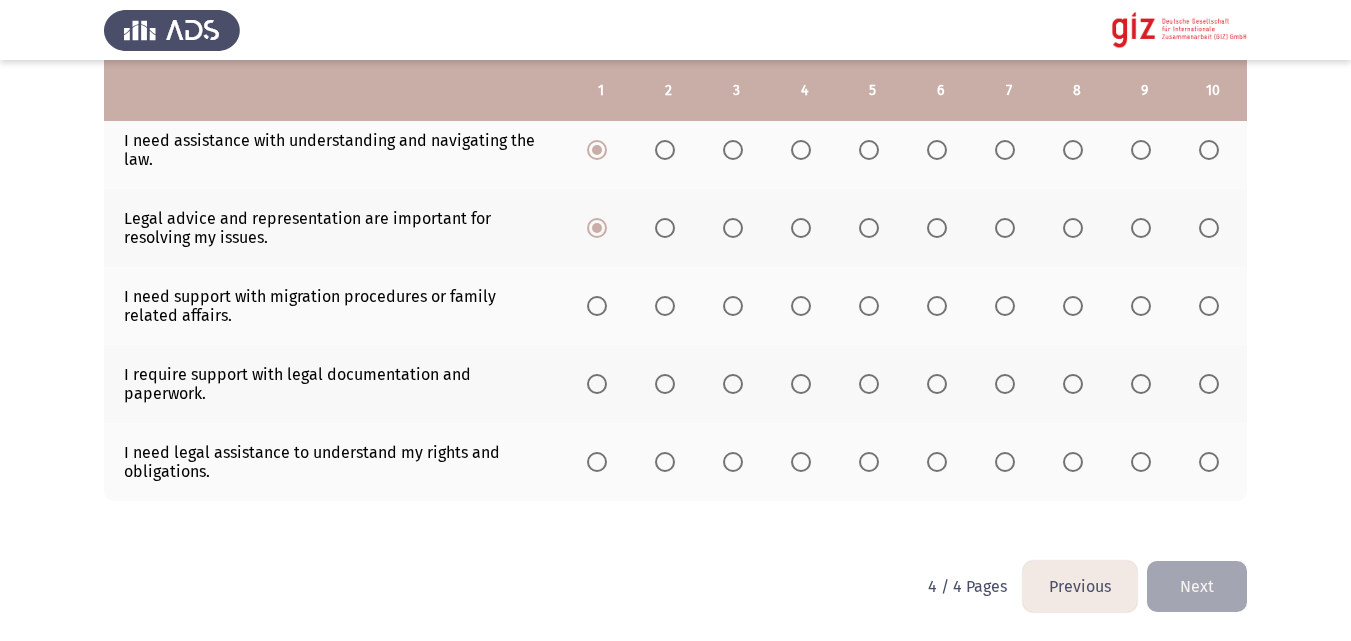 click 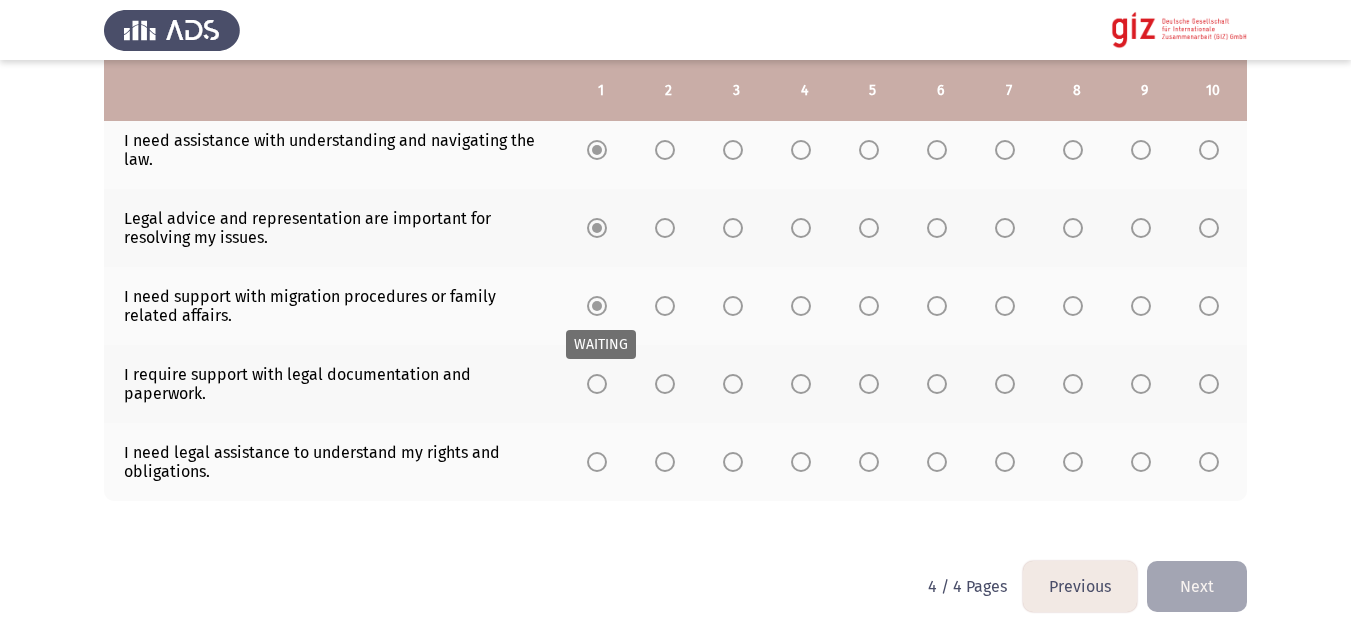 click at bounding box center [597, 384] 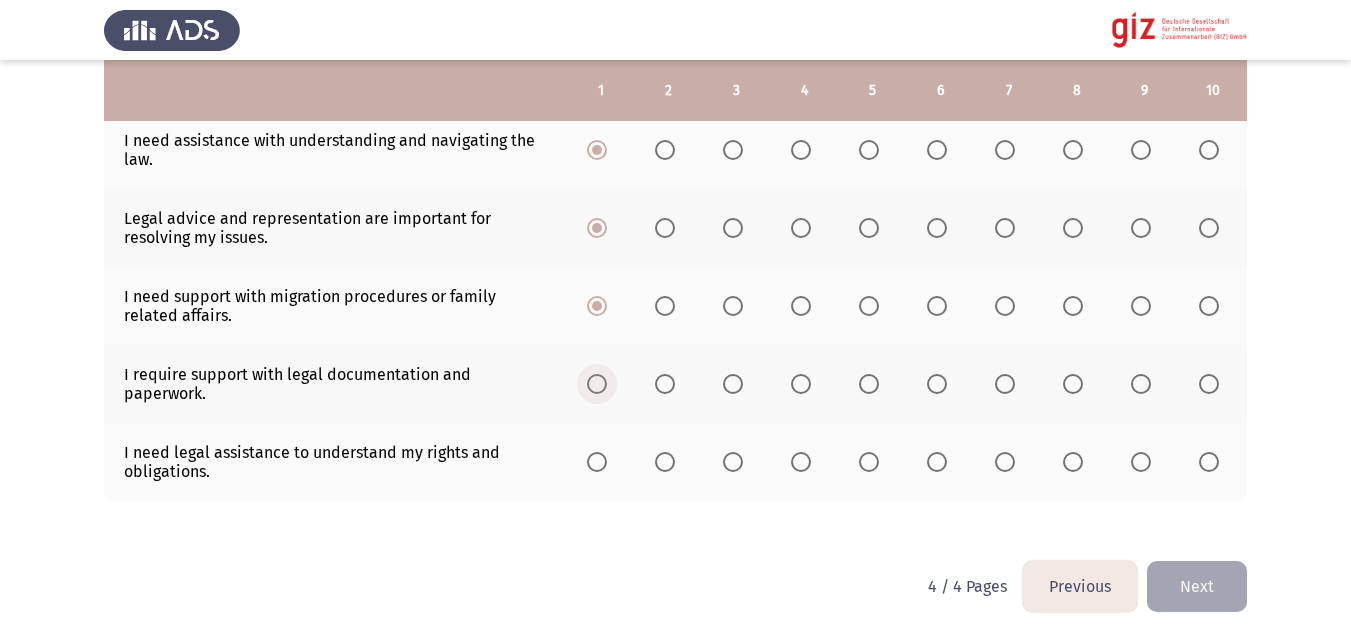 click at bounding box center [597, 384] 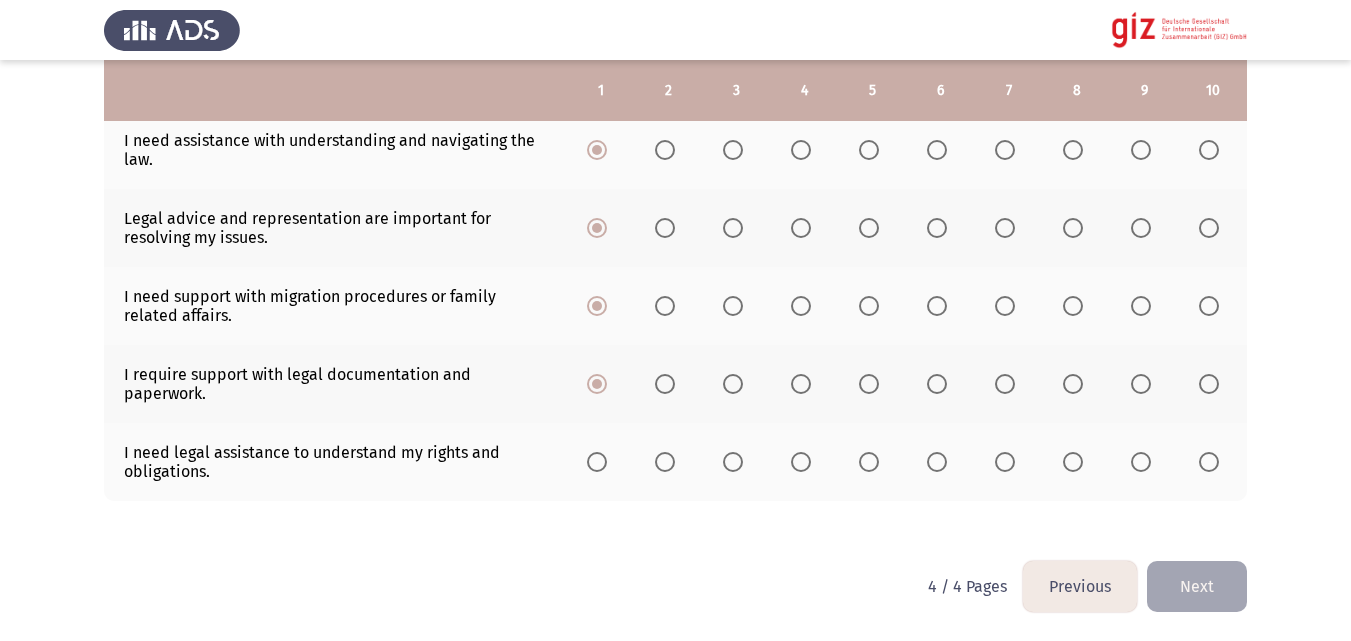click 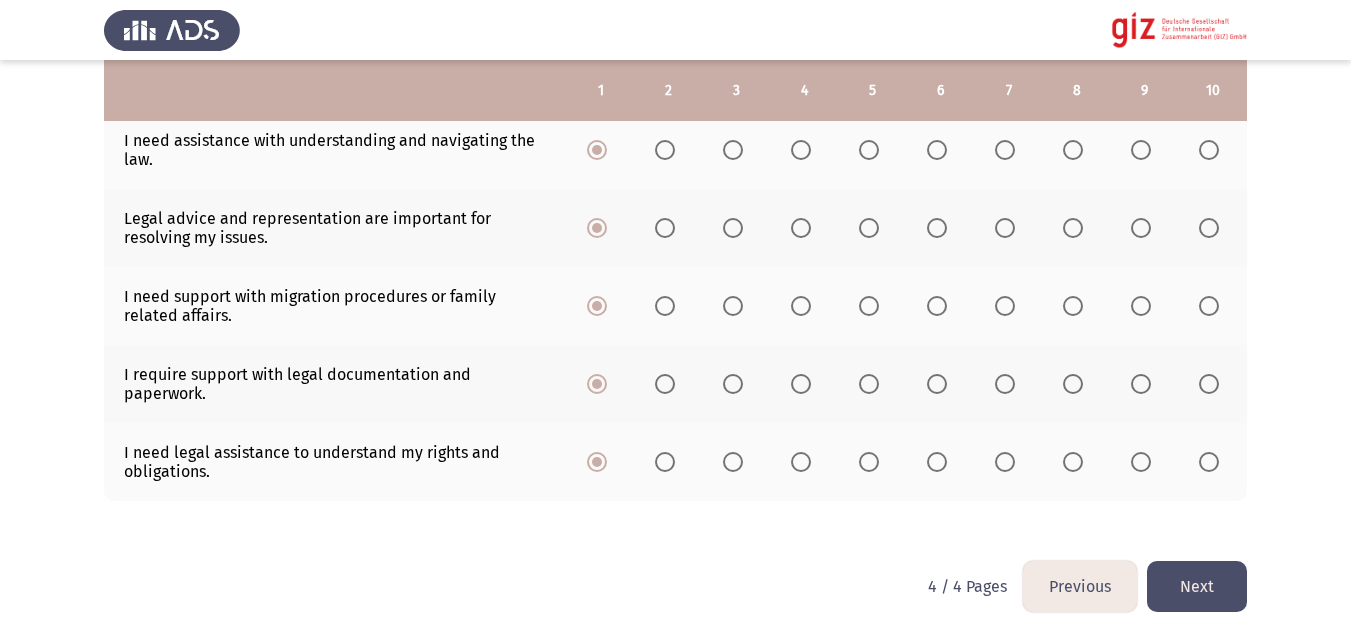 click on "Previous
Required Services by the Beneficiary   Next  To what extent do the following describe your needs?  Rate on a scale of 1 to 10, with 10 being the highest and 1 being the lowest.  1   2   3   4   5   6   7   8   9   10  I need guidance in identifying my opportunities in Egypt or Germany.                     I need advisory sessions to better understand my chances in Egypt.                     I need reintegration support to familiarize myself with the living conditions in Egypt.                     I need (re)integration support to familiarize myself with the economic conditions and prospects in Egypt.                     I need to consult an advisor on the possibility of re-migration.                     I need assistance with understanding and navigating the law.                     Legal advice and representation are important for resolving my issues." at bounding box center (675, -5) 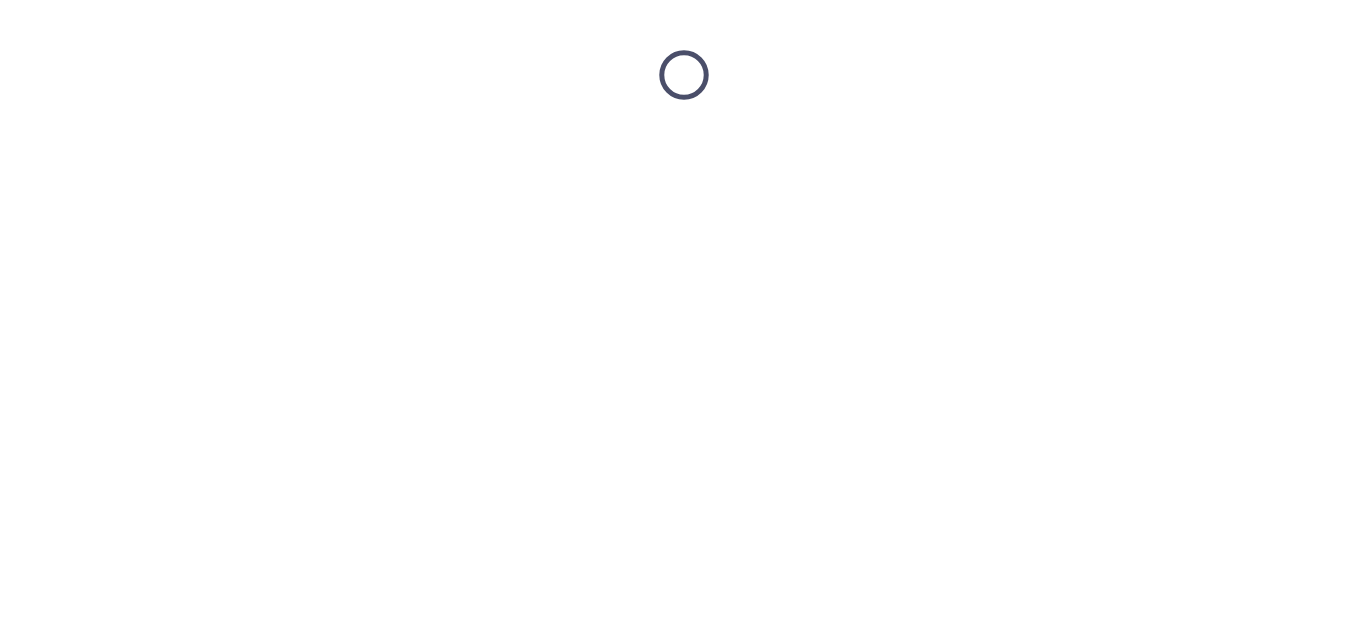 scroll, scrollTop: 0, scrollLeft: 0, axis: both 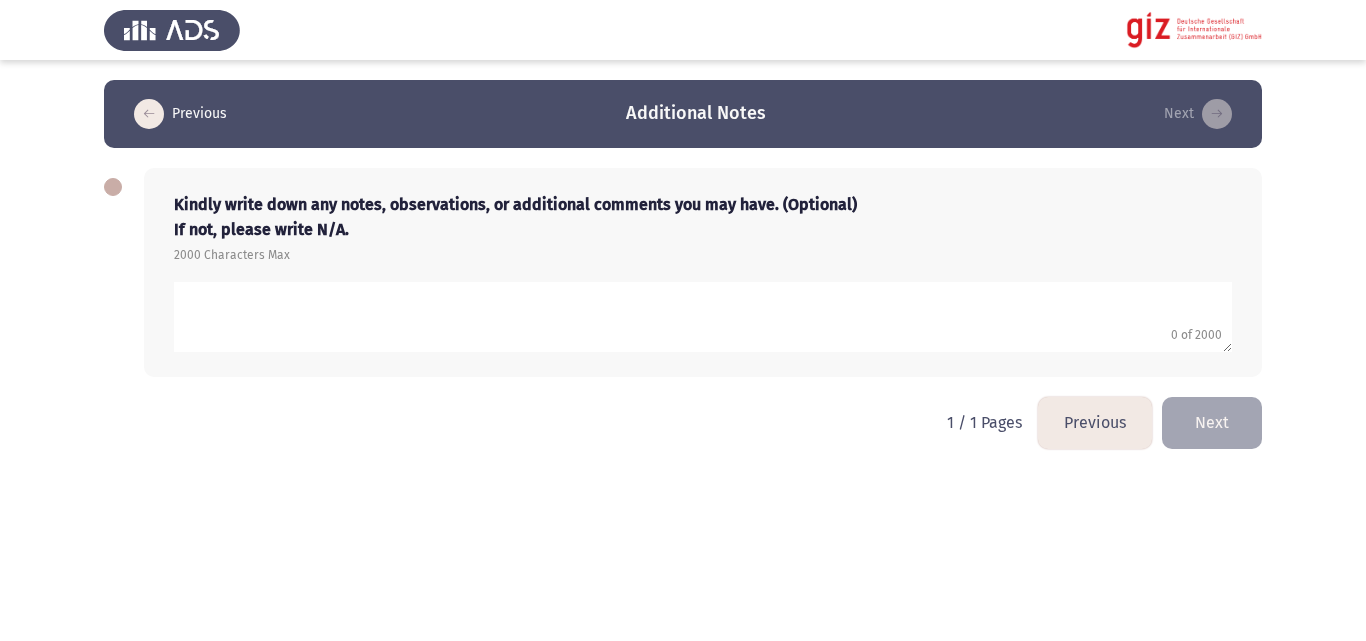 click 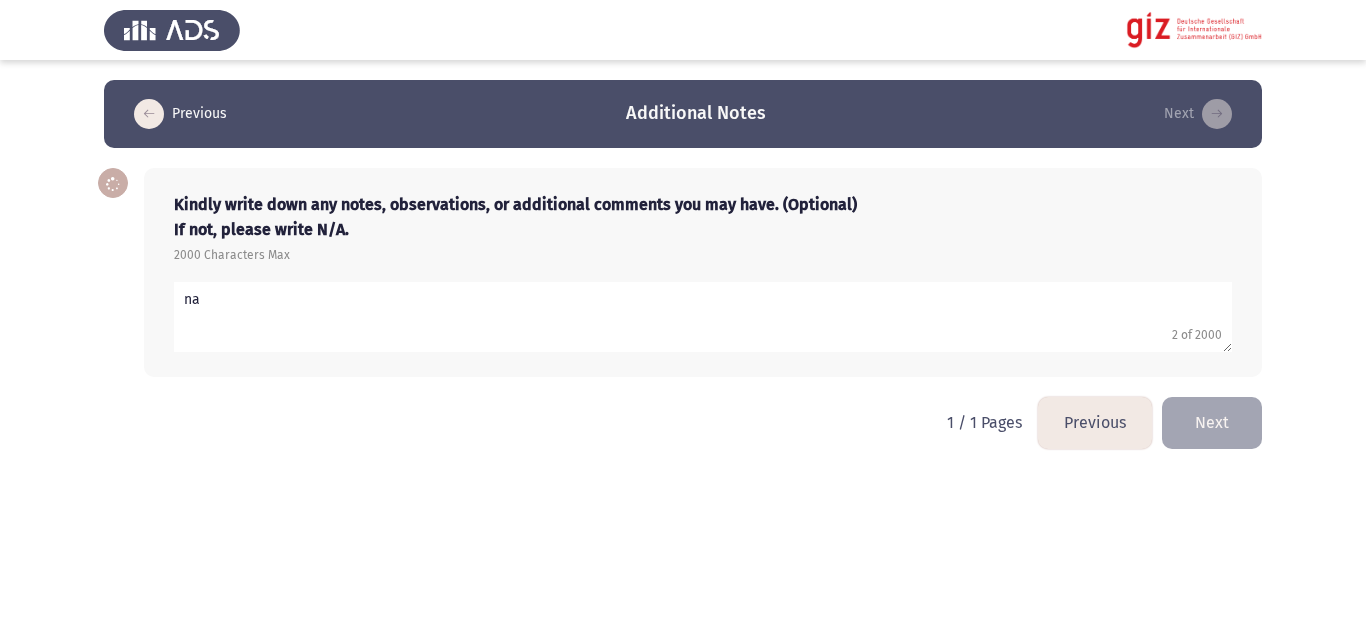 type on "na" 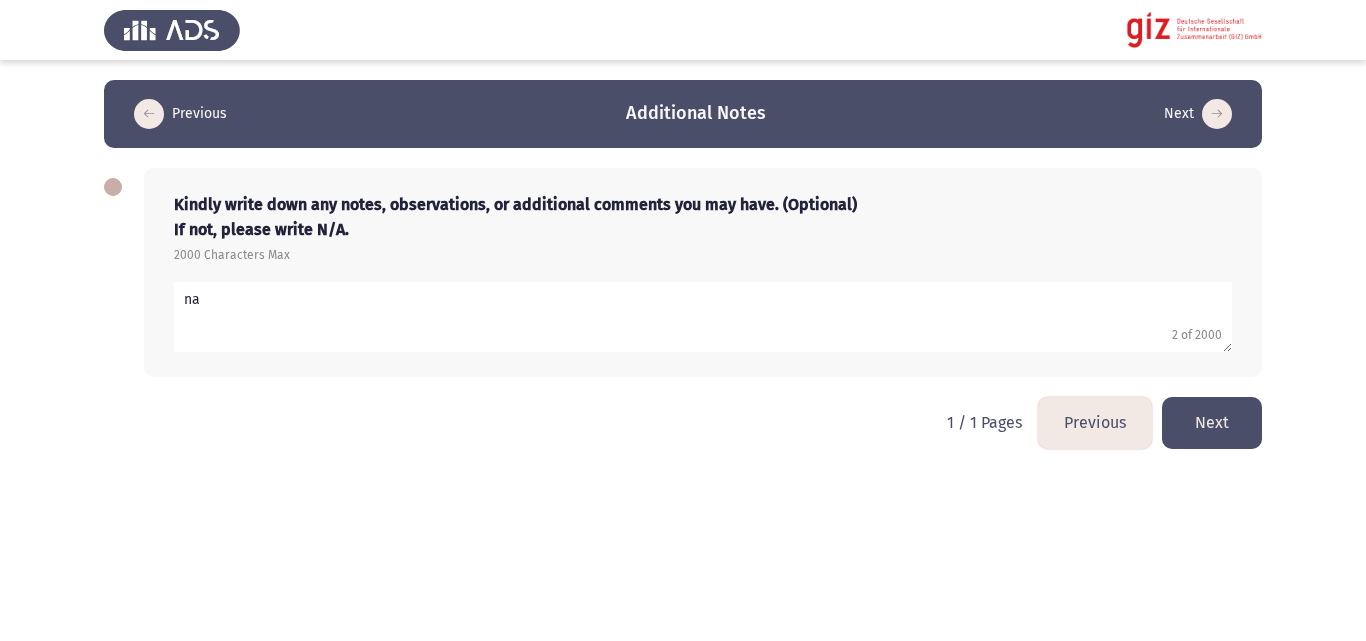 click on "Previous   Additional Notes   Next  Kindly write down any notes, observations, or additional comments you may have. (Optional) If not, please write N/A.  2000 Characters Max            2 of 2000   1 / 1 Pages   Previous   Next" at bounding box center [683, 238] 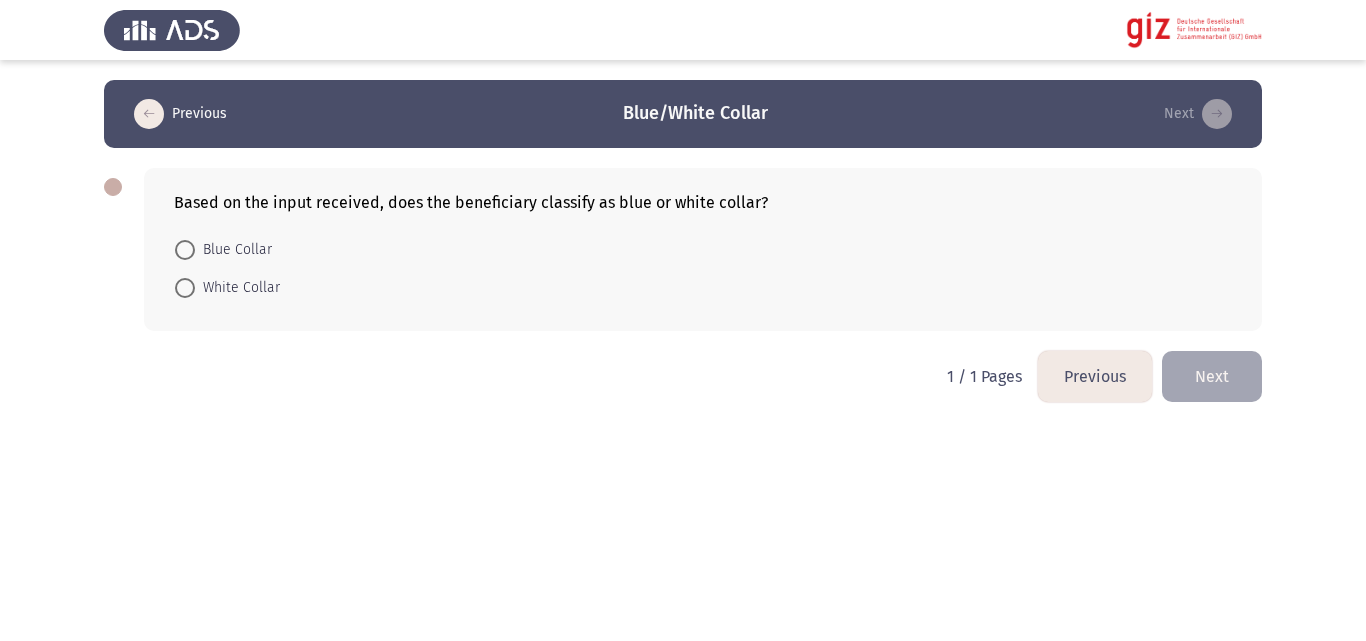click on "Blue Collar" at bounding box center (233, 250) 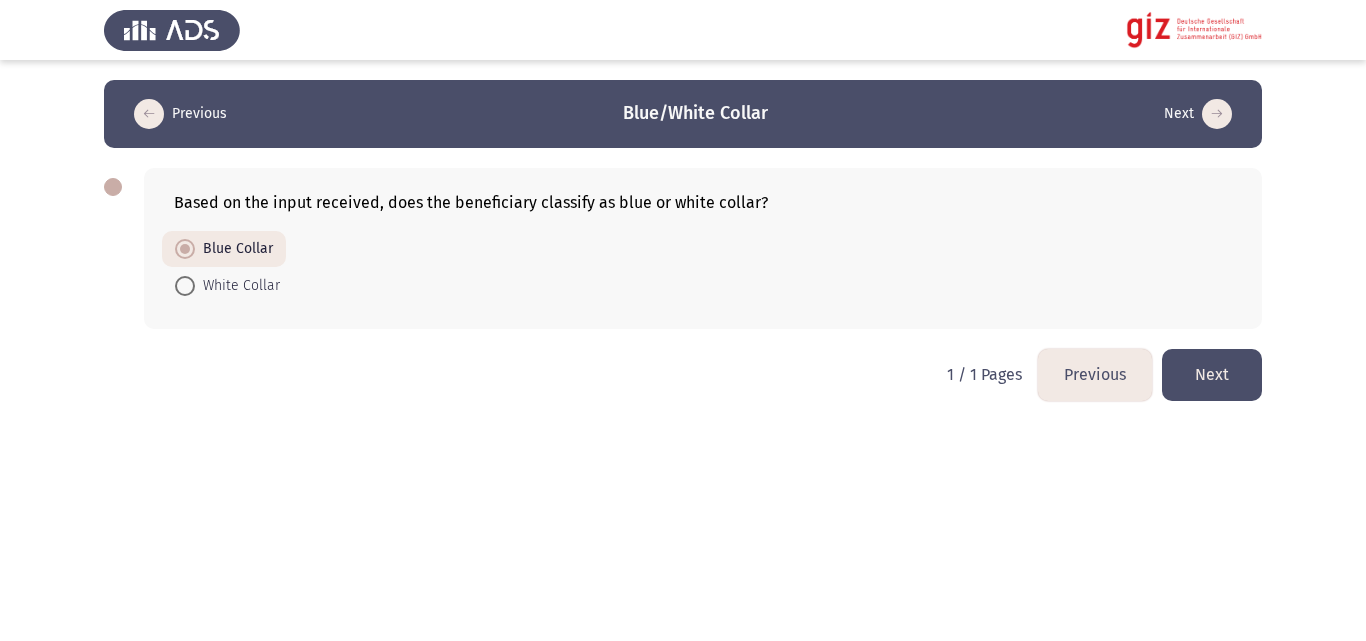 click on "Next" 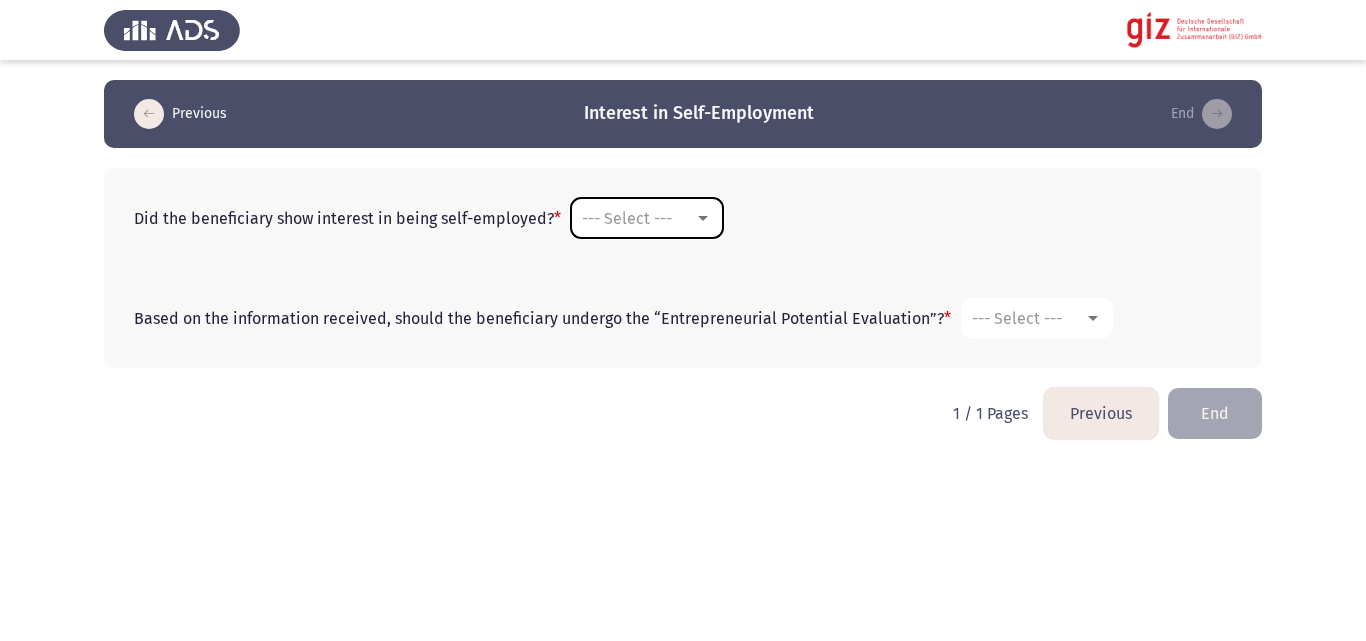 click on "--- Select ---" at bounding box center [647, 218] 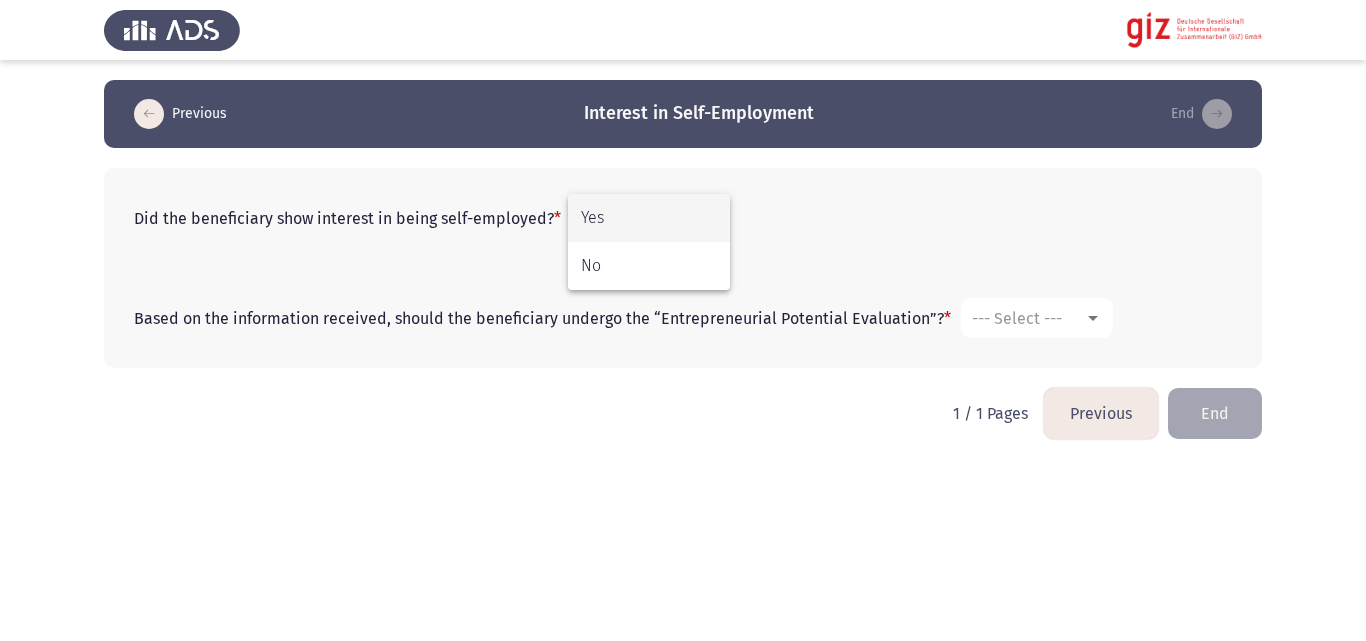 click on "Yes" at bounding box center [649, 218] 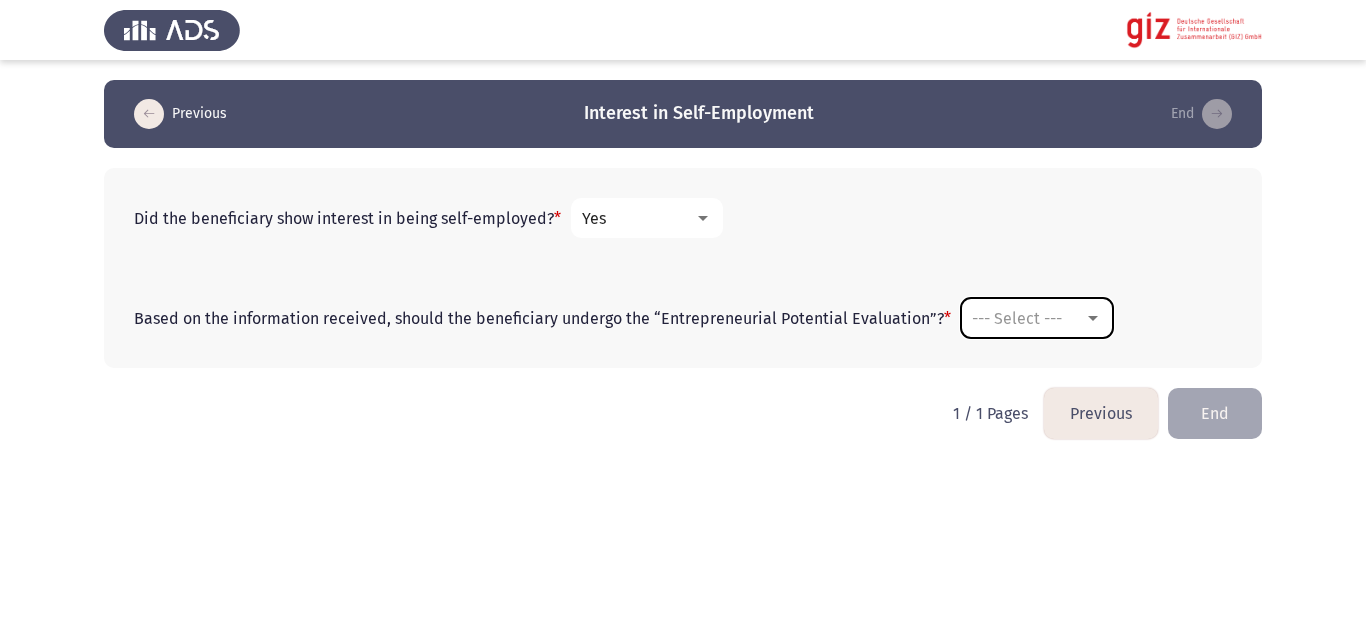 click on "--- Select ---" at bounding box center [1037, 318] 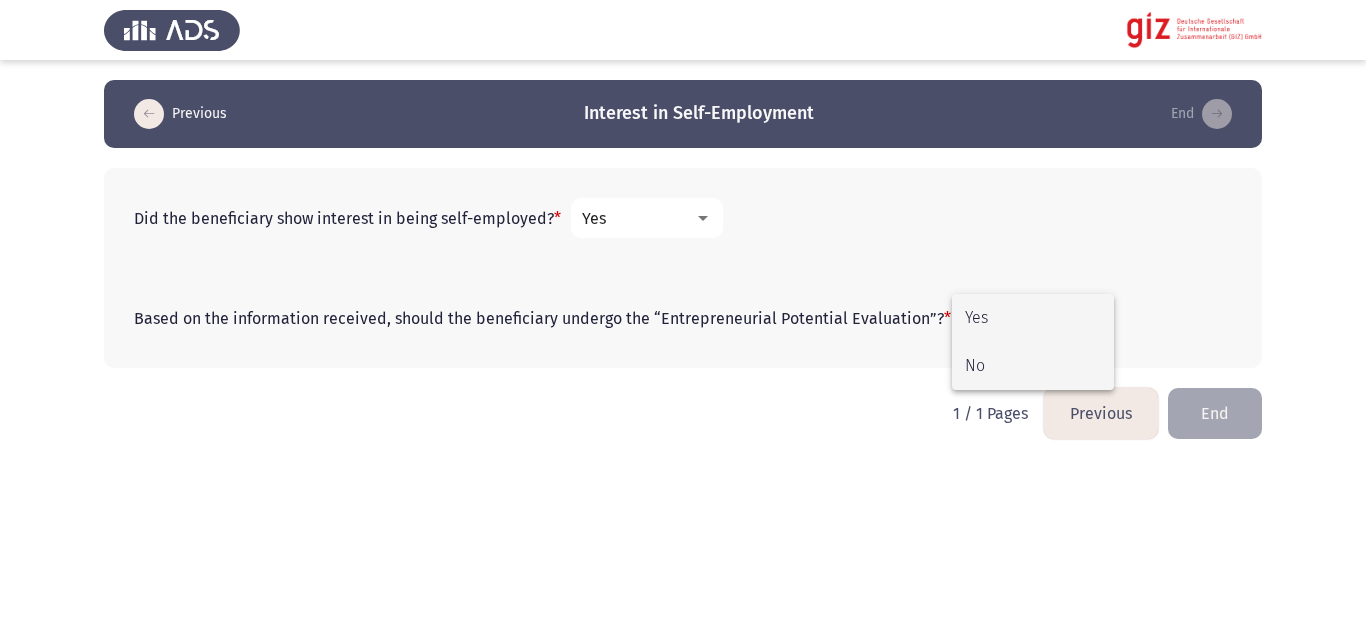 click on "No" at bounding box center (1033, 366) 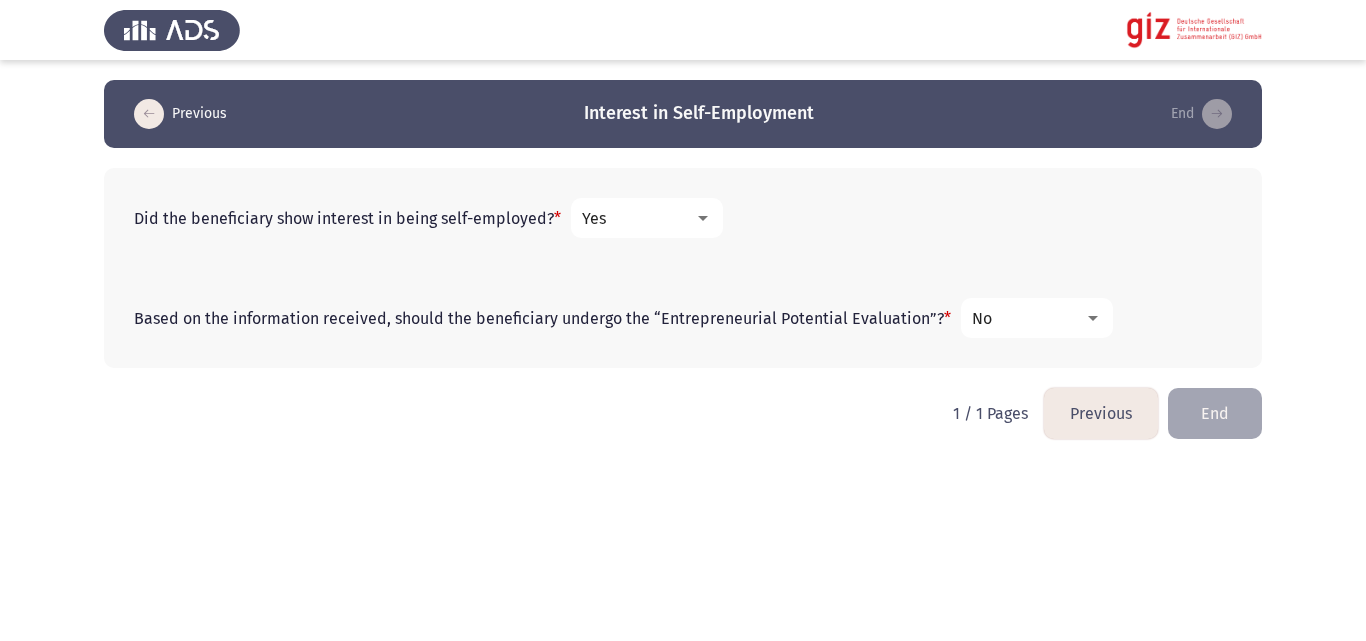 click on "End" 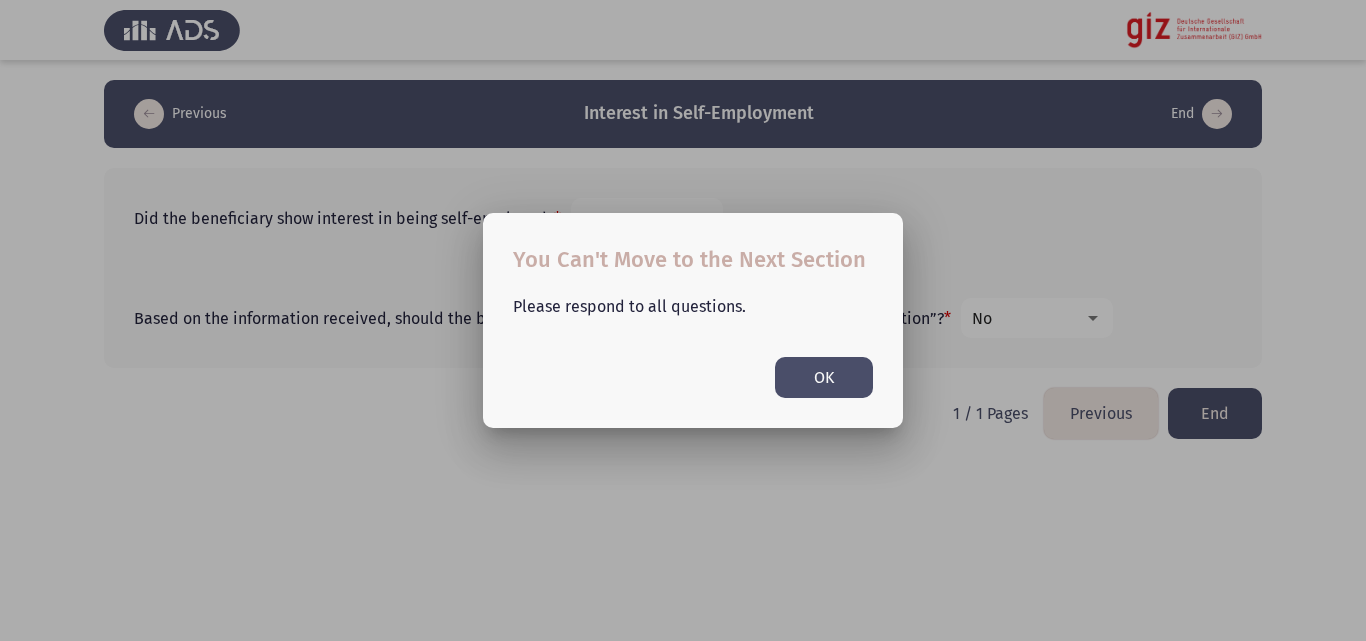 click on "You Can't Move to the Next Section  Please respond to all questions.   OK" at bounding box center [693, 320] 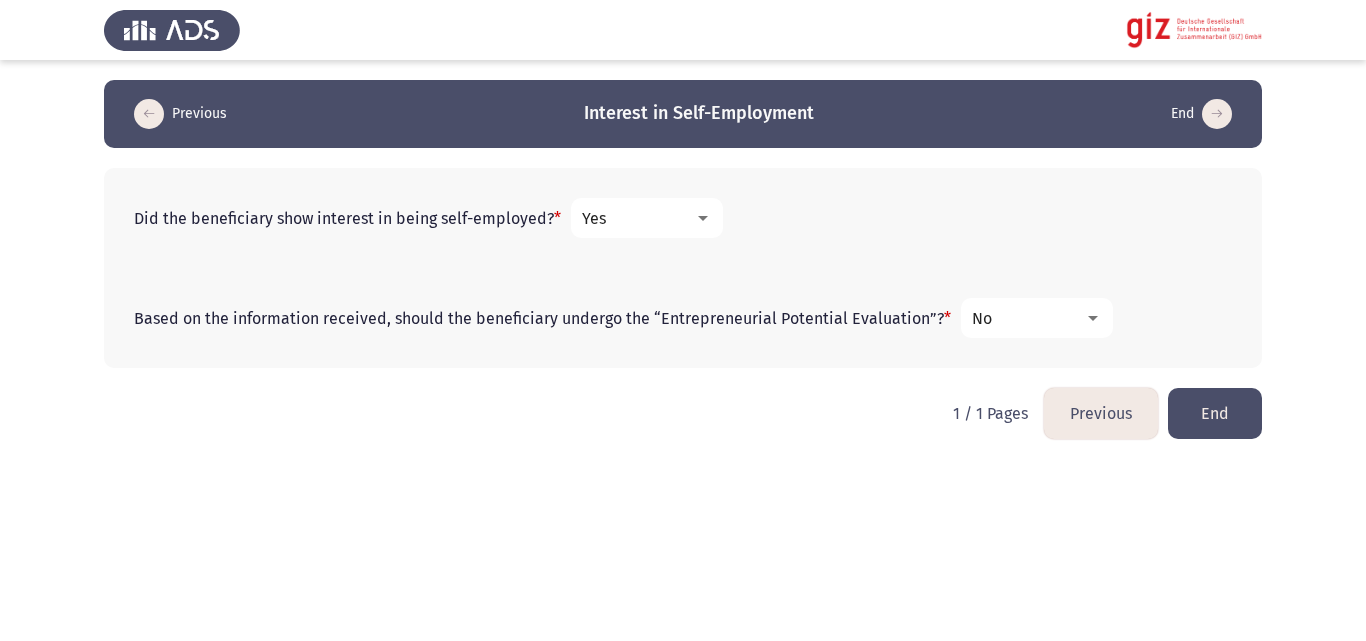 click on "End" 